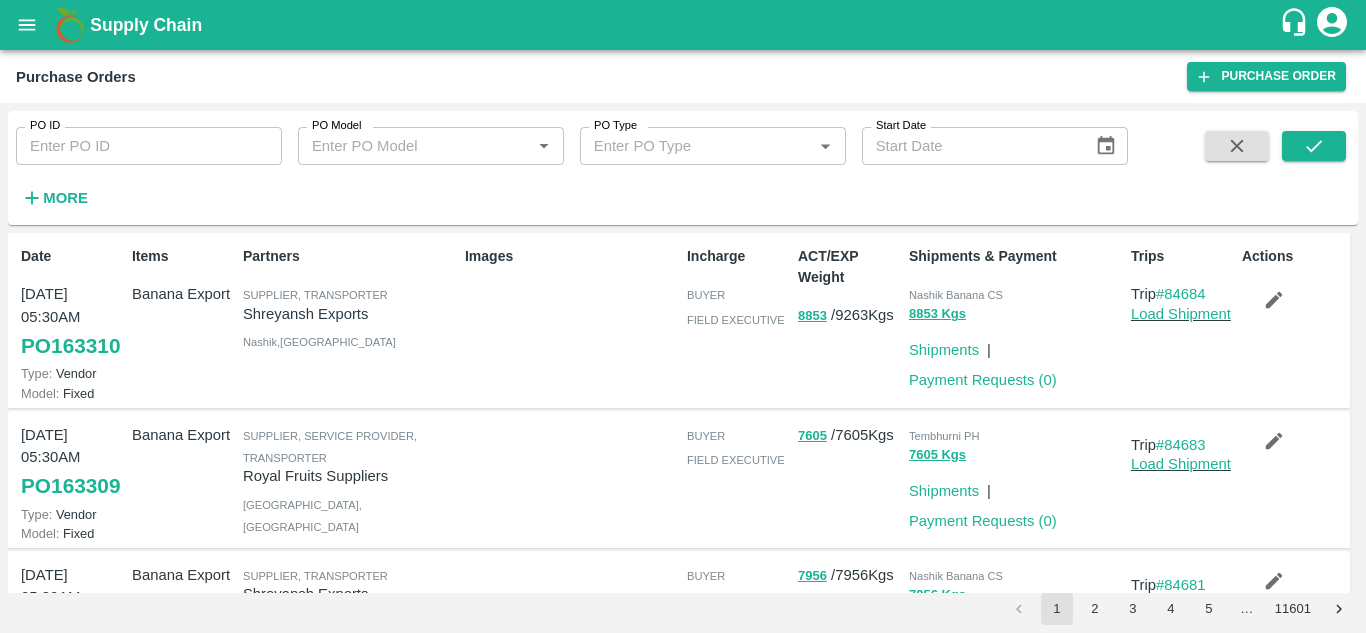 scroll, scrollTop: 0, scrollLeft: 0, axis: both 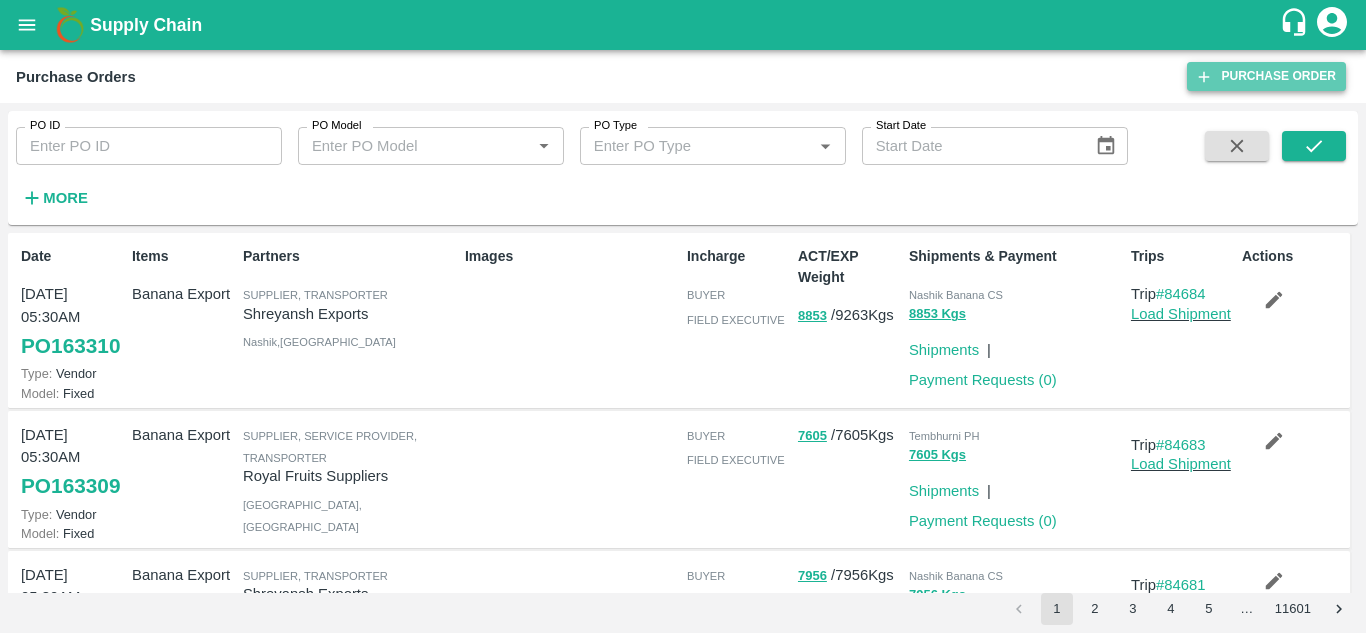 click on "Purchase Order" at bounding box center [1266, 76] 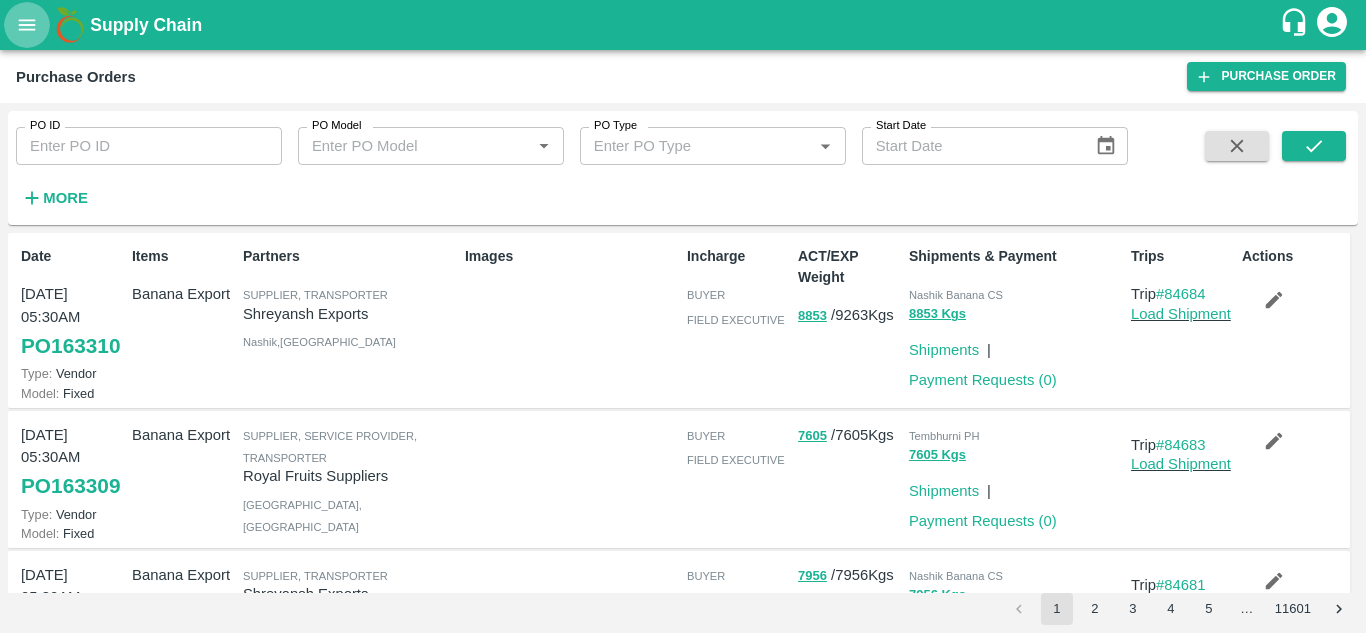 click 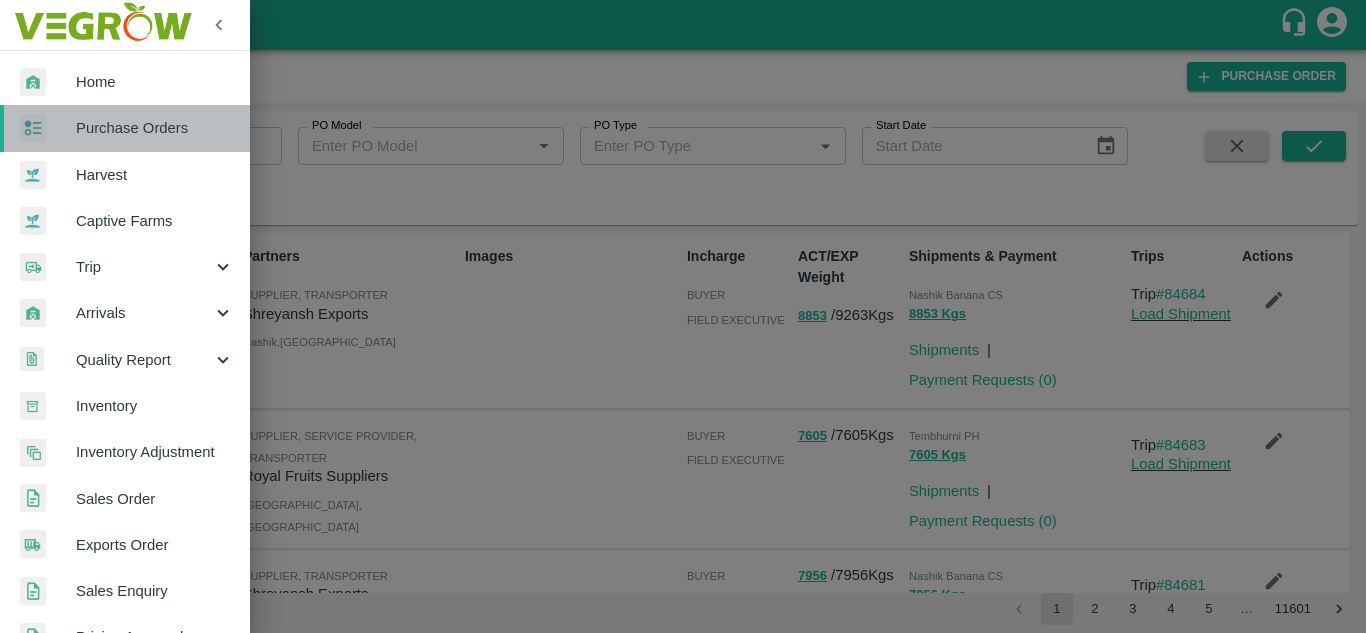 click on "Purchase Orders" at bounding box center [155, 128] 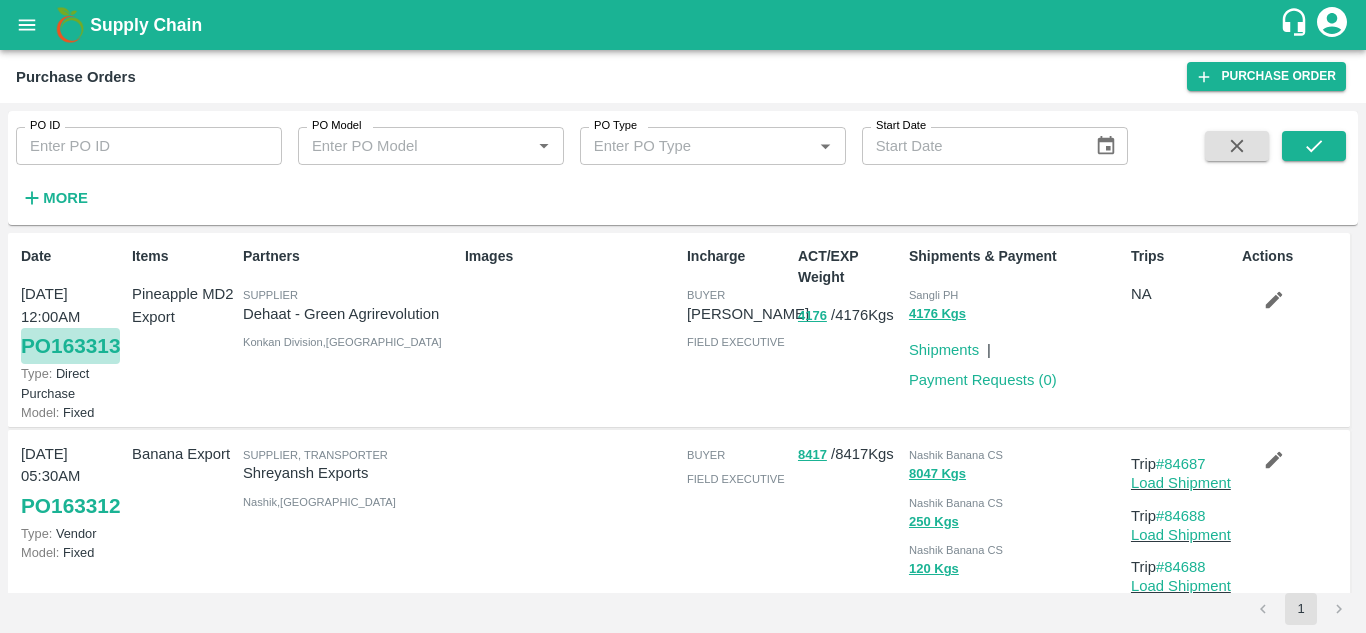 click on "PO  163313" at bounding box center [70, 346] 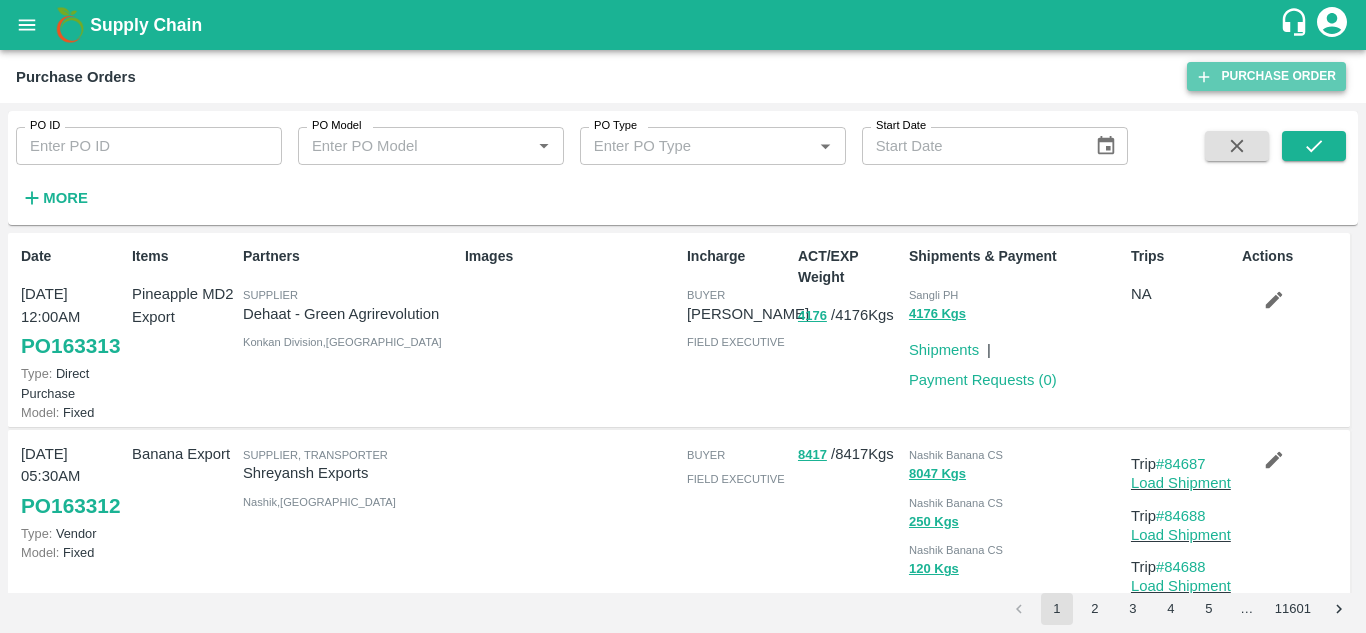 click on "Purchase Order" at bounding box center [1266, 76] 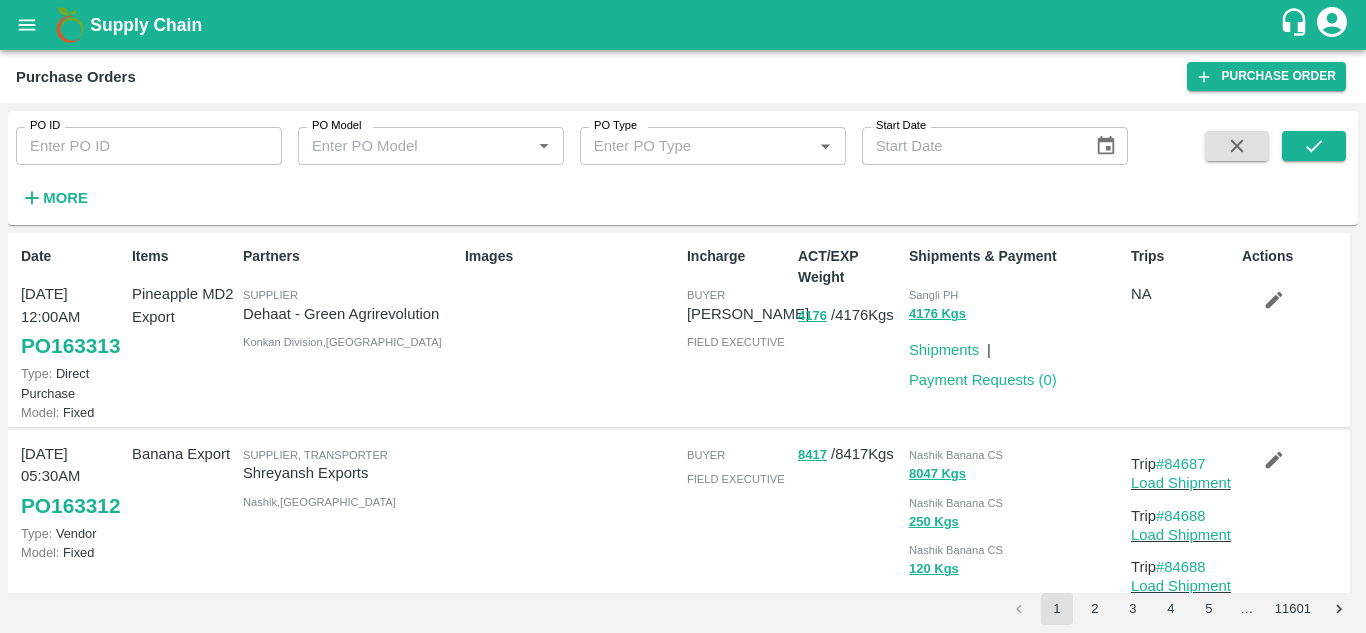click 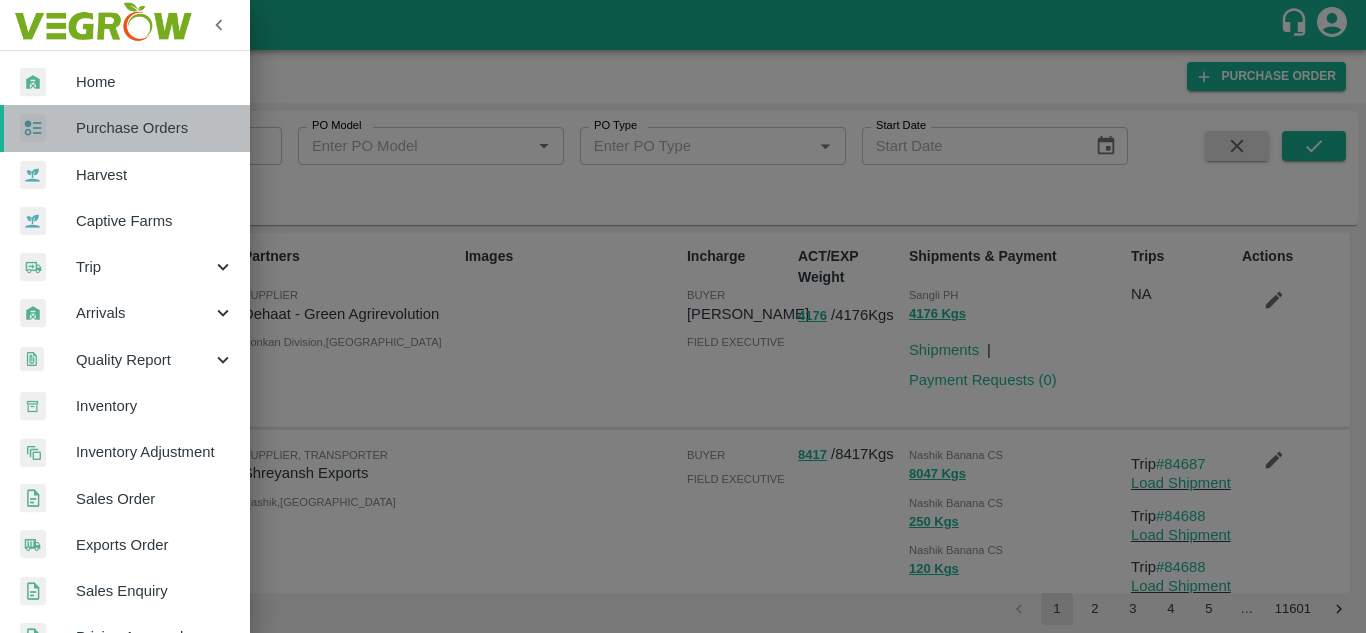 click on "Purchase Orders" at bounding box center [155, 128] 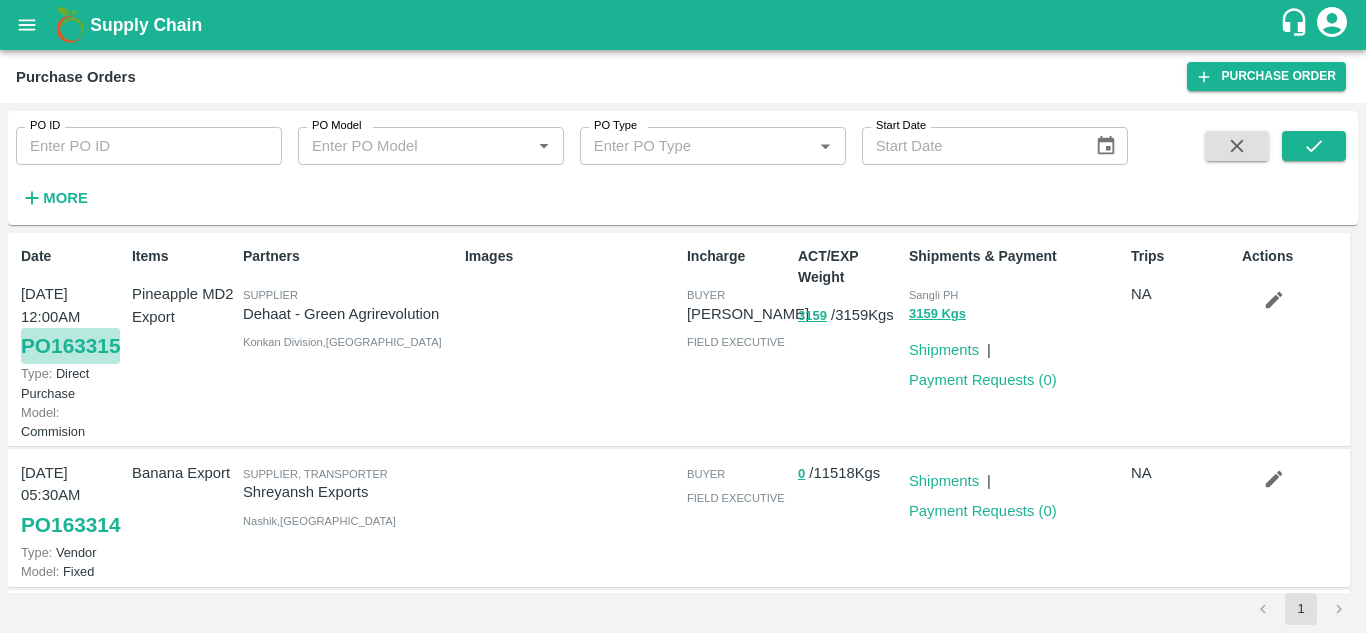 click on "PO  163315" at bounding box center (70, 346) 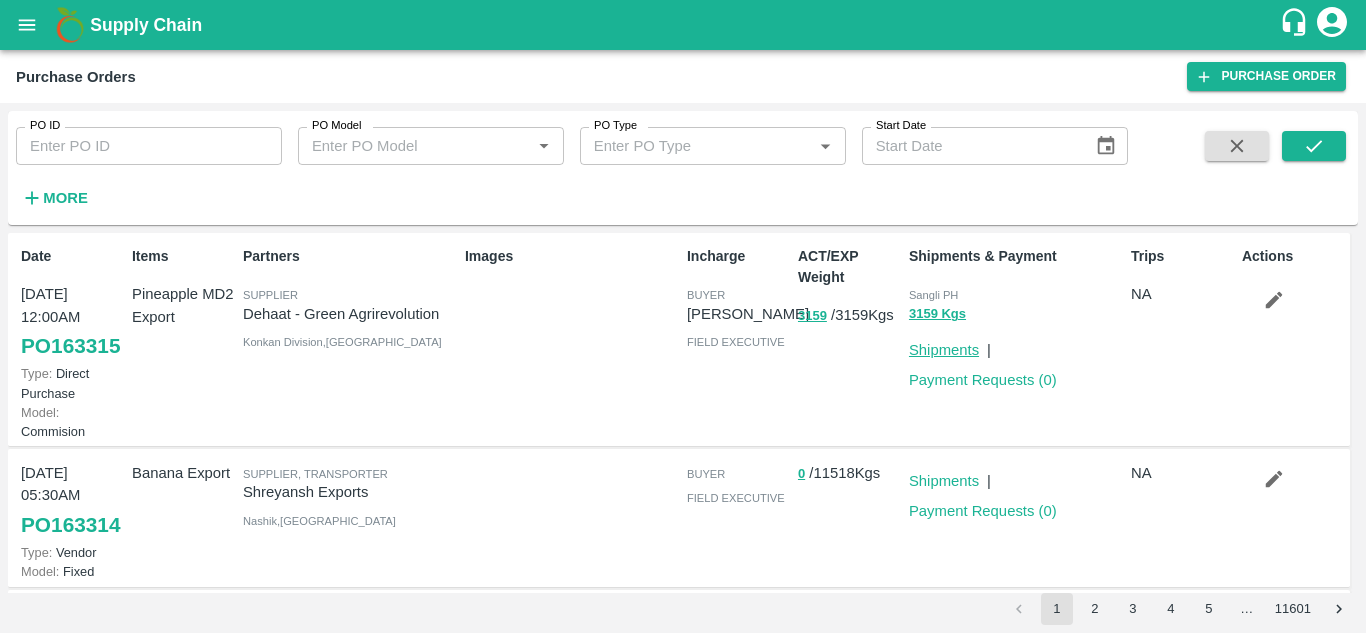 click on "Shipments" at bounding box center [944, 350] 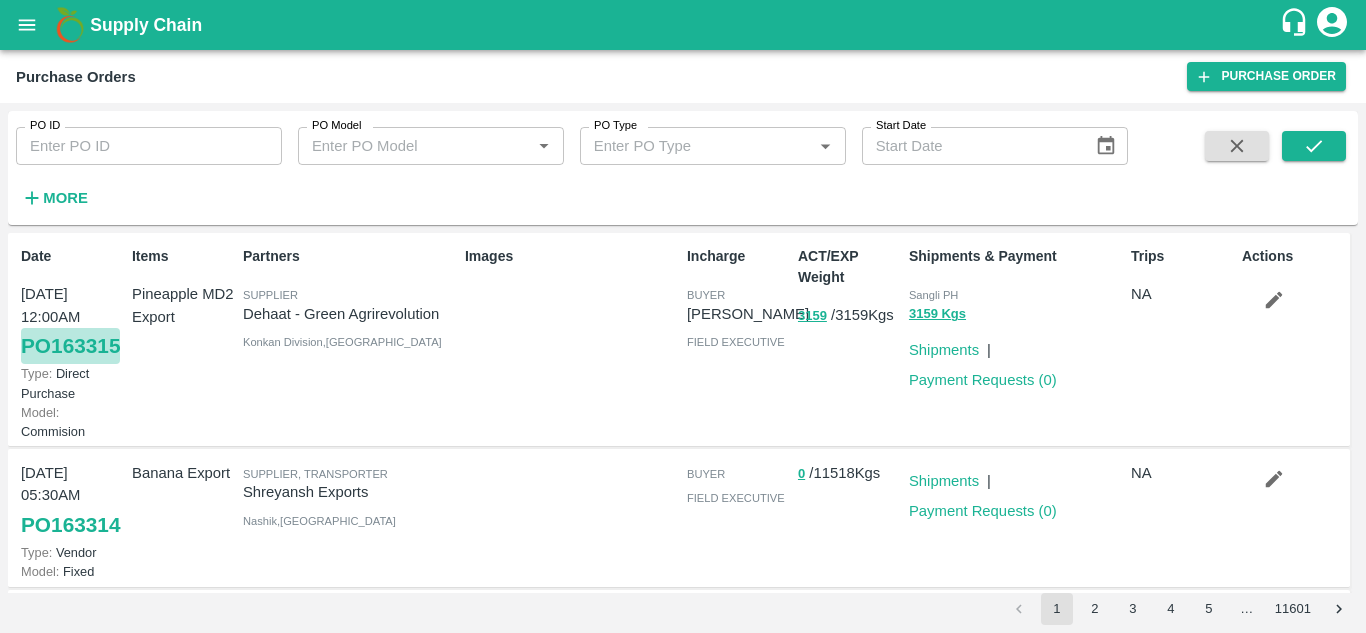 click on "PO  163315" at bounding box center [70, 346] 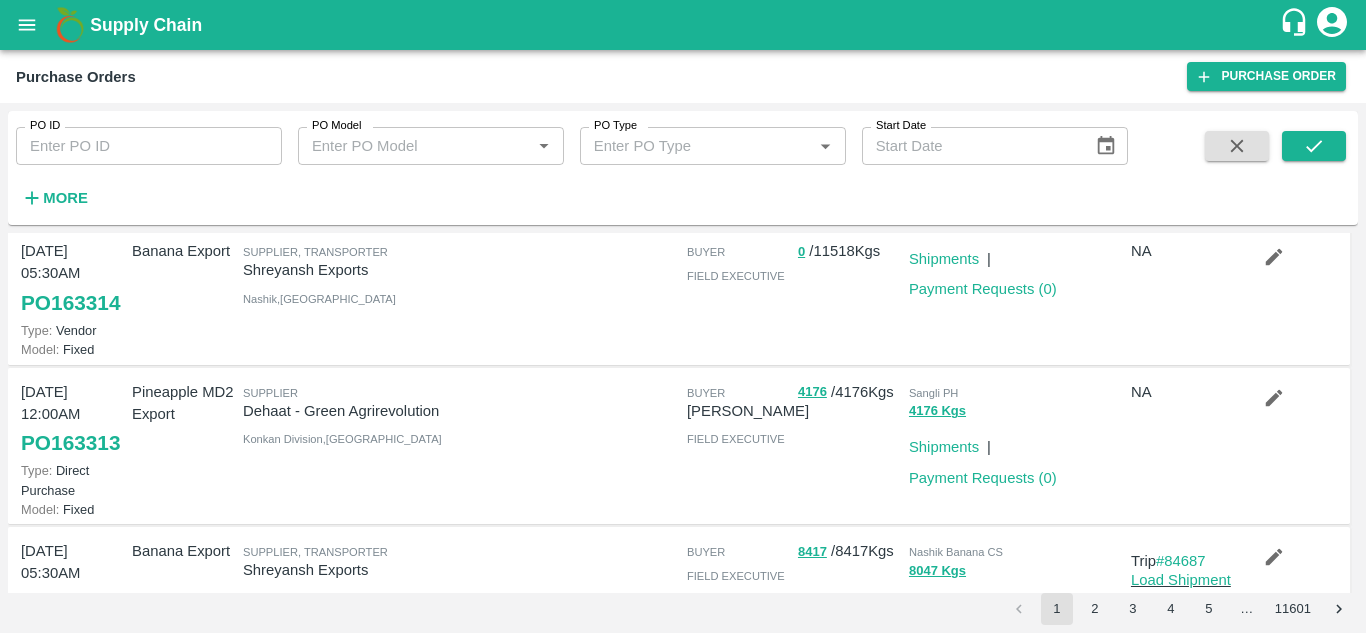 scroll, scrollTop: 0, scrollLeft: 0, axis: both 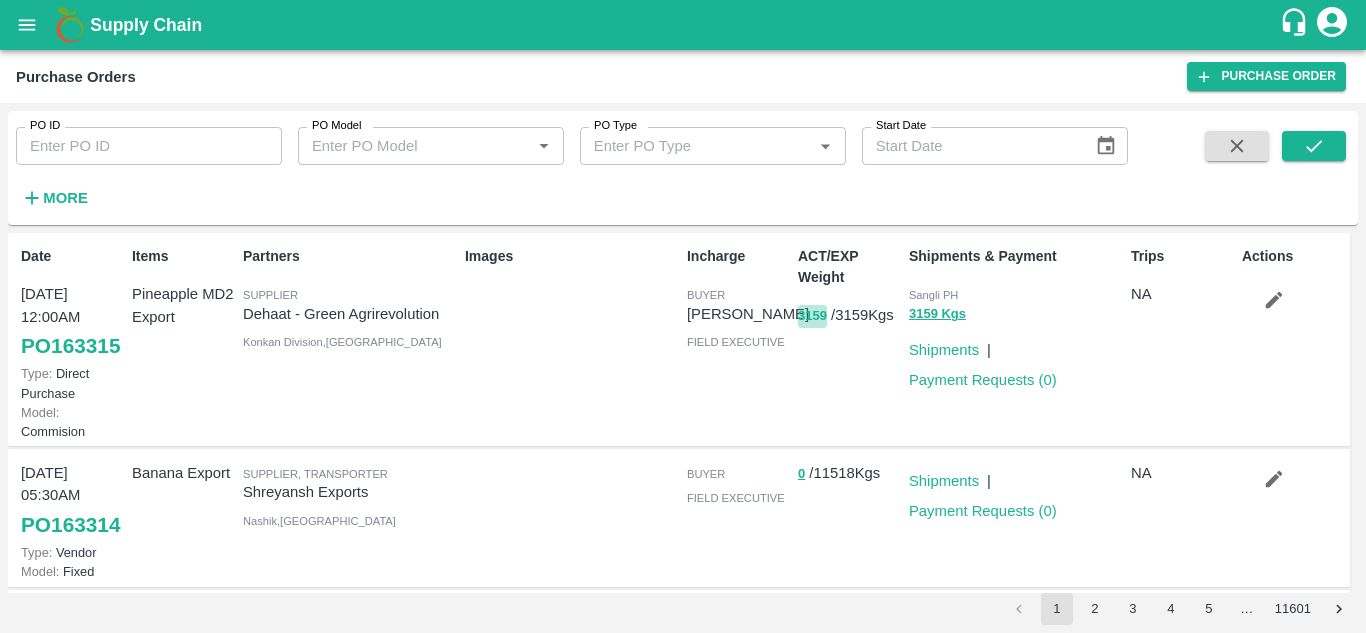 click on "3159" at bounding box center [812, 316] 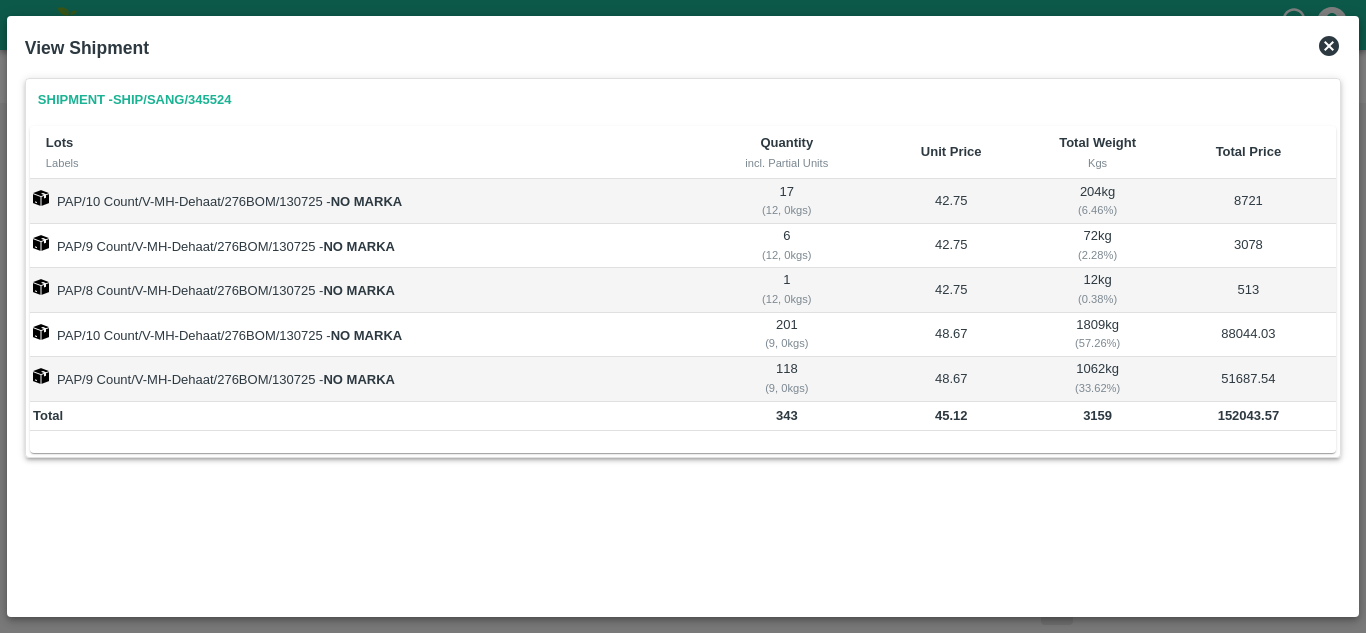 click 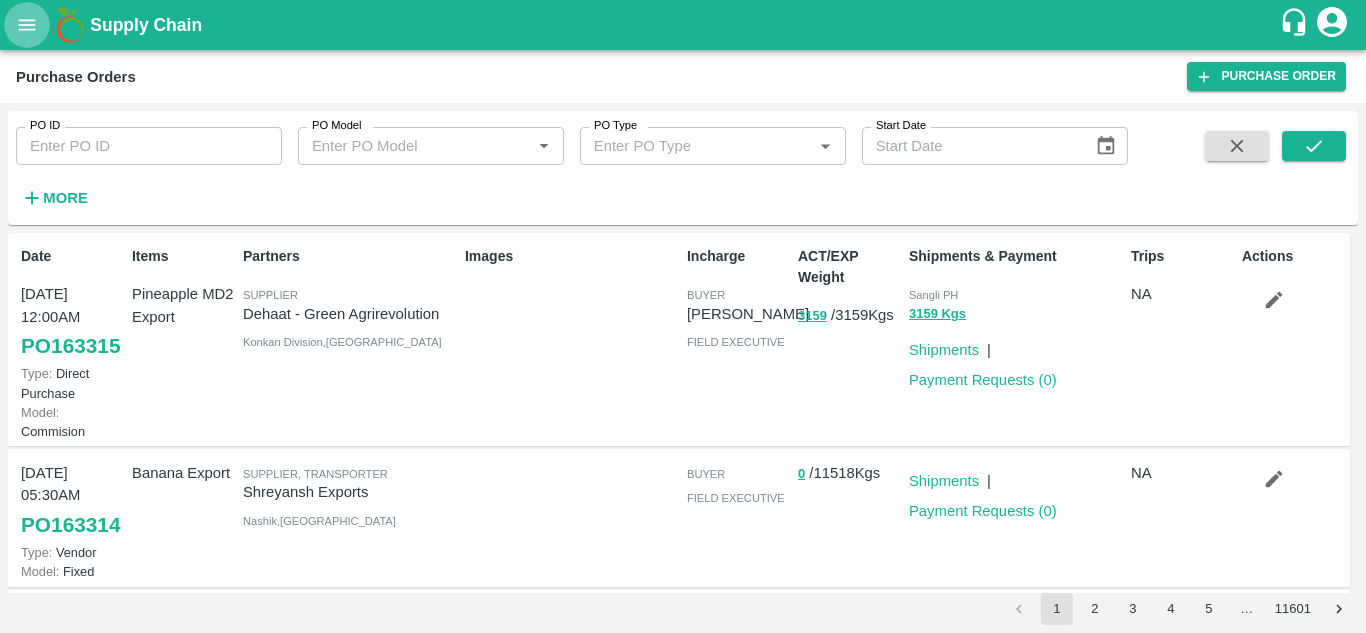 click at bounding box center [27, 25] 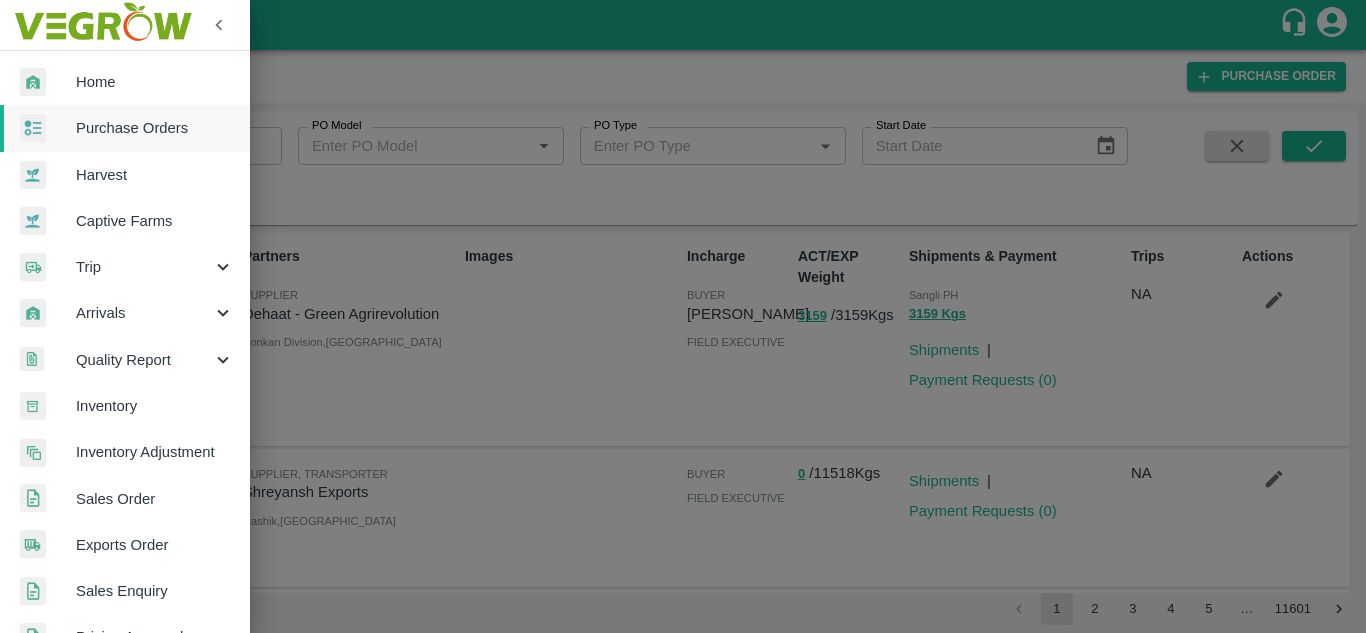 click on "Purchase Orders" at bounding box center (155, 128) 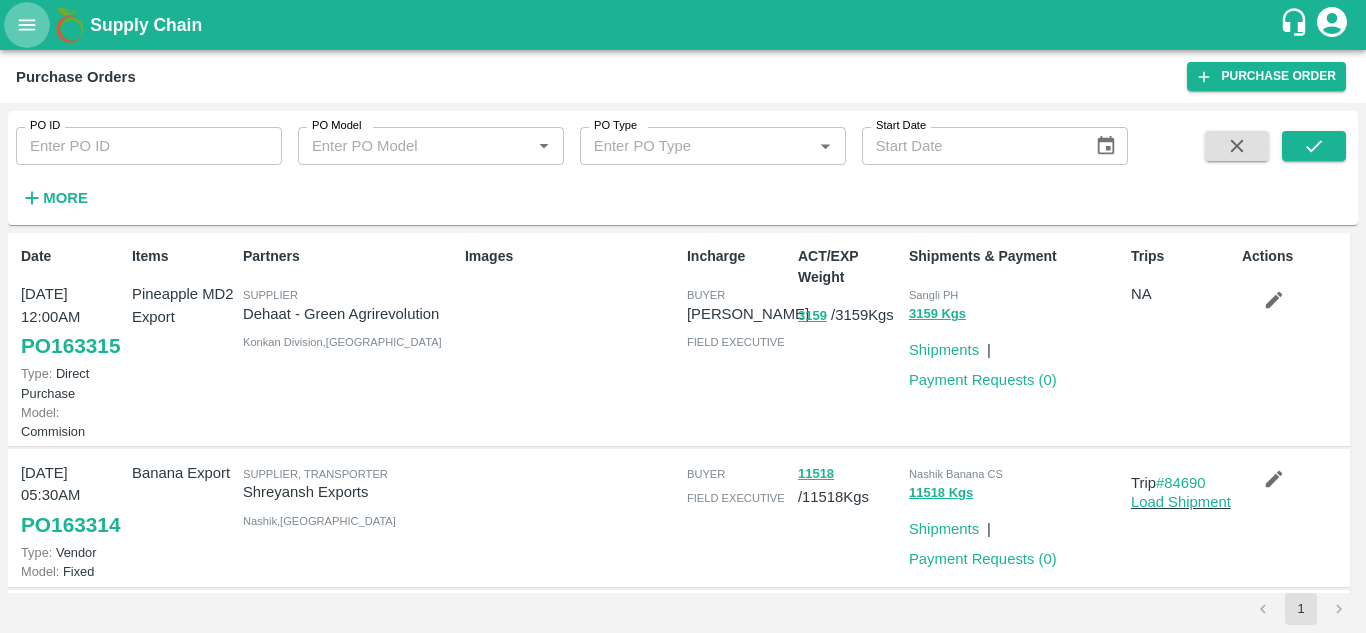 click 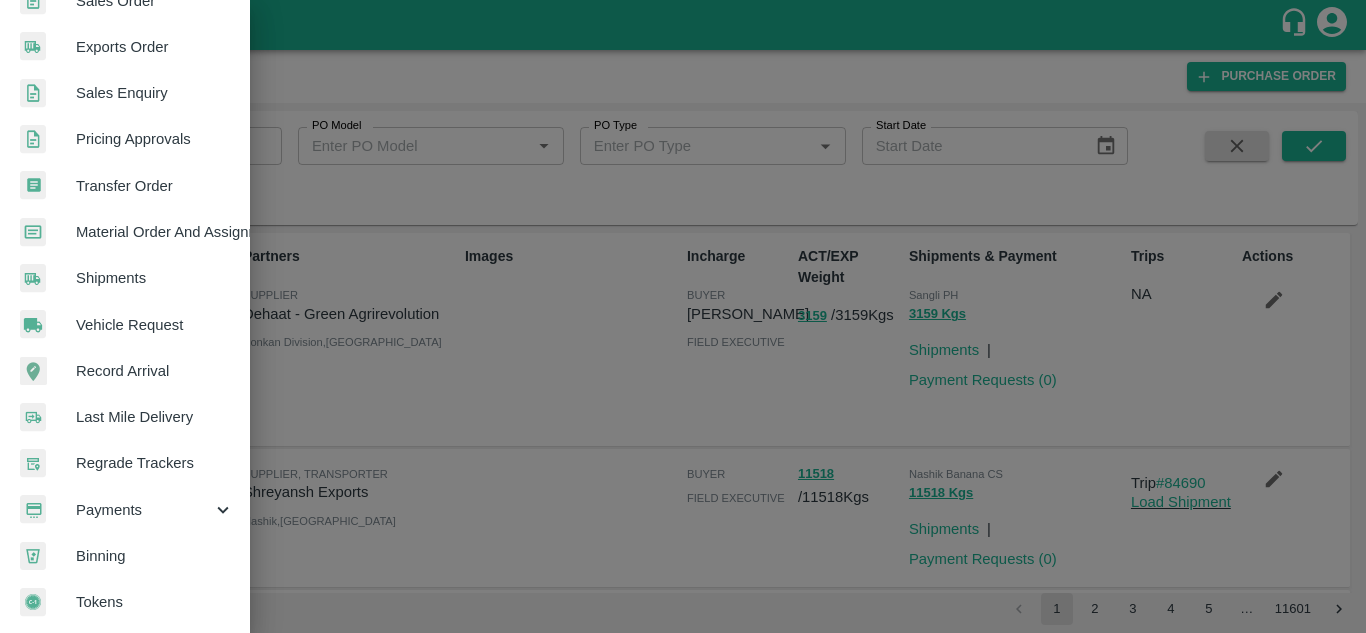 scroll, scrollTop: 506, scrollLeft: 0, axis: vertical 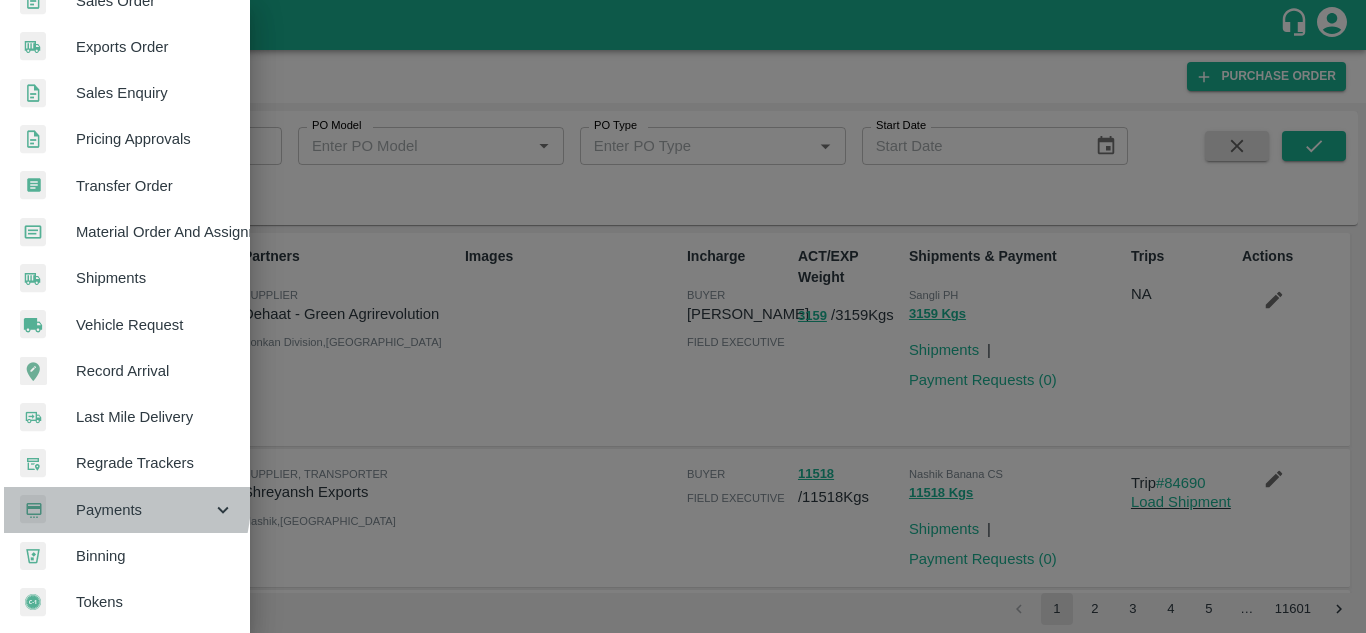 click on "Payments" at bounding box center (144, 510) 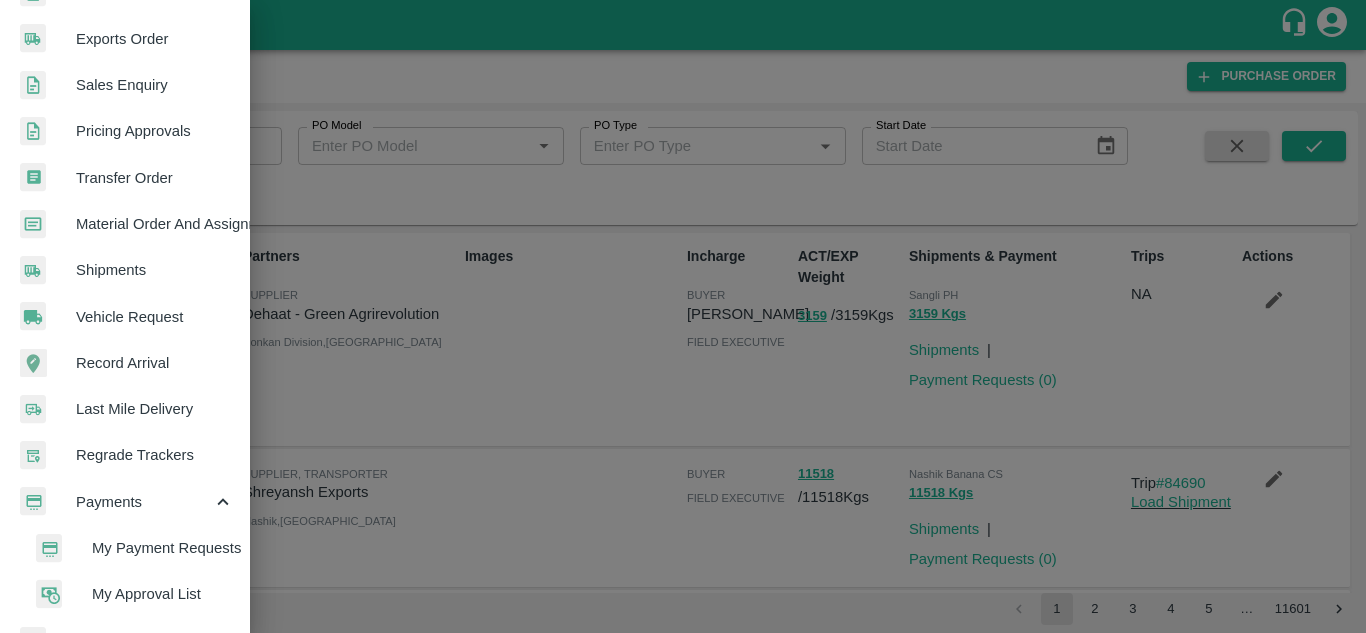scroll, scrollTop: 599, scrollLeft: 0, axis: vertical 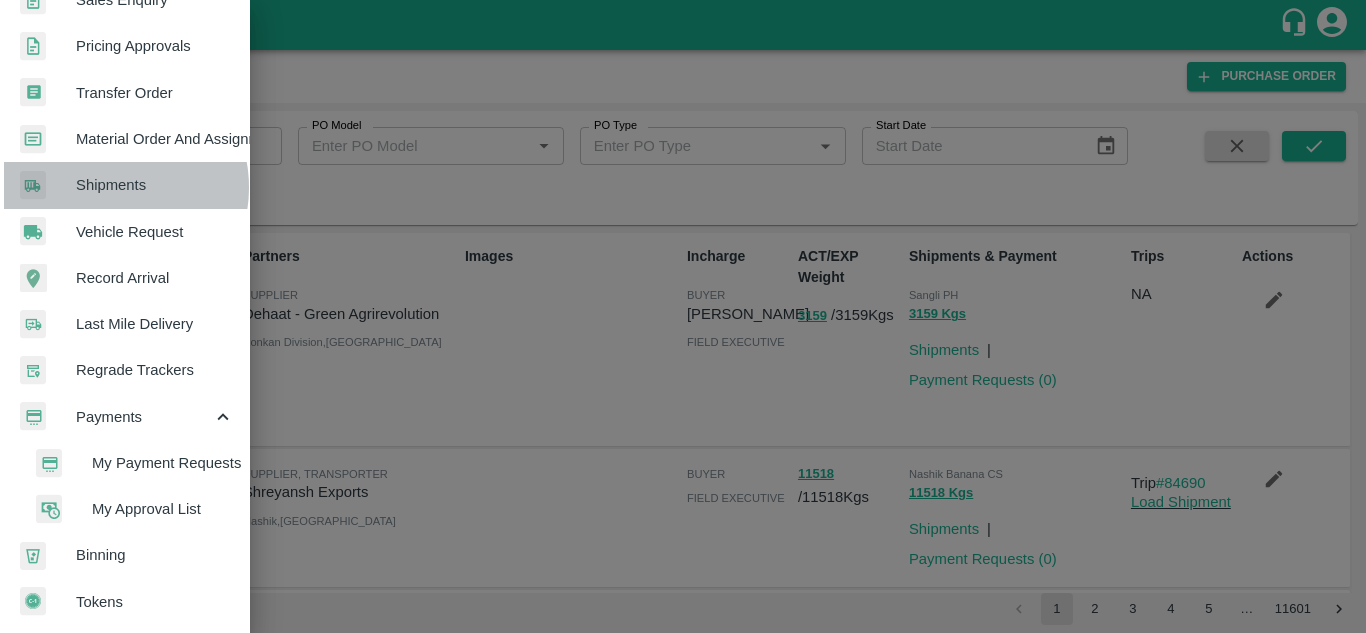 click on "Shipments" at bounding box center (155, 185) 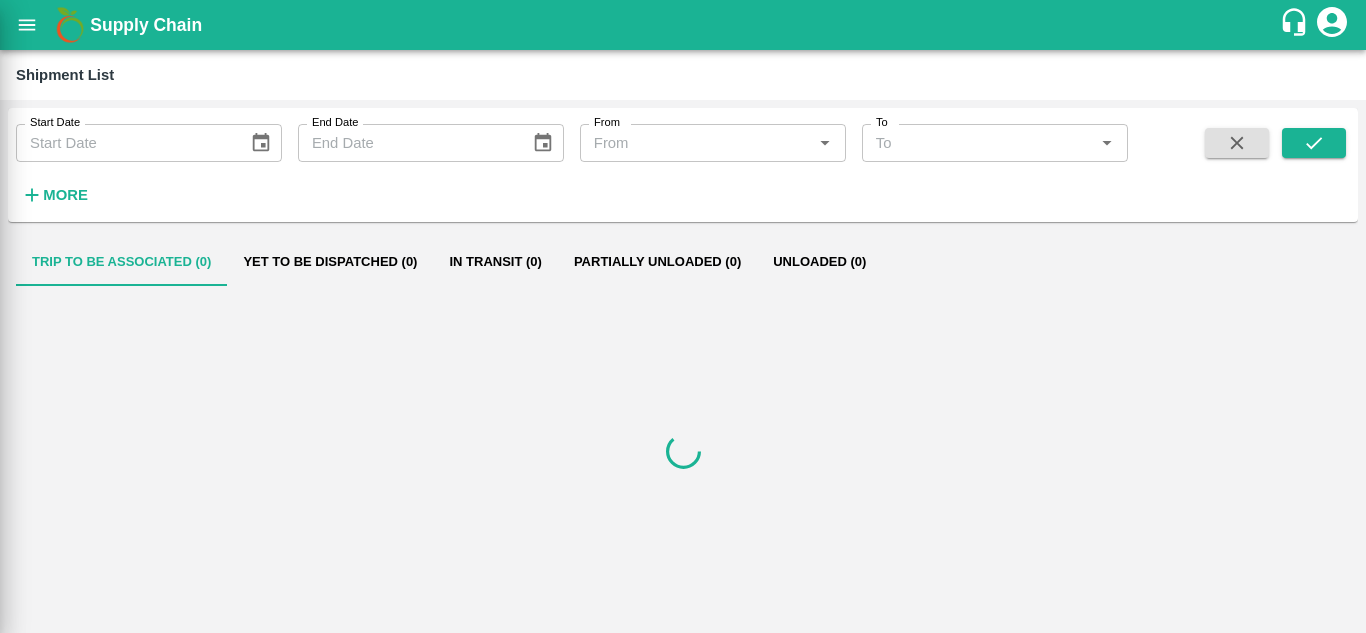scroll, scrollTop: 591, scrollLeft: 0, axis: vertical 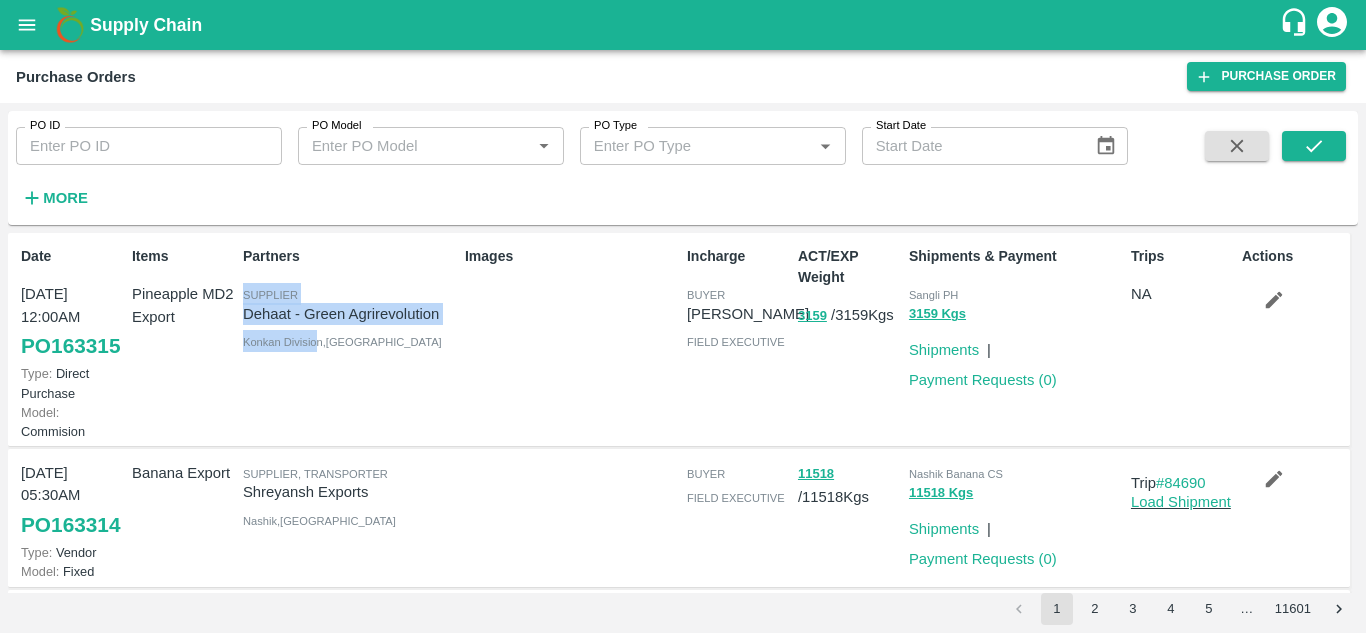 drag, startPoint x: 314, startPoint y: 386, endPoint x: 601, endPoint y: 201, distance: 341.45865 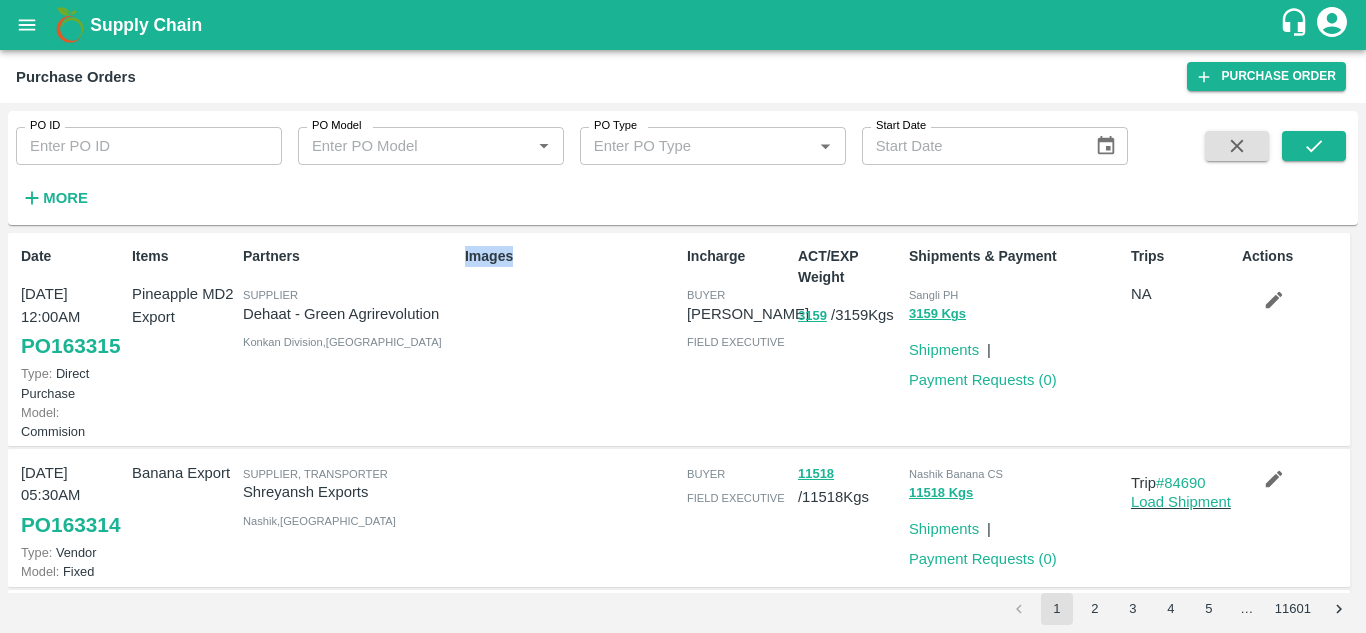 drag, startPoint x: 411, startPoint y: 475, endPoint x: 589, endPoint y: 344, distance: 221.00905 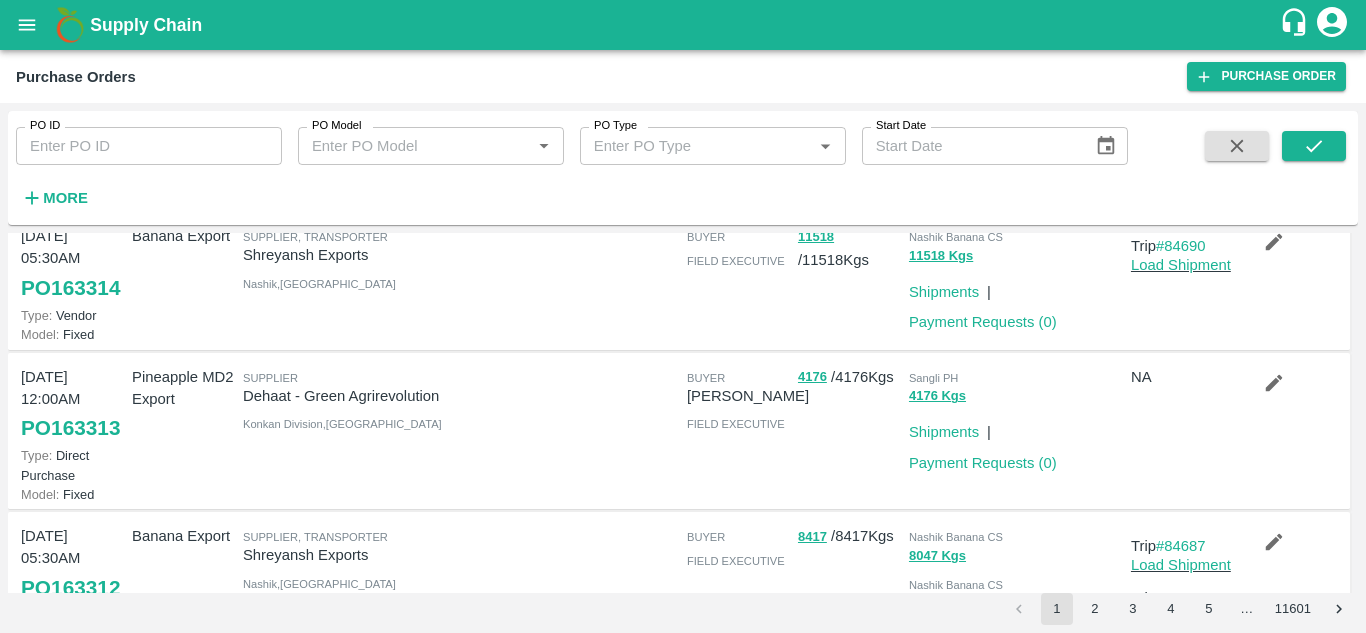 scroll, scrollTop: 240, scrollLeft: 0, axis: vertical 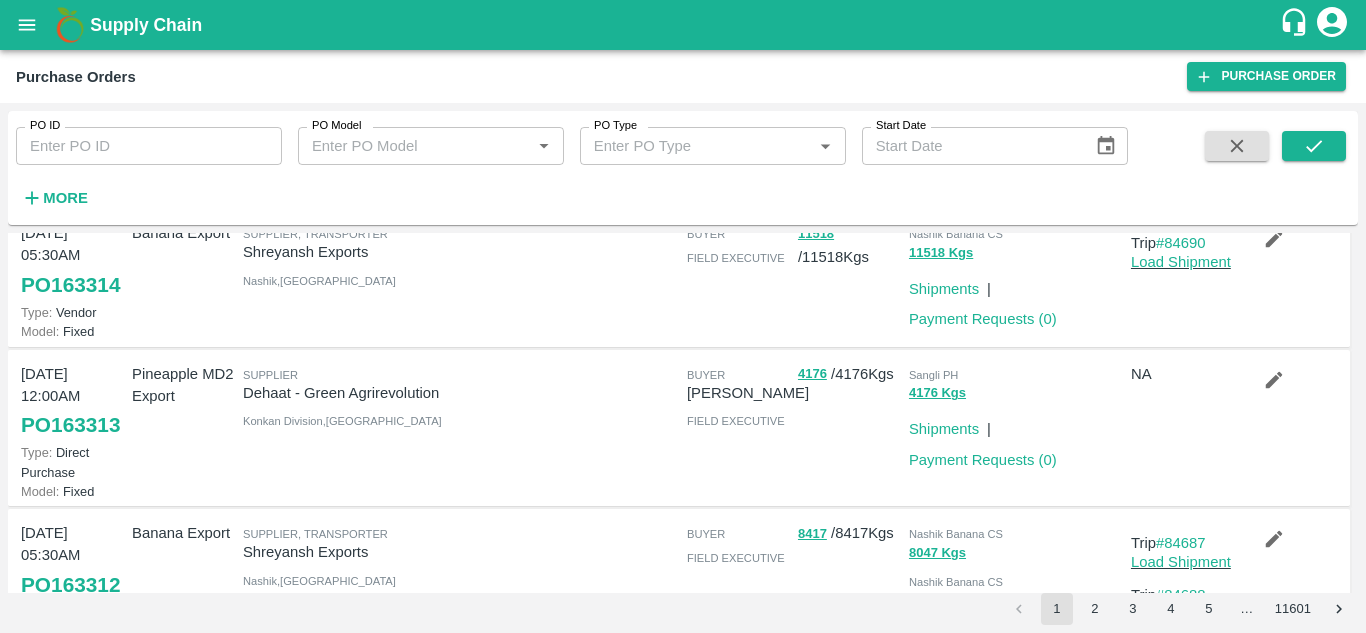 click on "PO  163313" at bounding box center (70, 425) 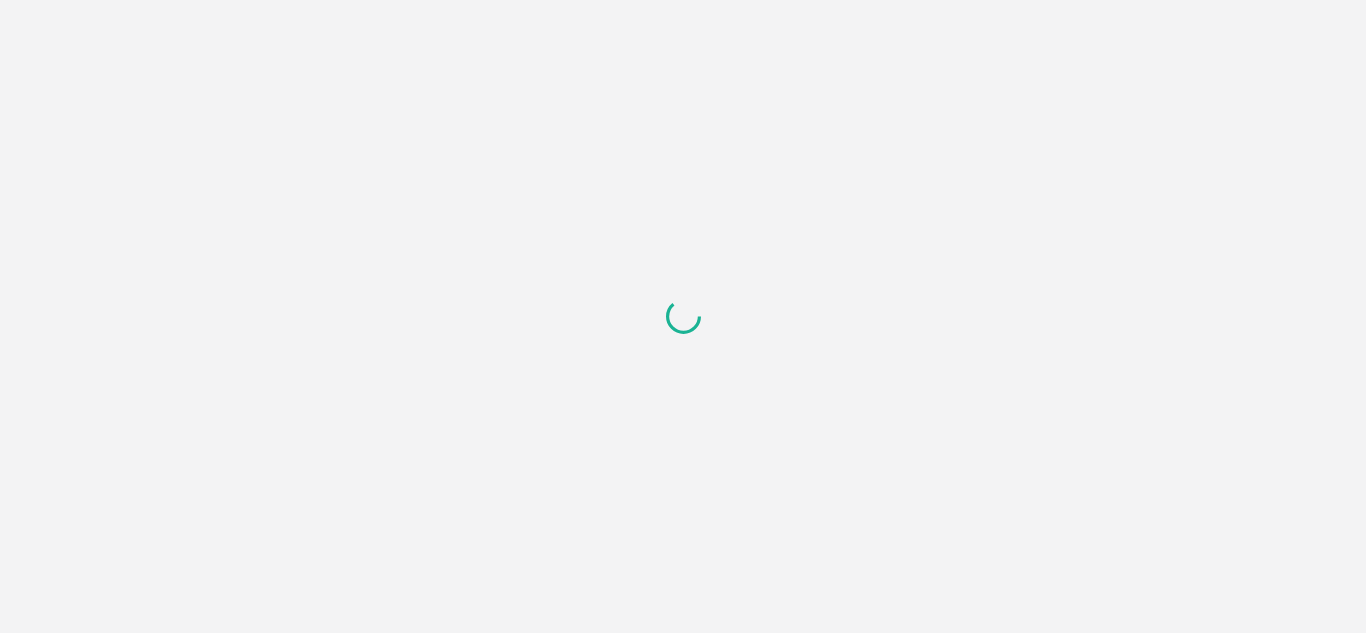 scroll, scrollTop: 0, scrollLeft: 0, axis: both 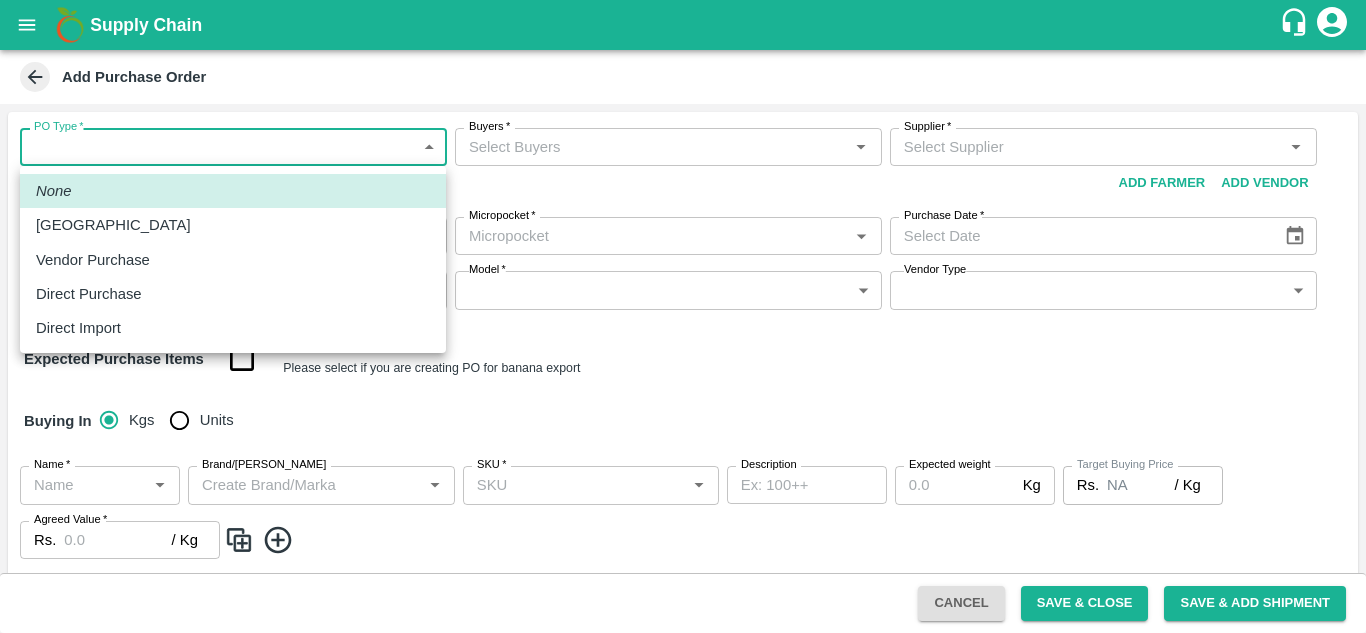 click on "Supply Chain Add Purchase Order PO Type   * ​ PO Type Buyers   * Buyers   * Supplier   * Supplier   * Add Vendor Add Farmer Address   * Address Micropocket   * Micropocket   * Purchase Date   * Purchase Date Incharge Field Executive   * Incharge Field Executive   * Model   * ​ Model Vendor Type ​ Vendor Type Expected Purchase Items Banana Export PO Please select if you are creating PO for banana export Buying In Kgs Units Name   * Name   * Brand/Marka Brand/Marka SKU   * SKU   * Description x Description Expected weight Kg Expected weight Target Buying Price Rs. NA / Kg Target Buying Price Agreed Value   * Rs. / Kg Agreed Value Upload Agreement Upload Chute Percentage % Chute Percentage Cancel Save & Close Save & Add Shipment Bhuj CC Sachin Jangid Logout None Farm Gate Vendor Purchase Direct Purchase Direct Import" at bounding box center [683, 316] 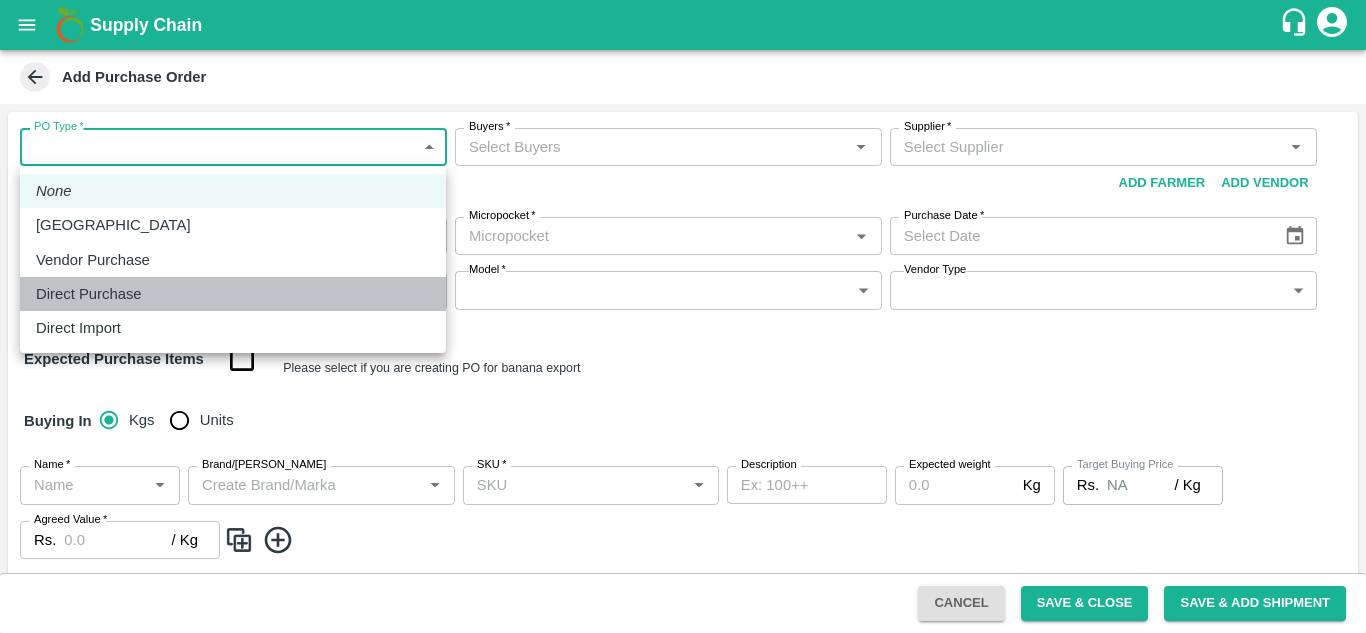 click on "Direct Purchase" at bounding box center (233, 294) 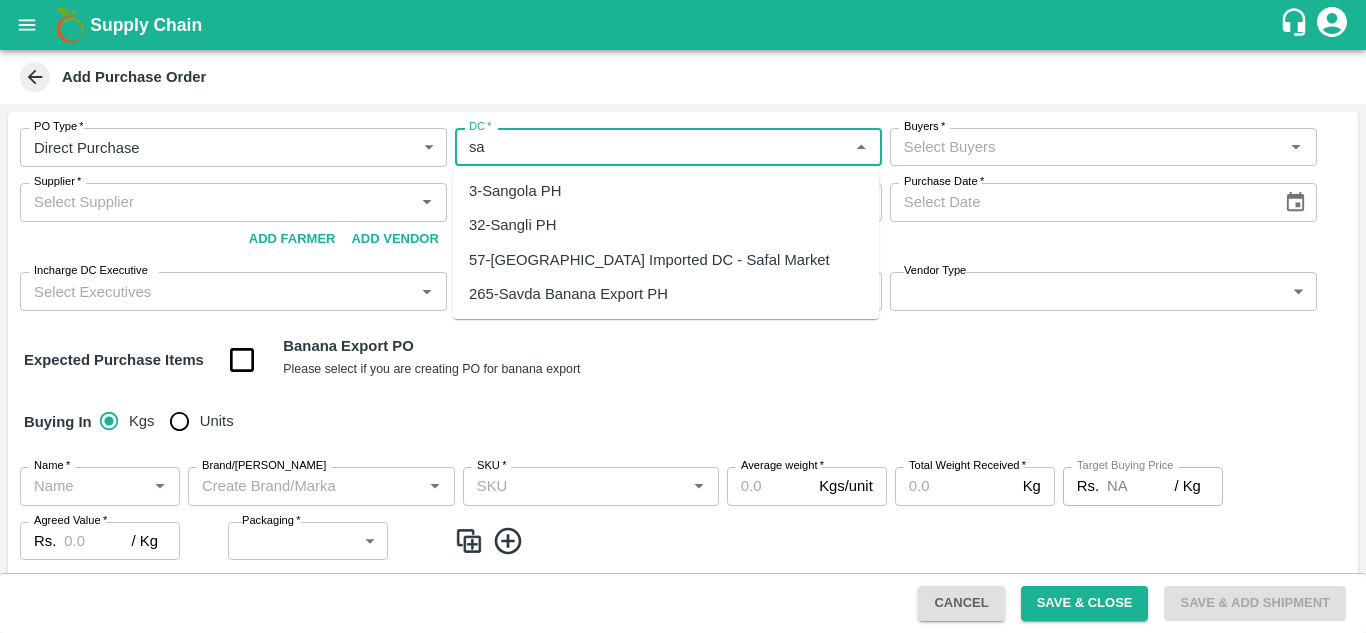 click on "DC   *" at bounding box center [652, 147] 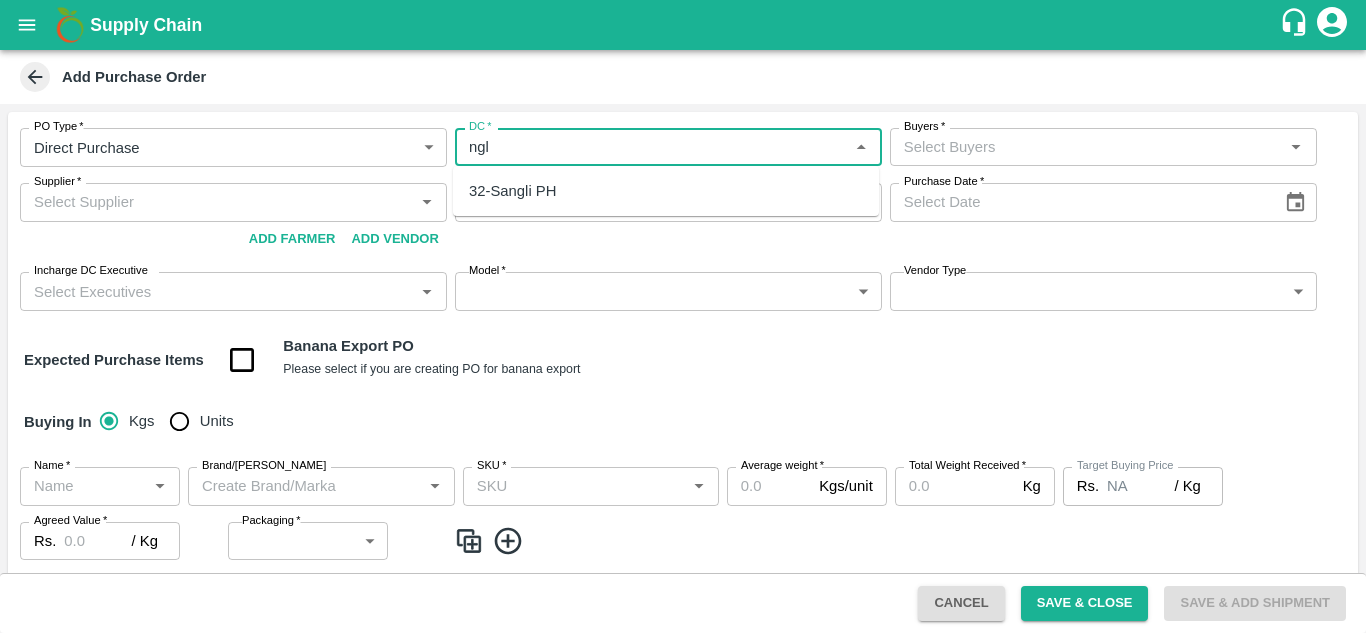 click on "32-Sangli PH" at bounding box center [512, 191] 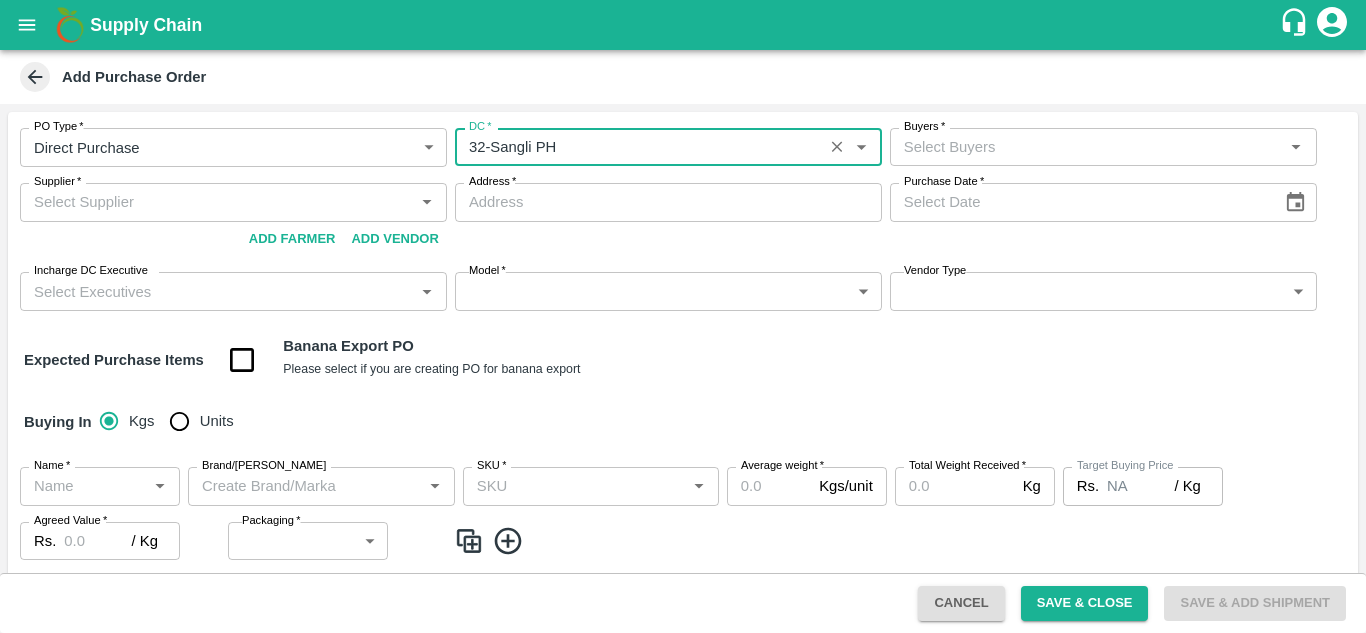 type on "32-Sangli PH" 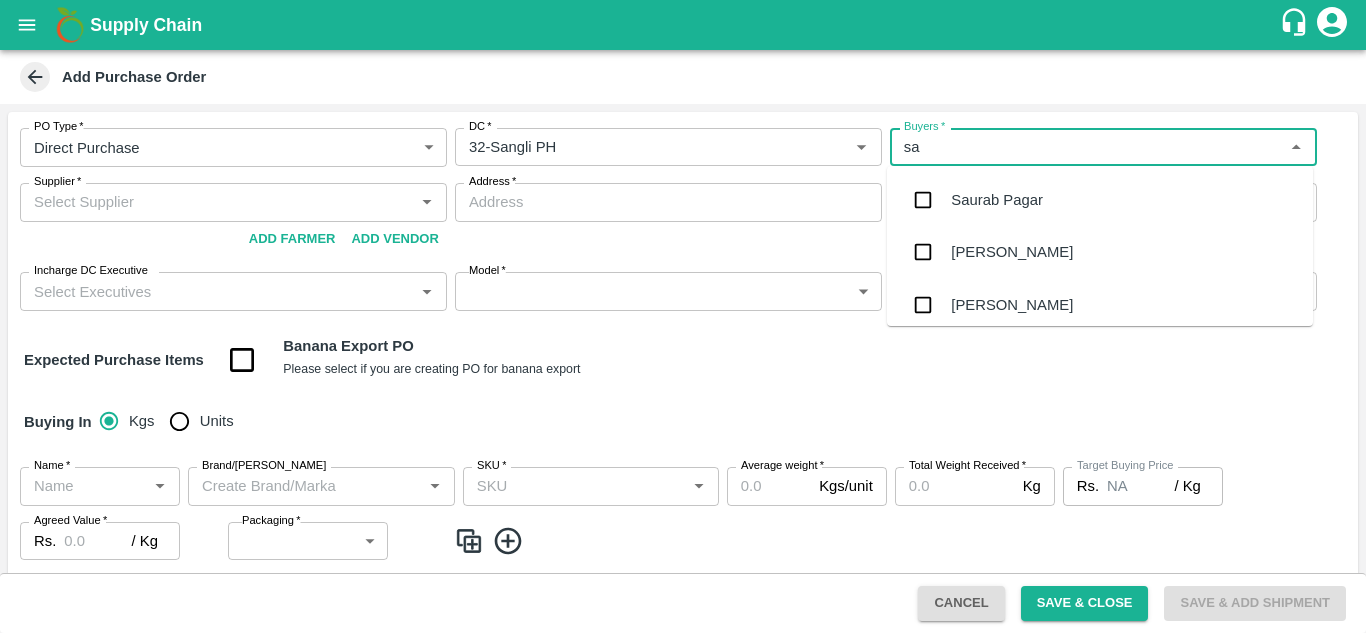 type on "sac" 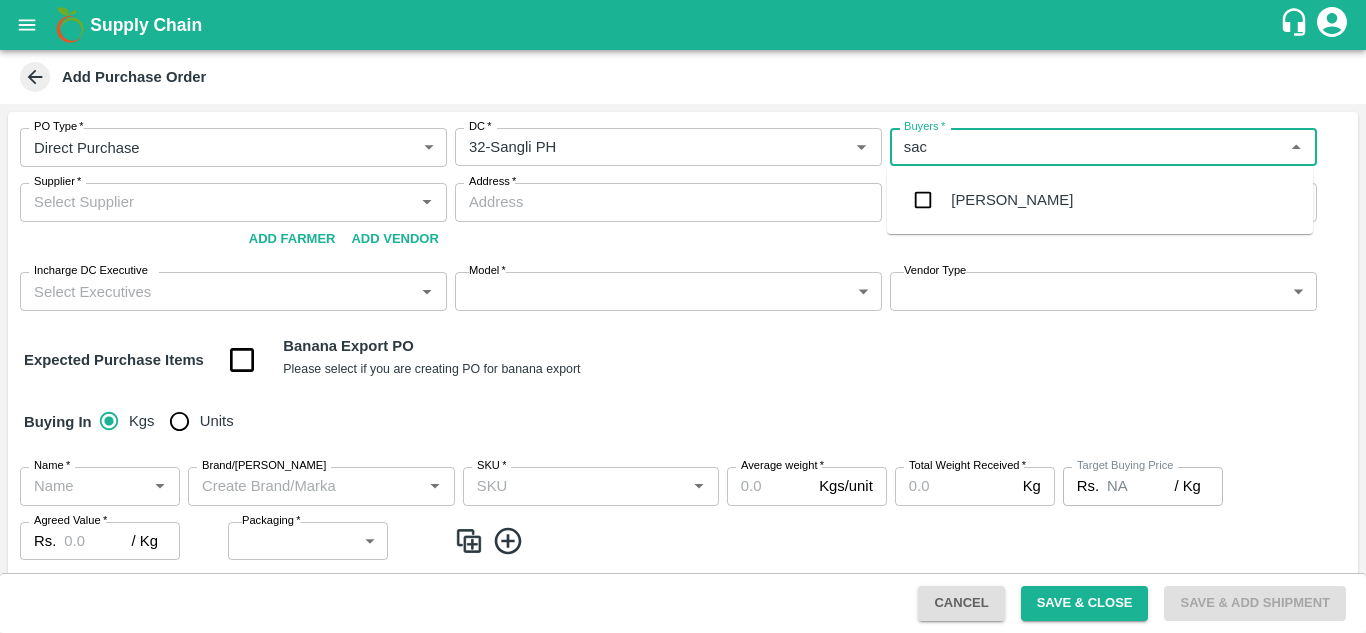 click on "[PERSON_NAME]" at bounding box center [1012, 200] 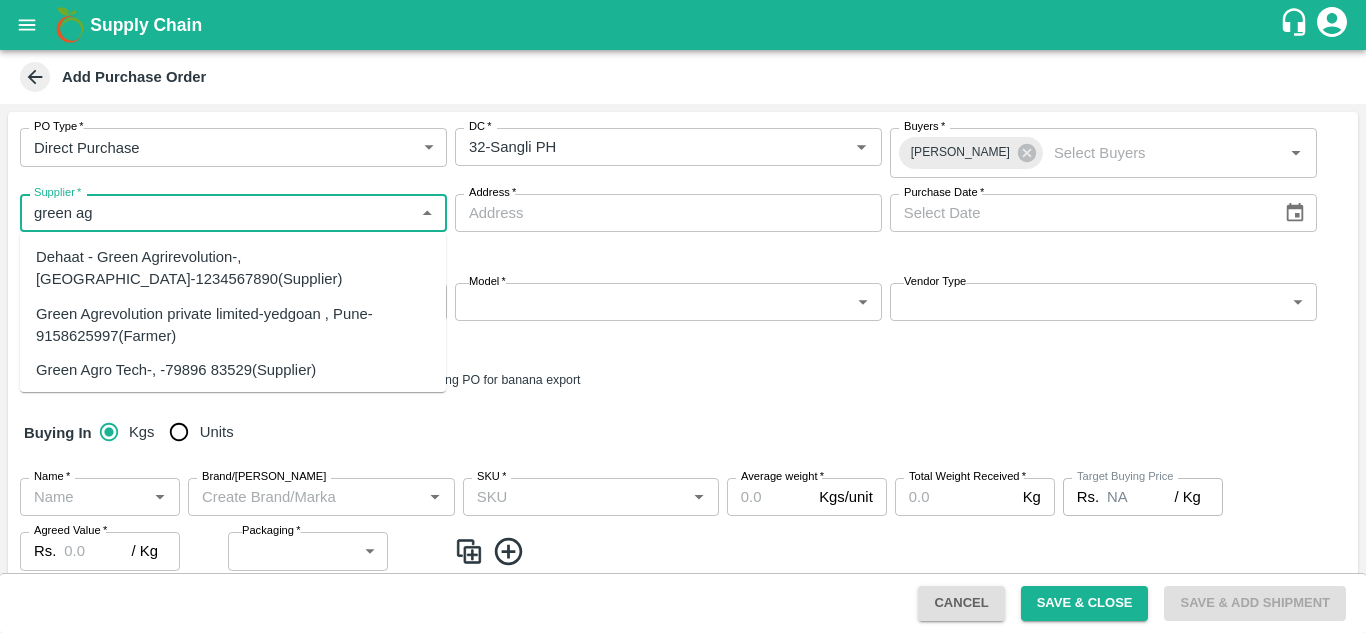 drag, startPoint x: 152, startPoint y: 216, endPoint x: 249, endPoint y: 271, distance: 111.50785 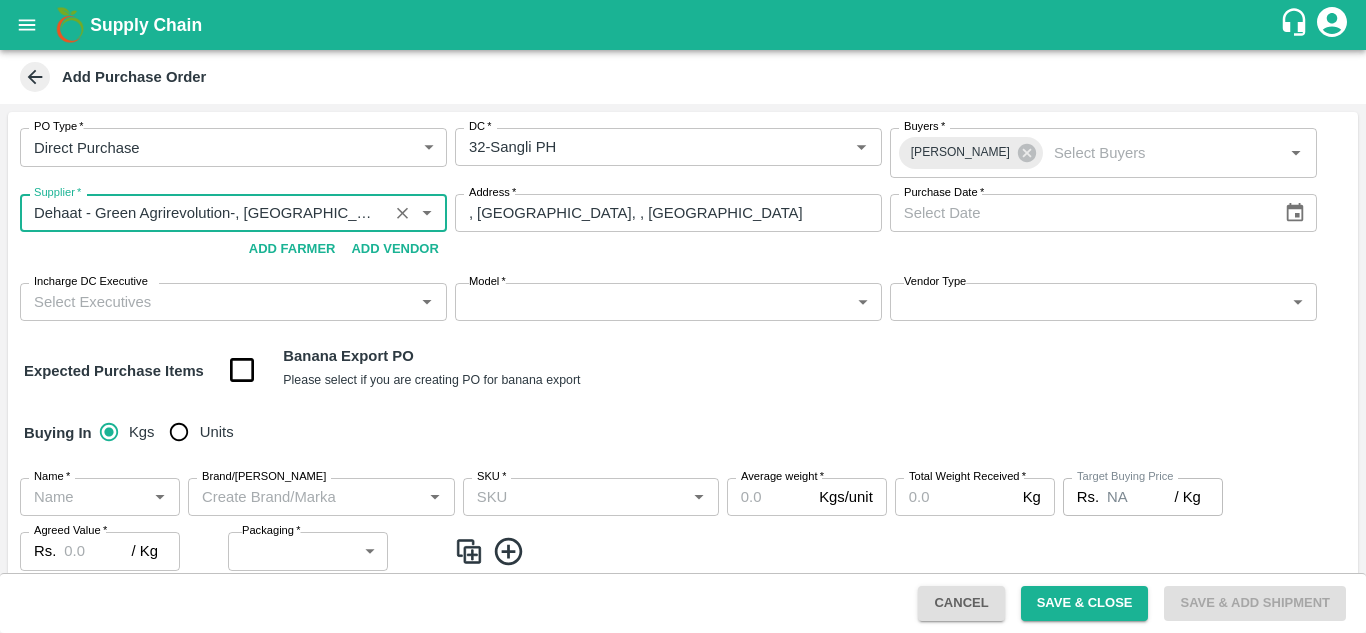 type on "Dehaat - Green Agrirevolution-, Mumbai-1234567890(Supplier)" 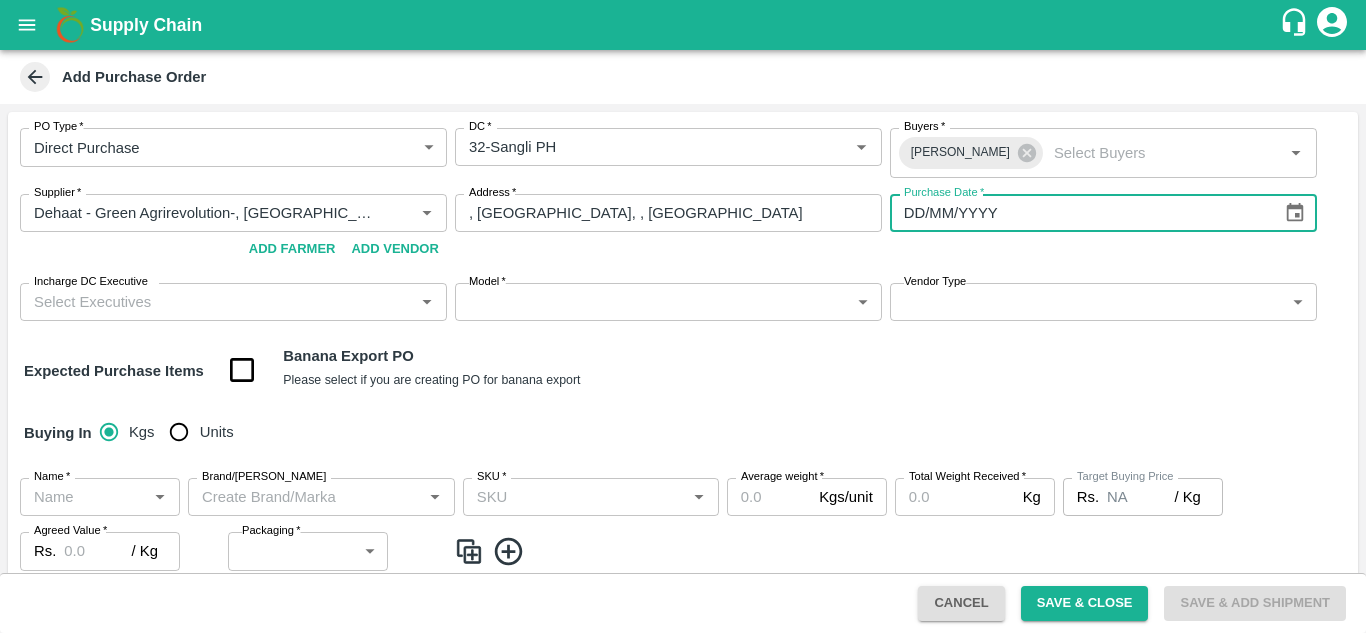 click on "DD/MM/YYYY" at bounding box center [1079, 213] 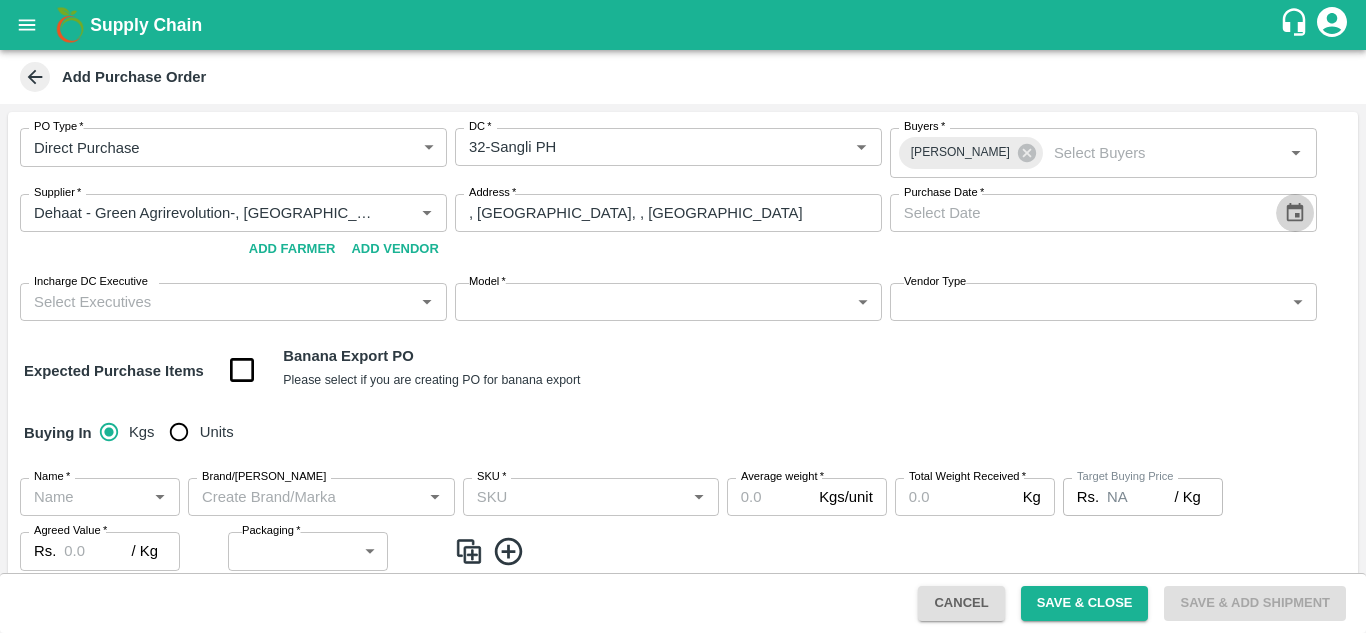 click 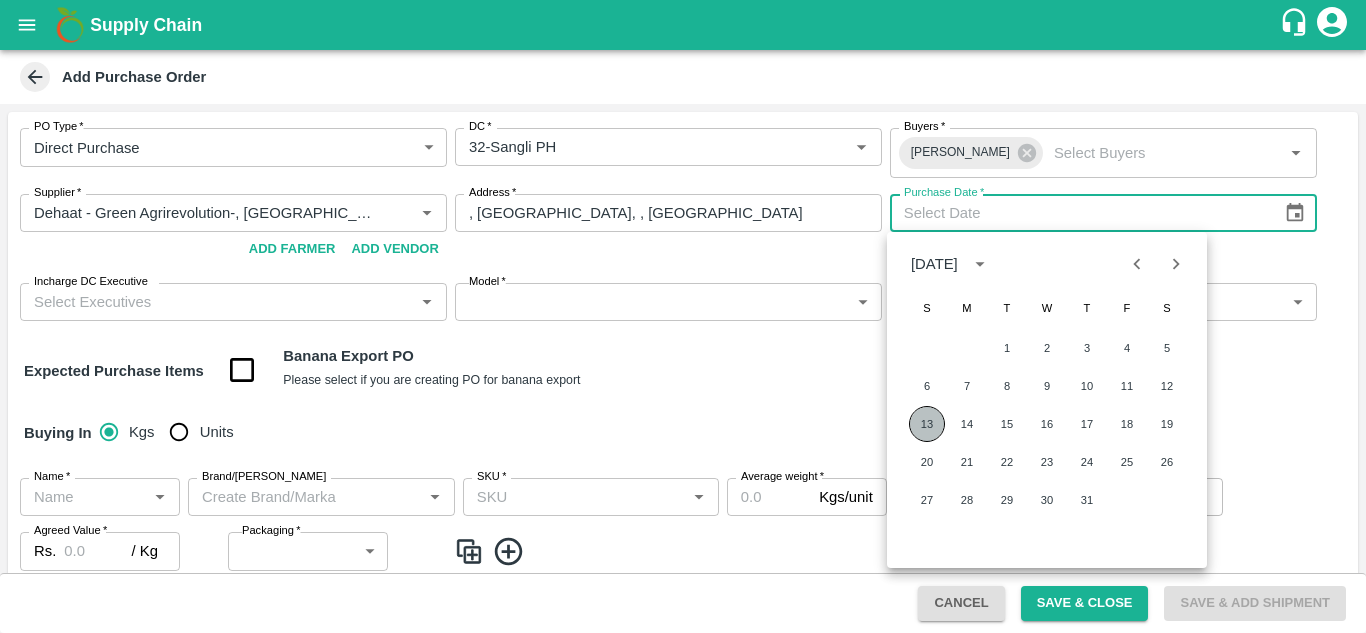 click on "13" at bounding box center [927, 424] 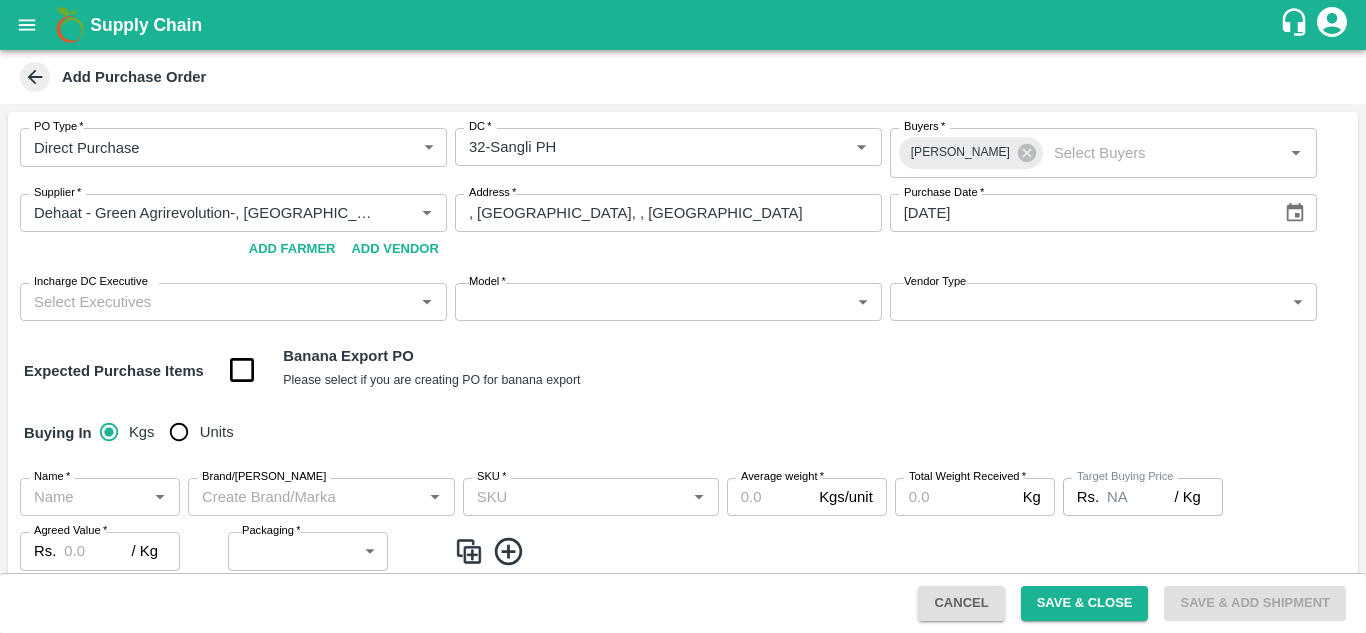 click on "Incharge DC Executive" at bounding box center (217, 302) 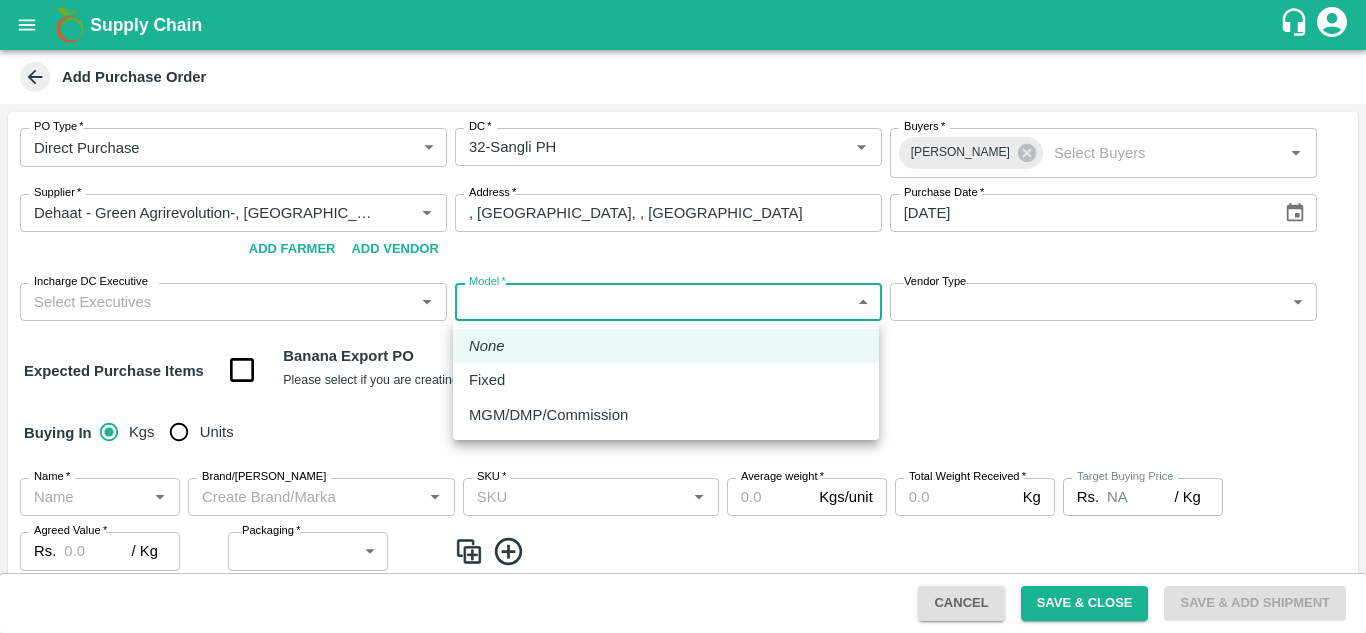 click on "Supply Chain Add Purchase Order PO Type   * Direct Purchase 3 PO Type DC   * DC   * Buyers   * Sachin Jangid Buyers   * Supplier   * Supplier   * Add Vendor Add Farmer Address   * , Mumbai, , Maharashtra Address Purchase Date   * 13/07/2025 Purchase Date Incharge DC Executive Incharge DC Executive   * Model   * ​ Model Vendor Type ​ Vendor Type Expected Purchase Items Banana Export PO Please select if you are creating PO for banana export Buying In Kgs Units Name   * Name   * Brand/Marka Brand/Marka SKU   * SKU   * Average weight   * Kgs/unit Average weight Total Weight Received   * Kg Total Weight Received Target Buying Price Rs. NA / Kg Target Buying Price Agreed Value   * Rs. / Kg Agreed Value Packaging   * ​ Packaging Total Amount : ₹ 0 ( 0 x 0 ) Upload Agreement Upload Chute Percentage % Chute Percentage Cancel Save & Close Save & Add Shipment Bhuj CC Sachin Jangid Logout None Fixed MGM/DMP/Commission" at bounding box center [683, 316] 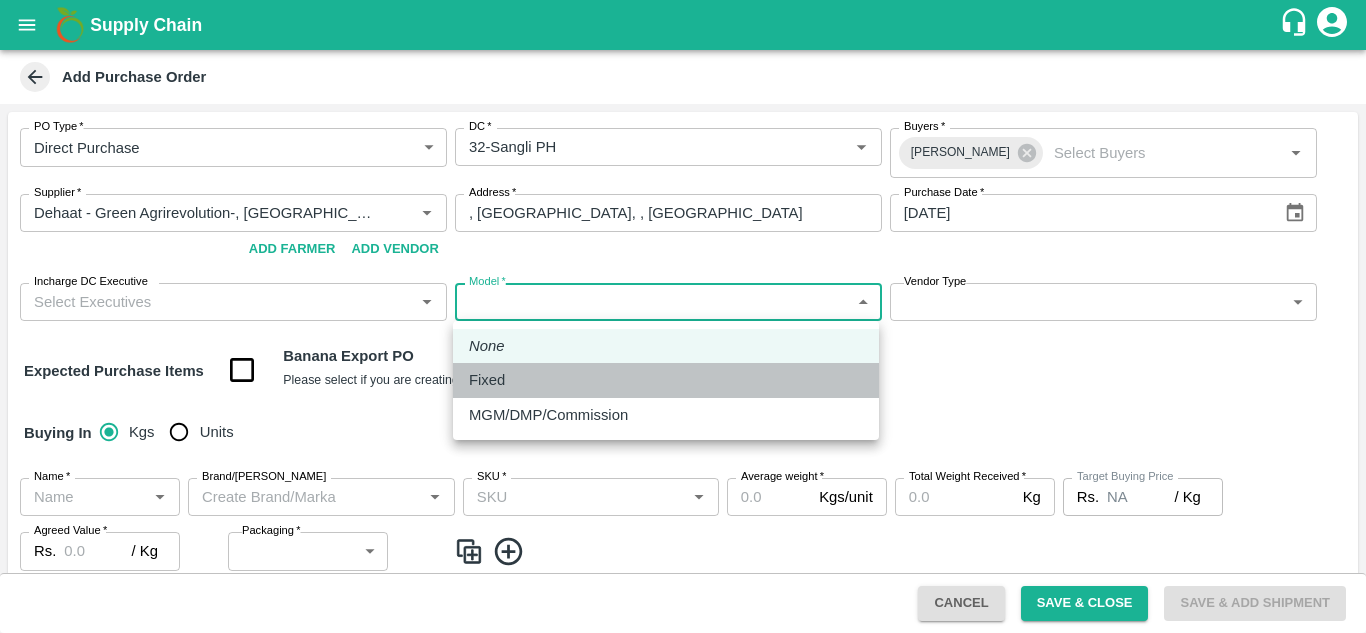 click on "Fixed" at bounding box center [666, 380] 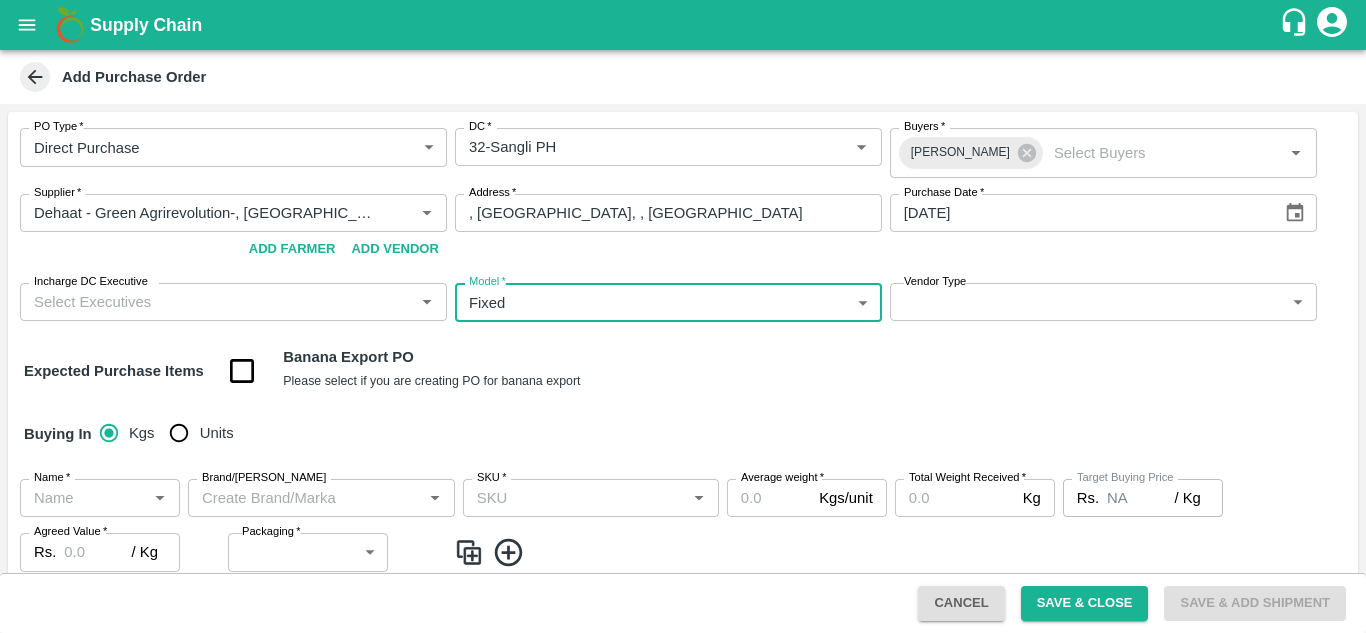 click on "Supply Chain Add Purchase Order PO Type   * Direct Purchase 3 PO Type DC   * DC   * Buyers   * Sachin Jangid Buyers   * Supplier   * Supplier   * Add Vendor Add Farmer Address   * , Mumbai, , Maharashtra Address Purchase Date   * 13/07/2025 Purchase Date Incharge DC Executive Incharge DC Executive   * Model   * Fixed Fixed Model Vendor Type ​ Vendor Type Expected Purchase Items Banana Export PO Please select if you are creating PO for banana export Buying In Kgs Units Name   * Name   * Brand/Marka Brand/Marka SKU   * SKU   * Average weight   * Kgs/unit Average weight Total Weight Received   * Kg Total Weight Received Target Buying Price Rs. NA / Kg Target Buying Price Agreed Value   * Rs. / Kg Agreed Value Packaging   * ​ Packaging Total Amount : ₹ 0 ( 0 x 0 ) Upload Agreement Upload Chute Percentage % Chute Percentage Cancel Save & Close Save & Add Shipment Bhuj CC Sachin Jangid Logout" at bounding box center [683, 316] 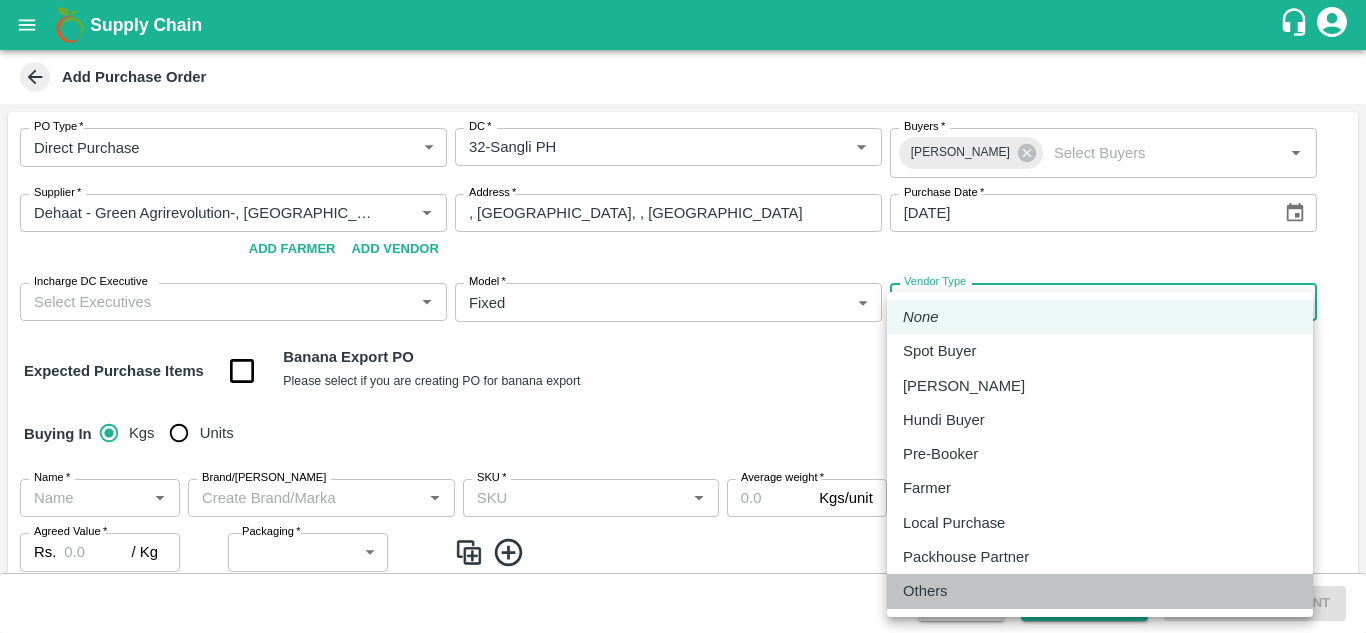 click on "Others" at bounding box center [1100, 591] 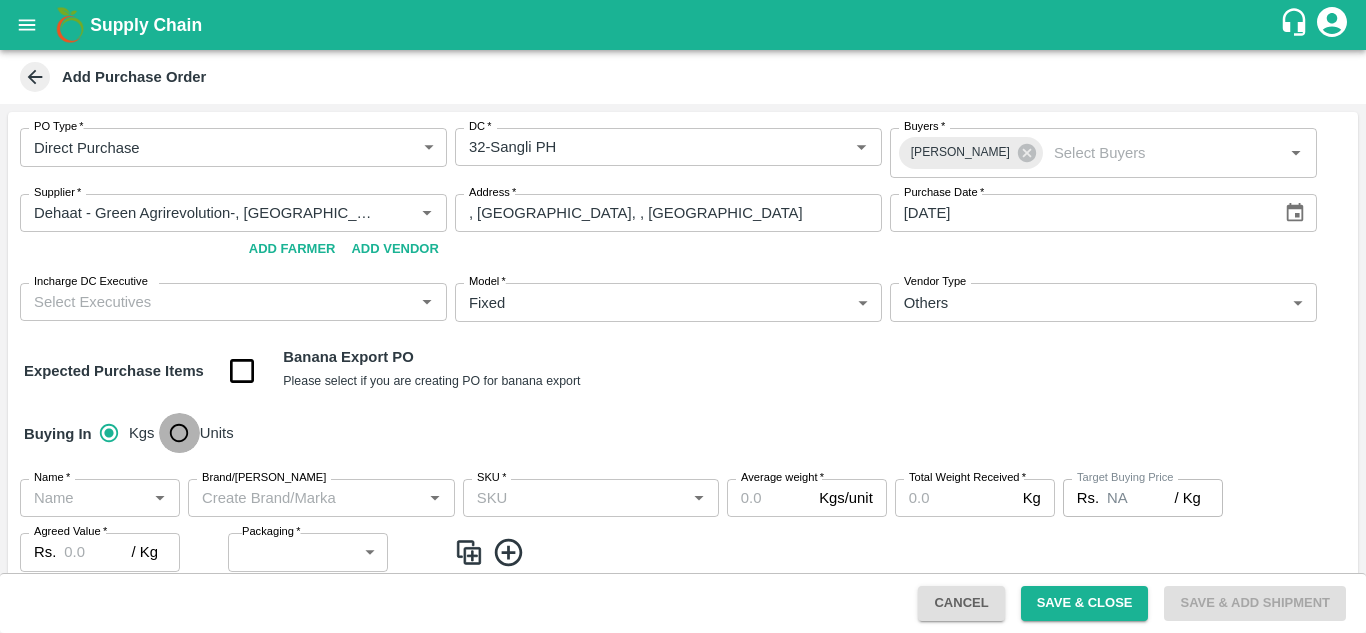 click on "Units" at bounding box center [179, 433] 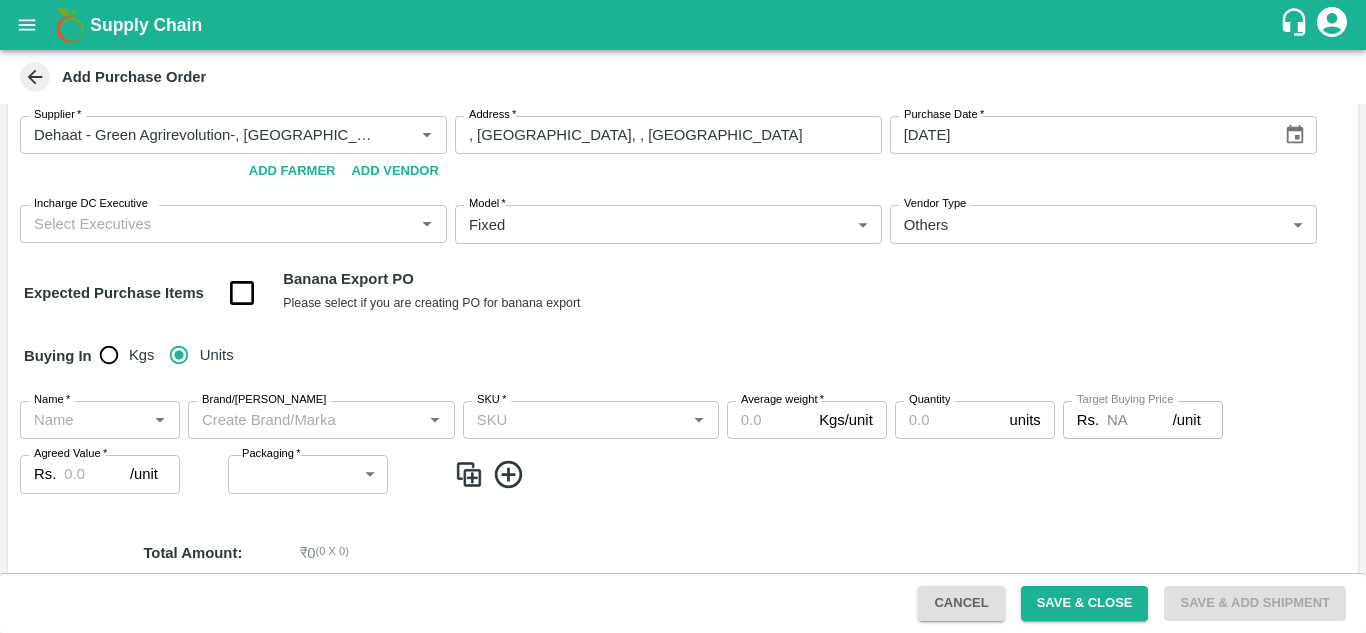 scroll, scrollTop: 84, scrollLeft: 0, axis: vertical 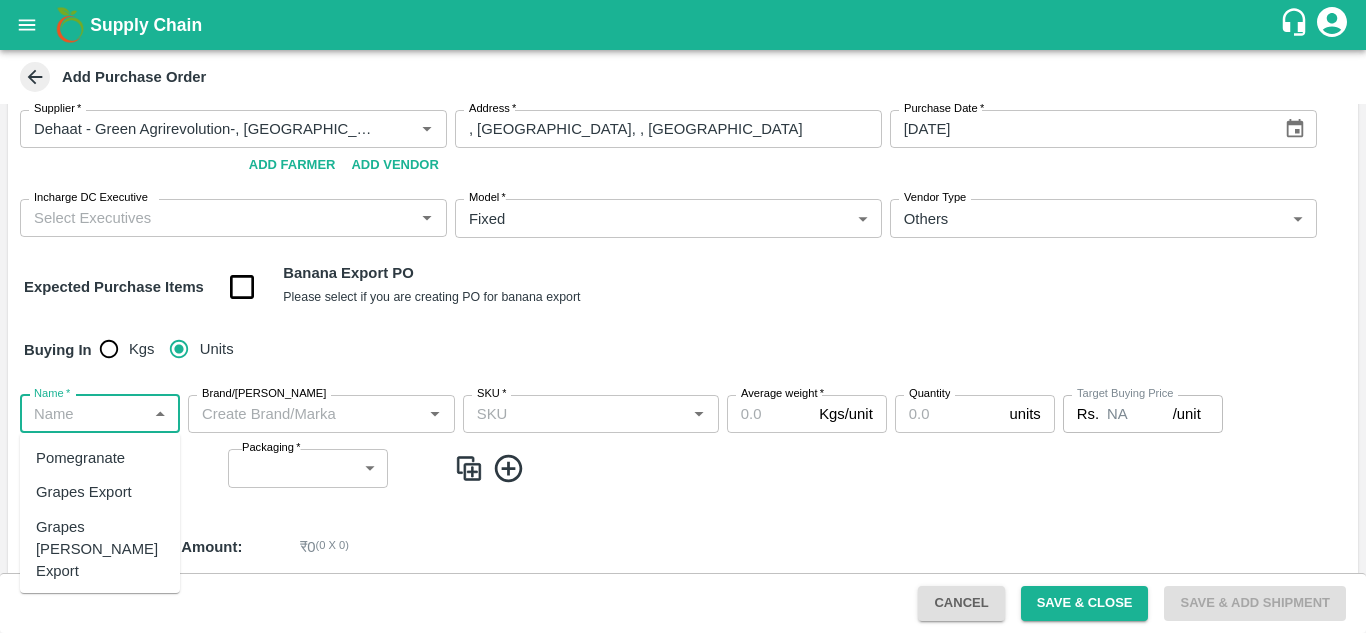 click on "Name   *" at bounding box center [83, 414] 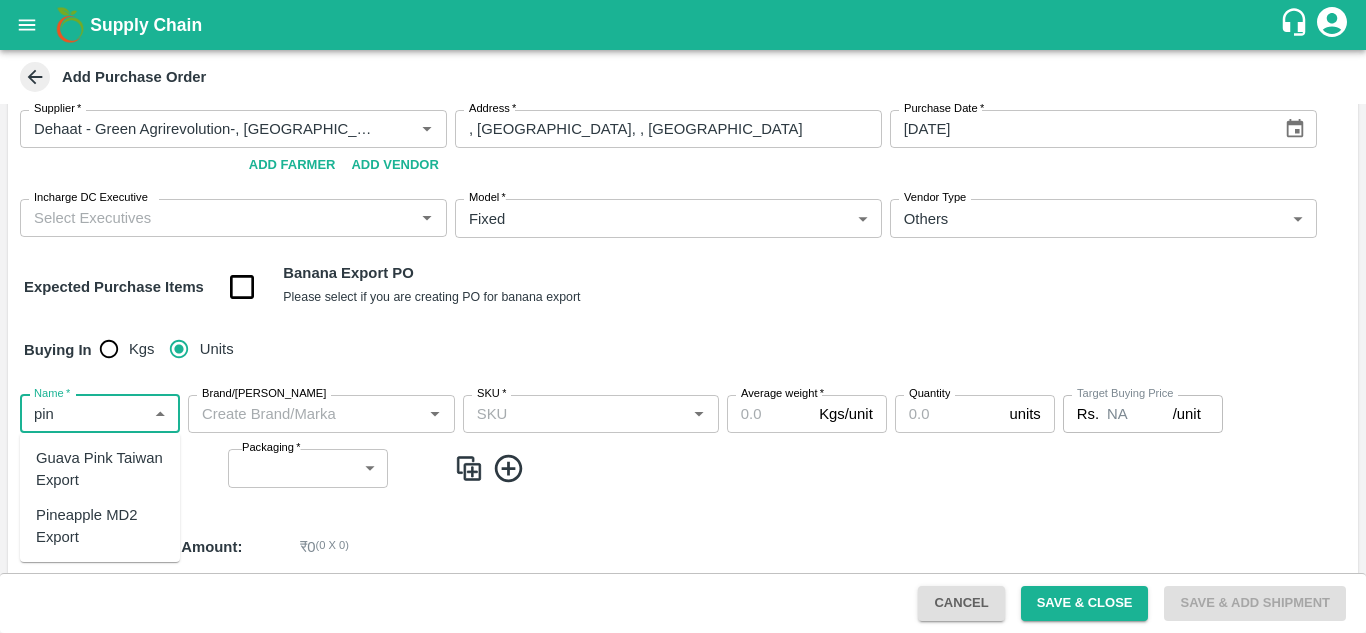 drag, startPoint x: 84, startPoint y: 510, endPoint x: 62, endPoint y: 543, distance: 39.661064 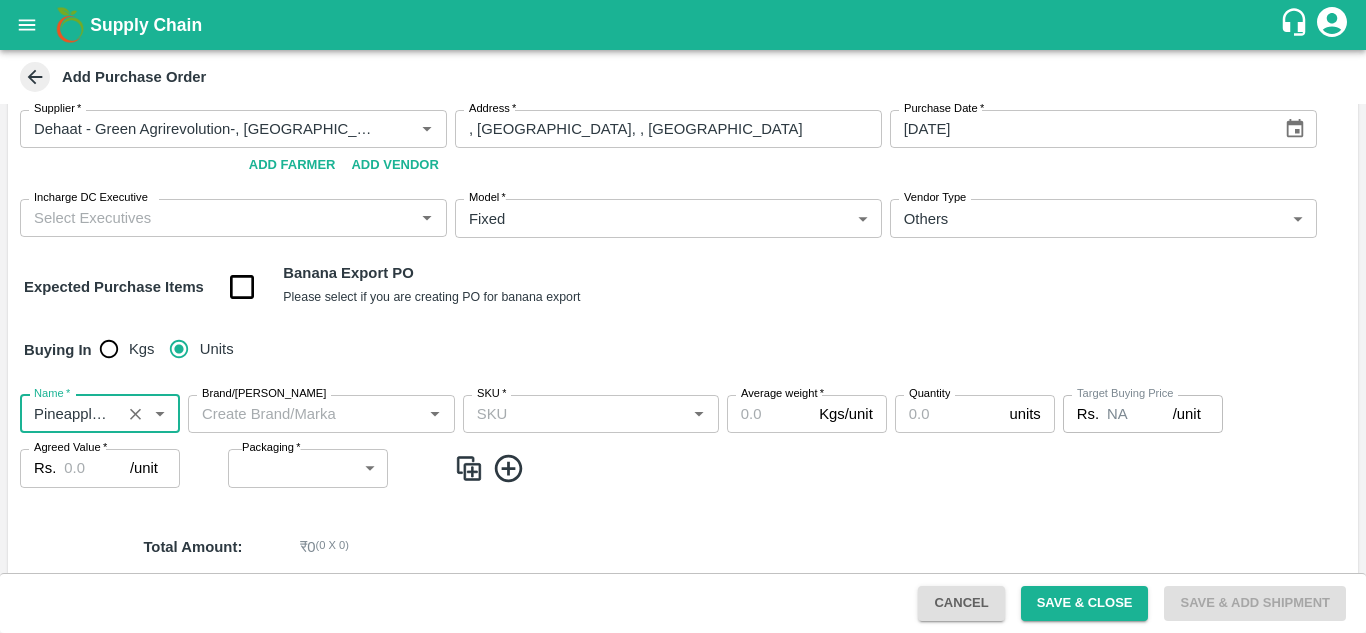type on "Pineapple MD2 Export" 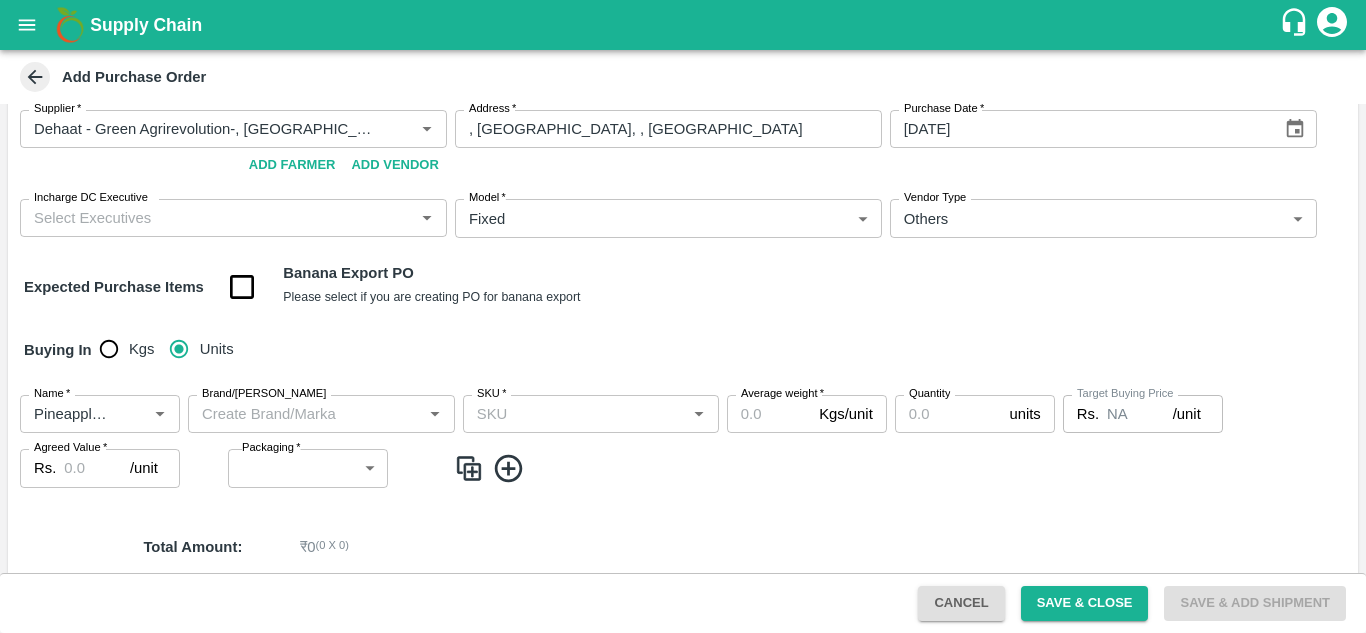 click on "Total Amount :" at bounding box center (131, 547) 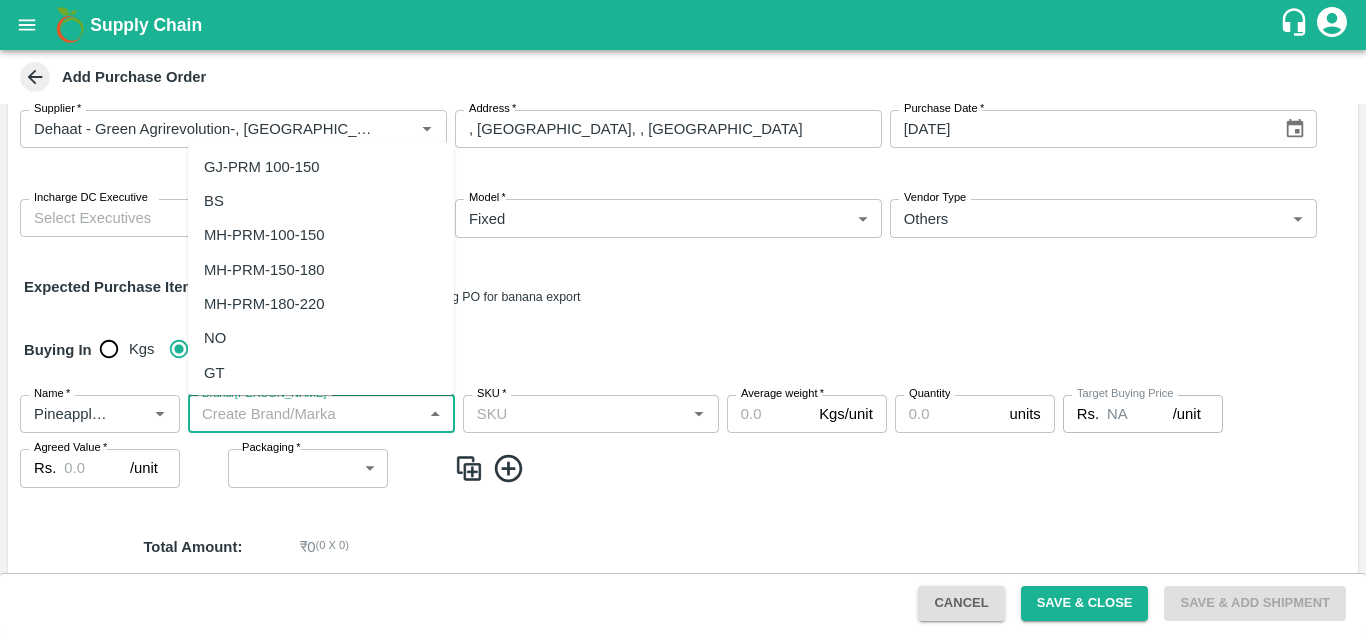 click on "Brand/[PERSON_NAME]" at bounding box center [305, 414] 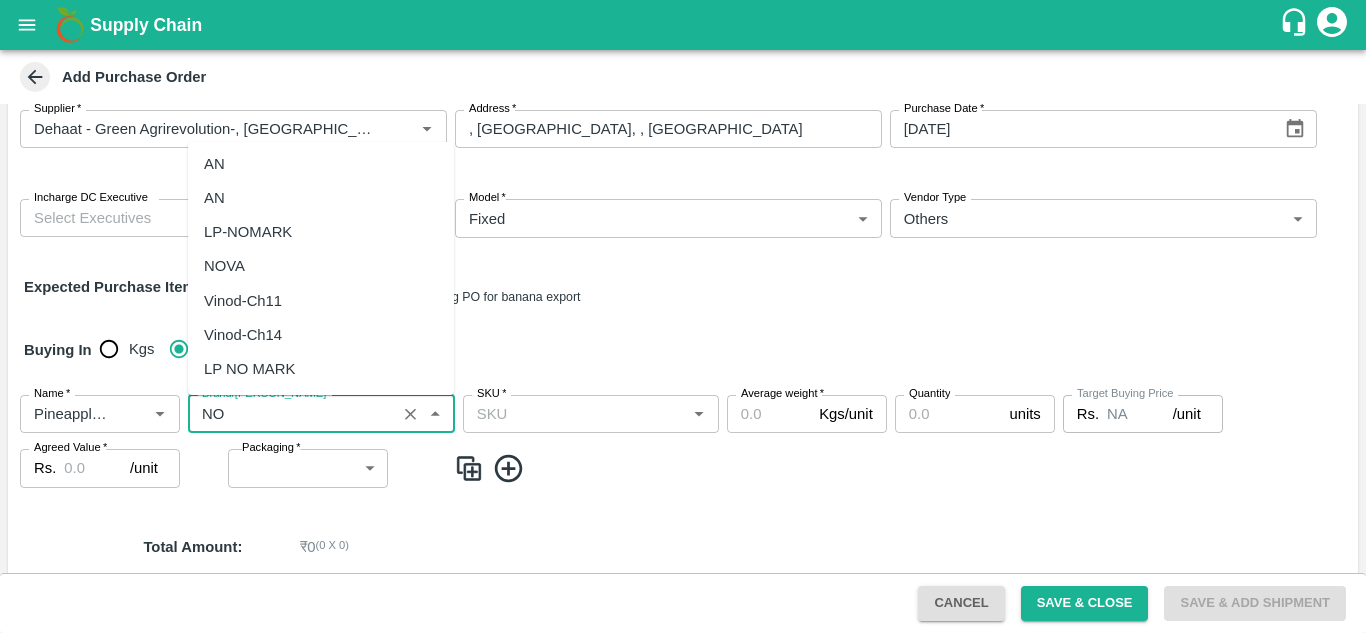 scroll, scrollTop: 0, scrollLeft: 0, axis: both 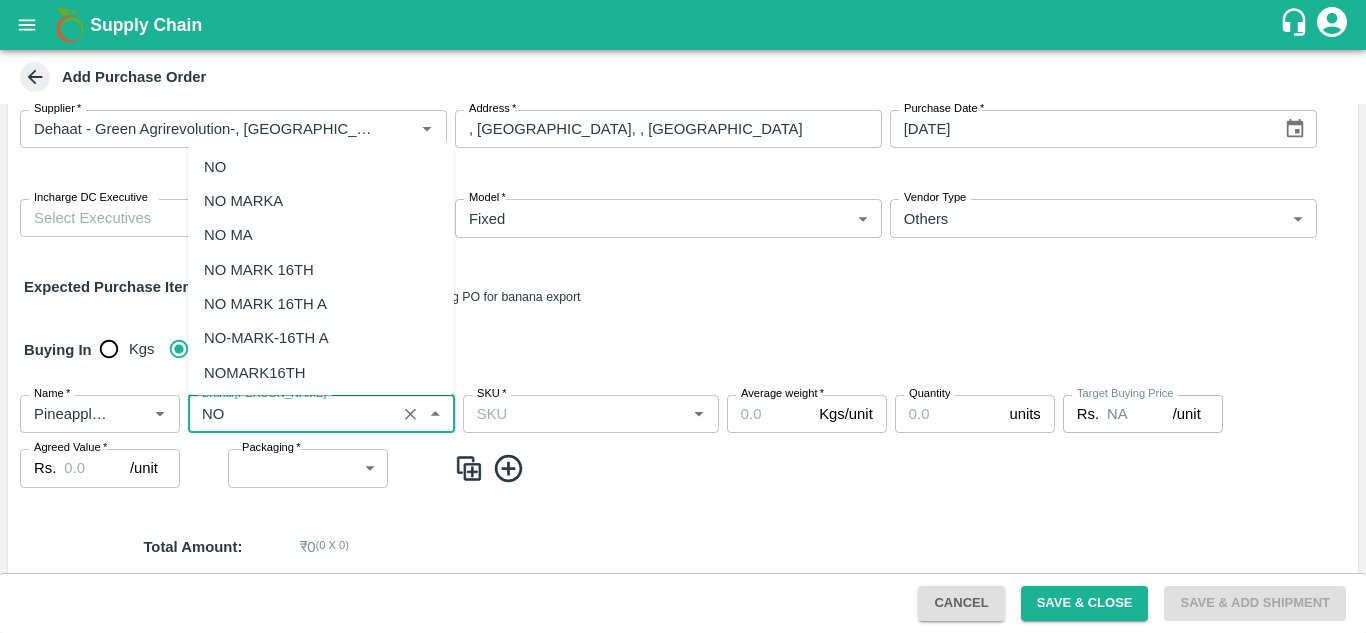type on "N" 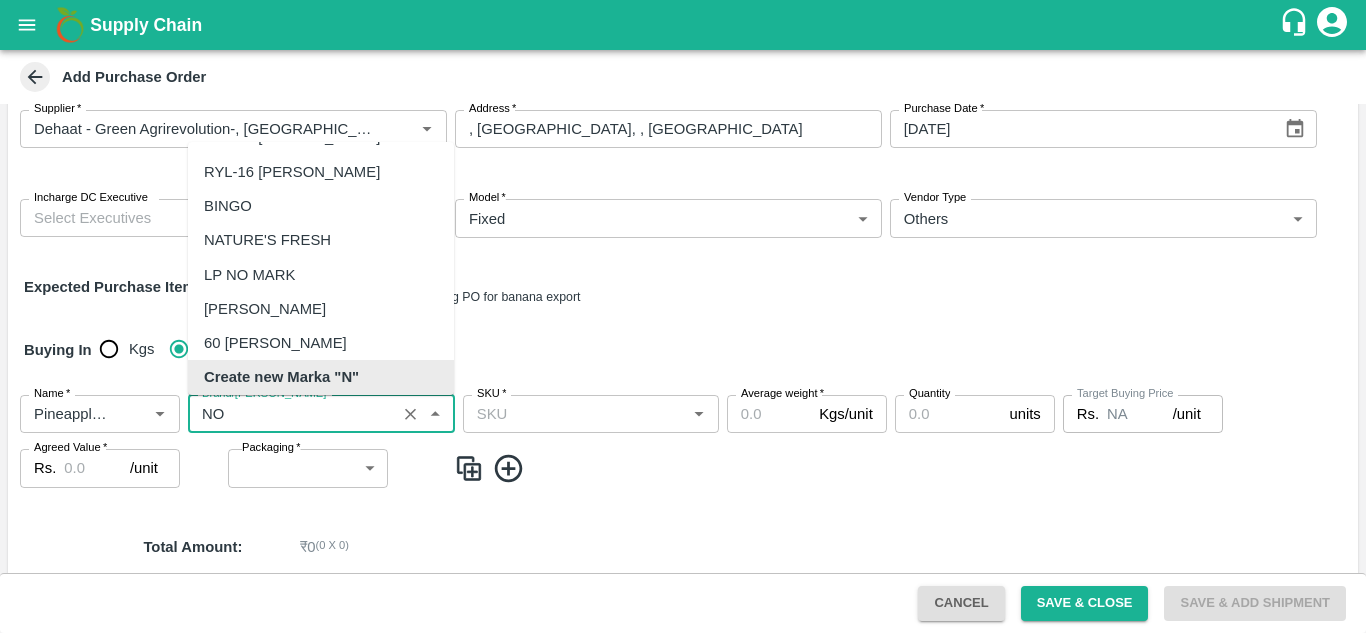 scroll, scrollTop: 0, scrollLeft: 0, axis: both 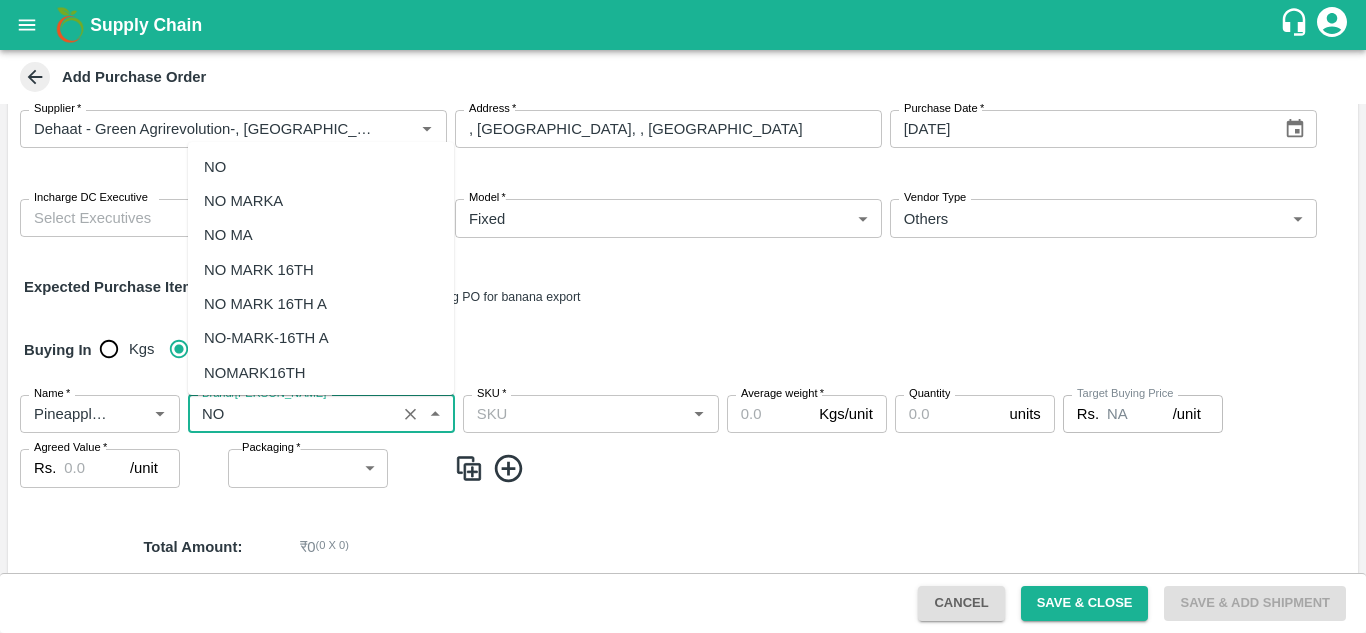 click on "NO MARKA" at bounding box center [321, 201] 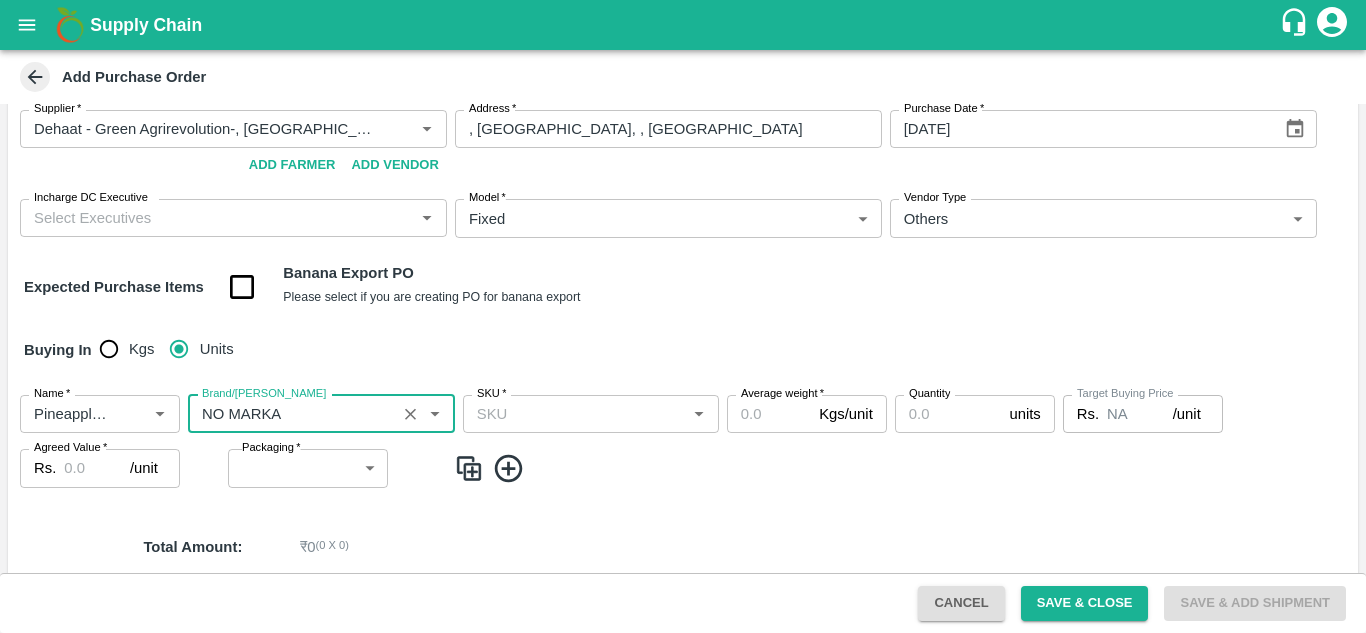 type on "NO MARKA" 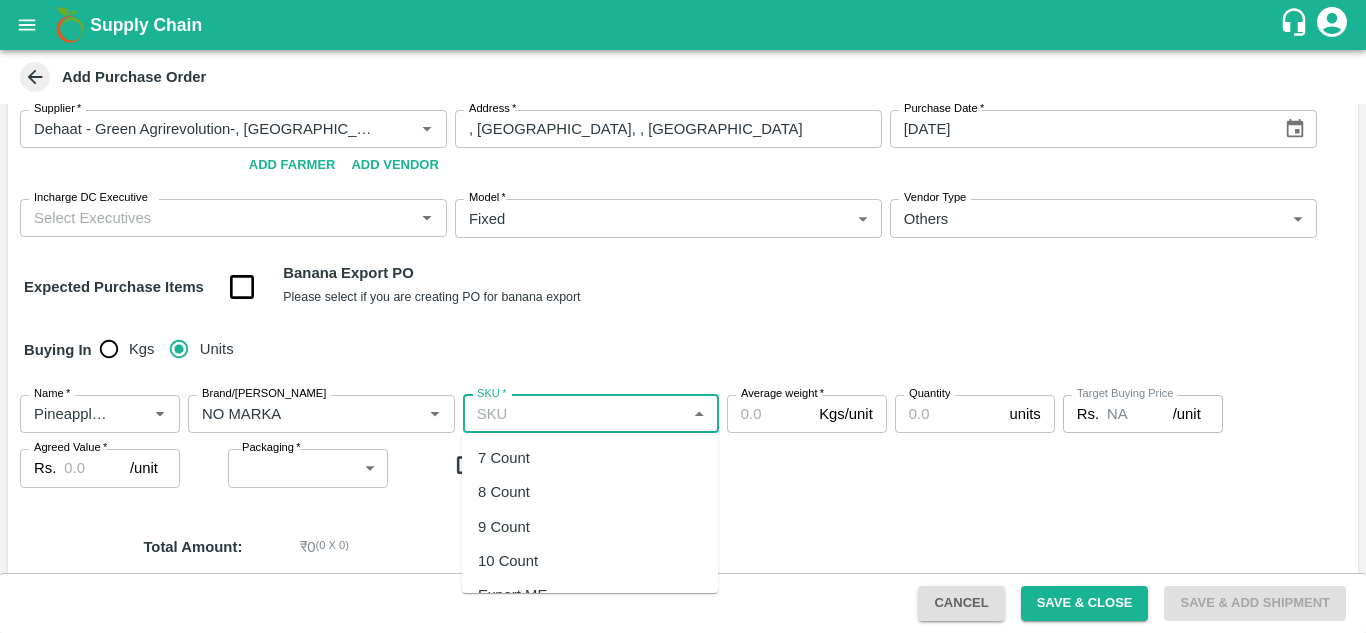 click on "SKU   *" at bounding box center (574, 414) 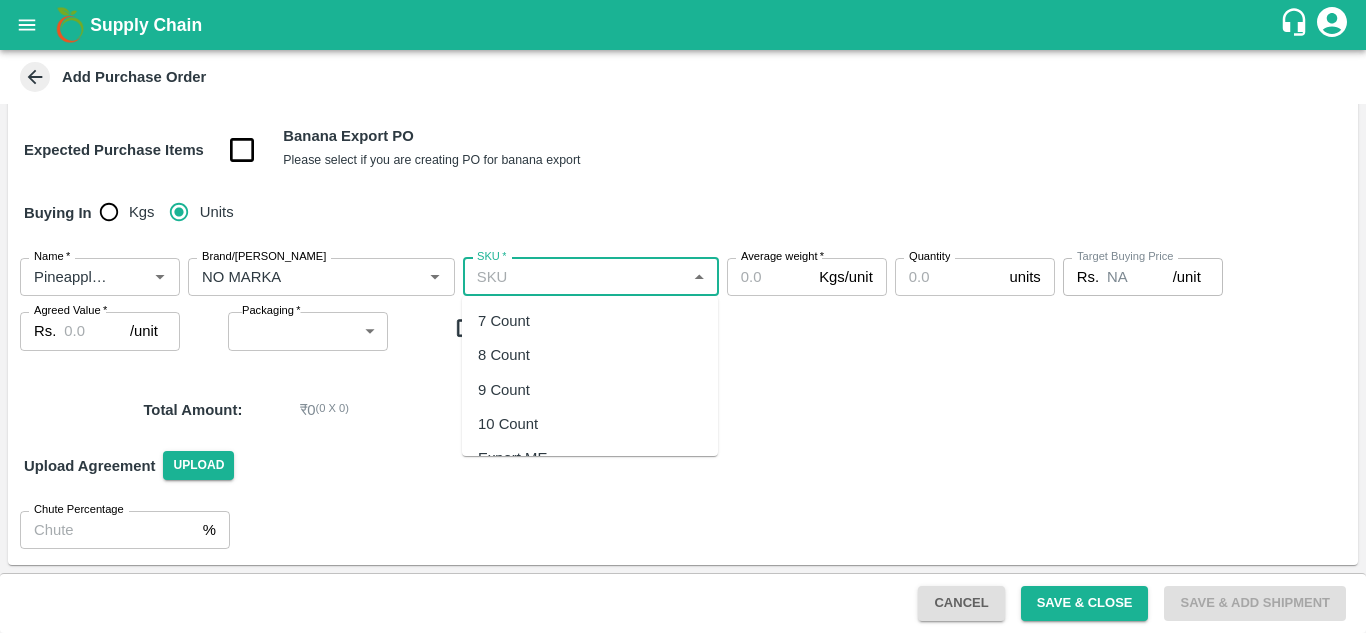 scroll, scrollTop: 96, scrollLeft: 0, axis: vertical 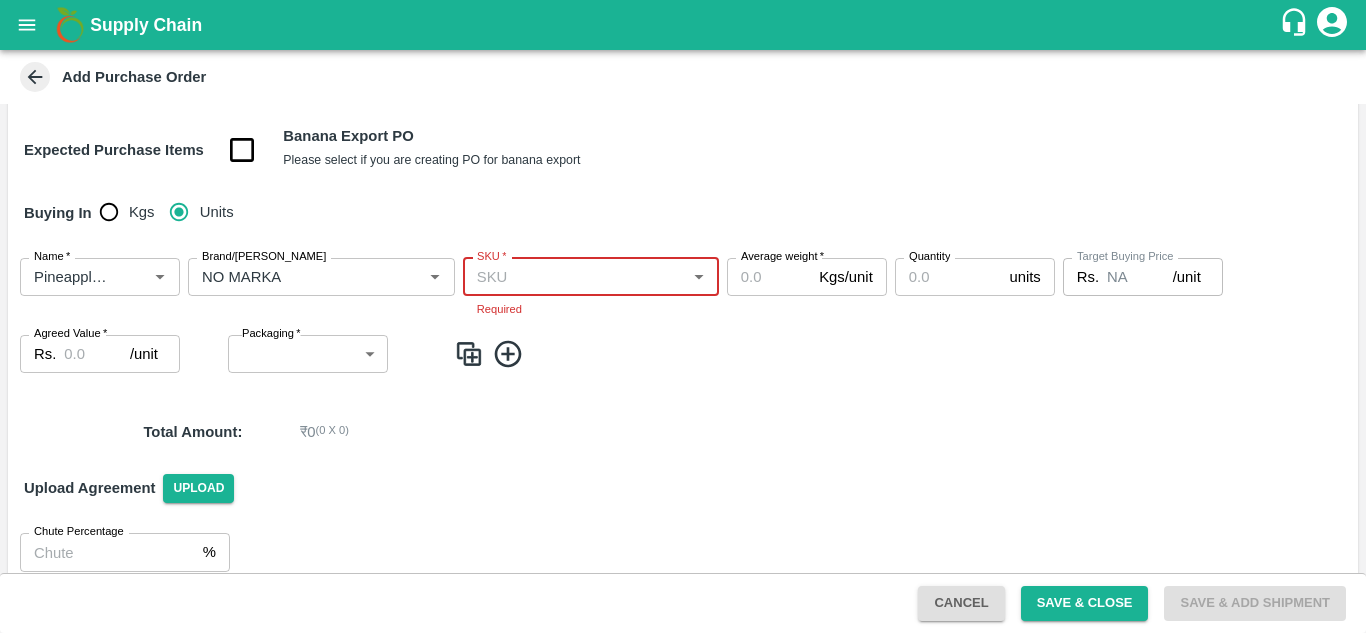 click on "SKU   *" at bounding box center [574, 277] 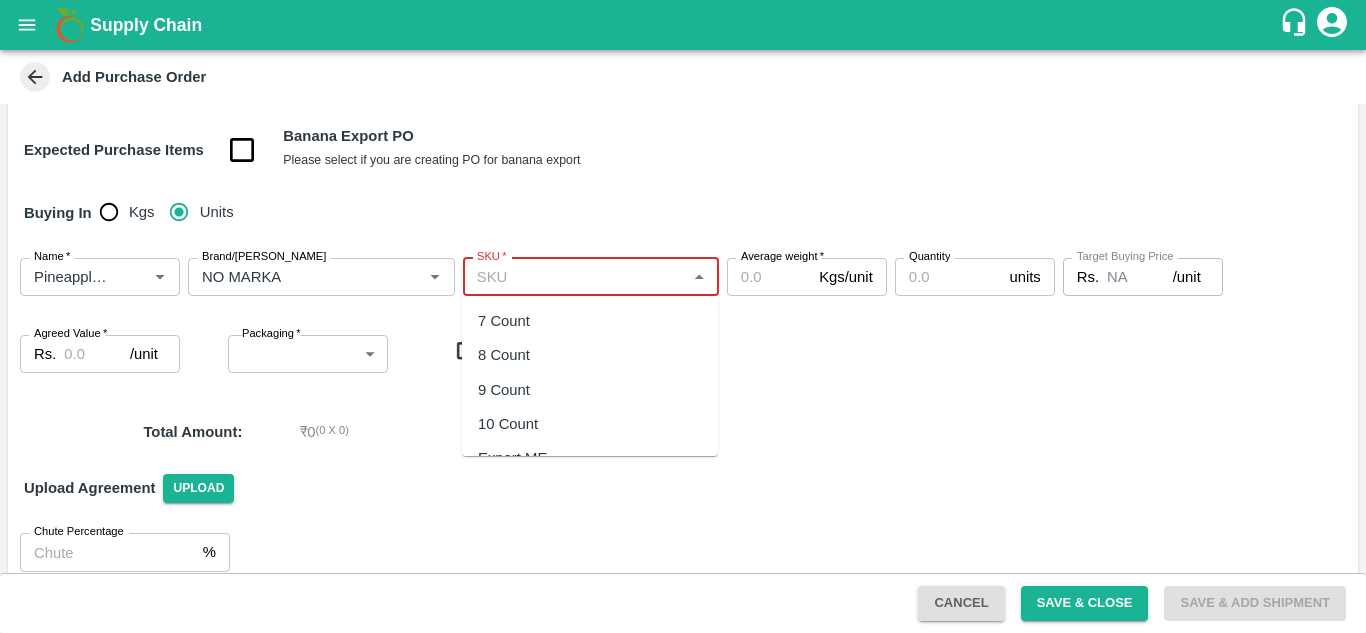 click on "10 Count" at bounding box center [590, 424] 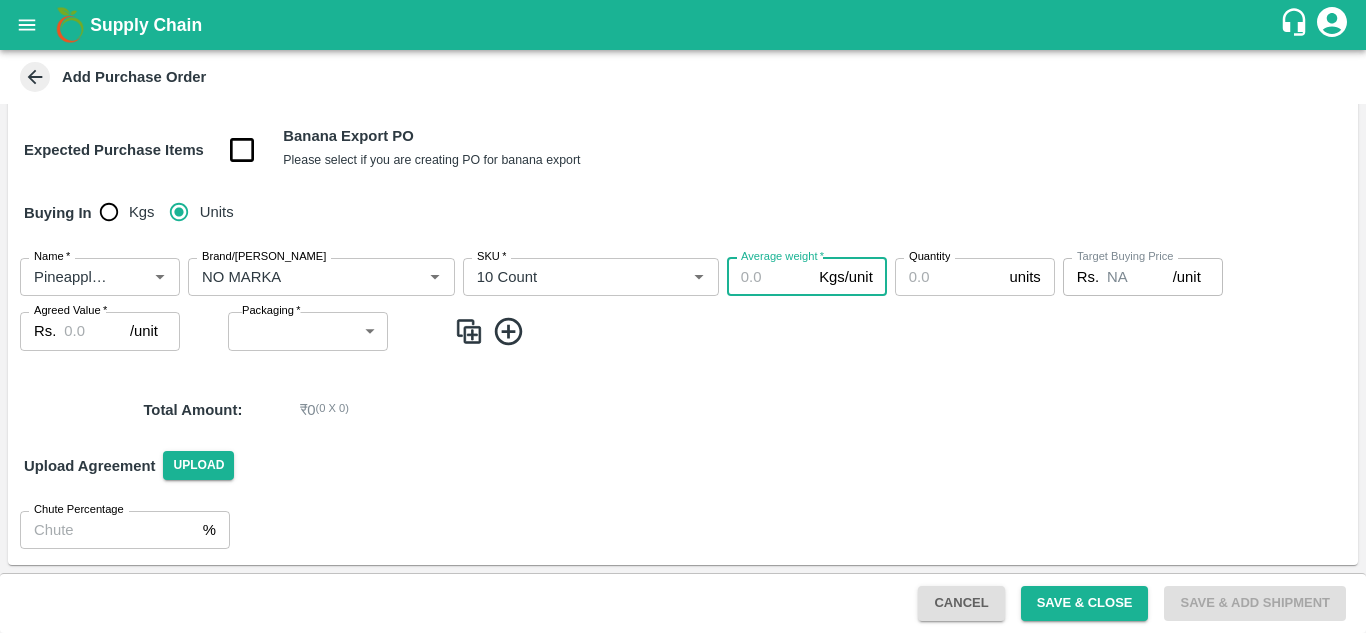 click on "Average weight   *" at bounding box center (769, 277) 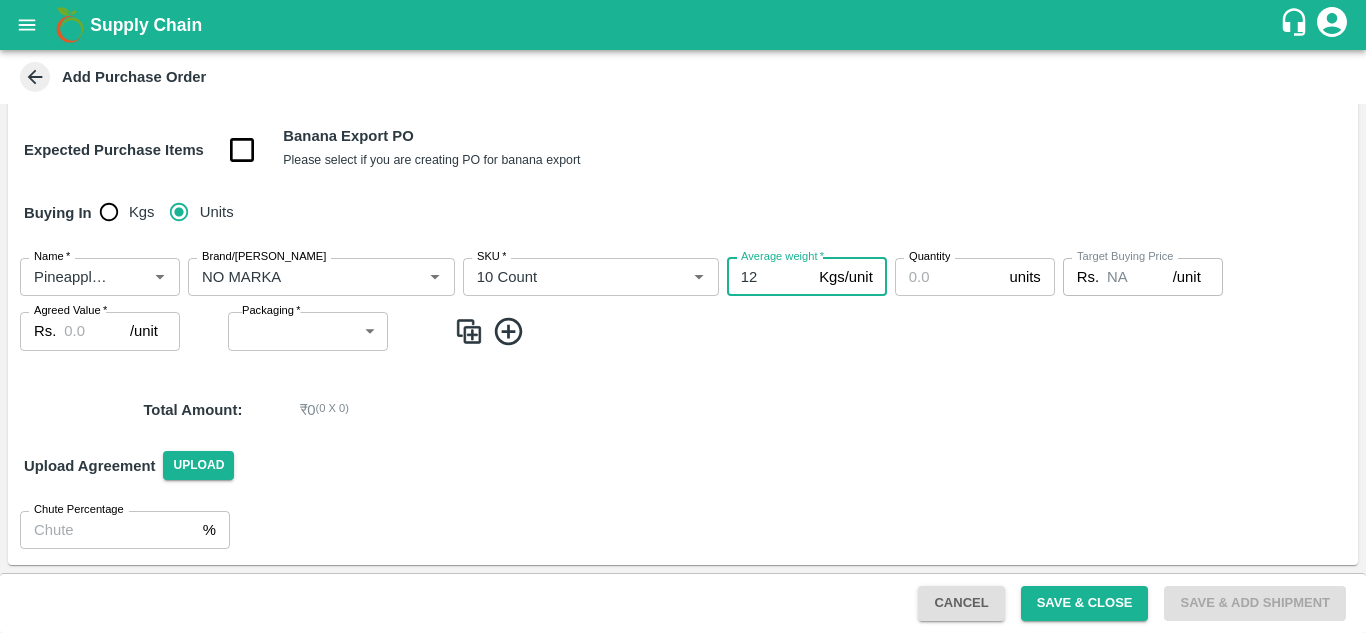 type on "12" 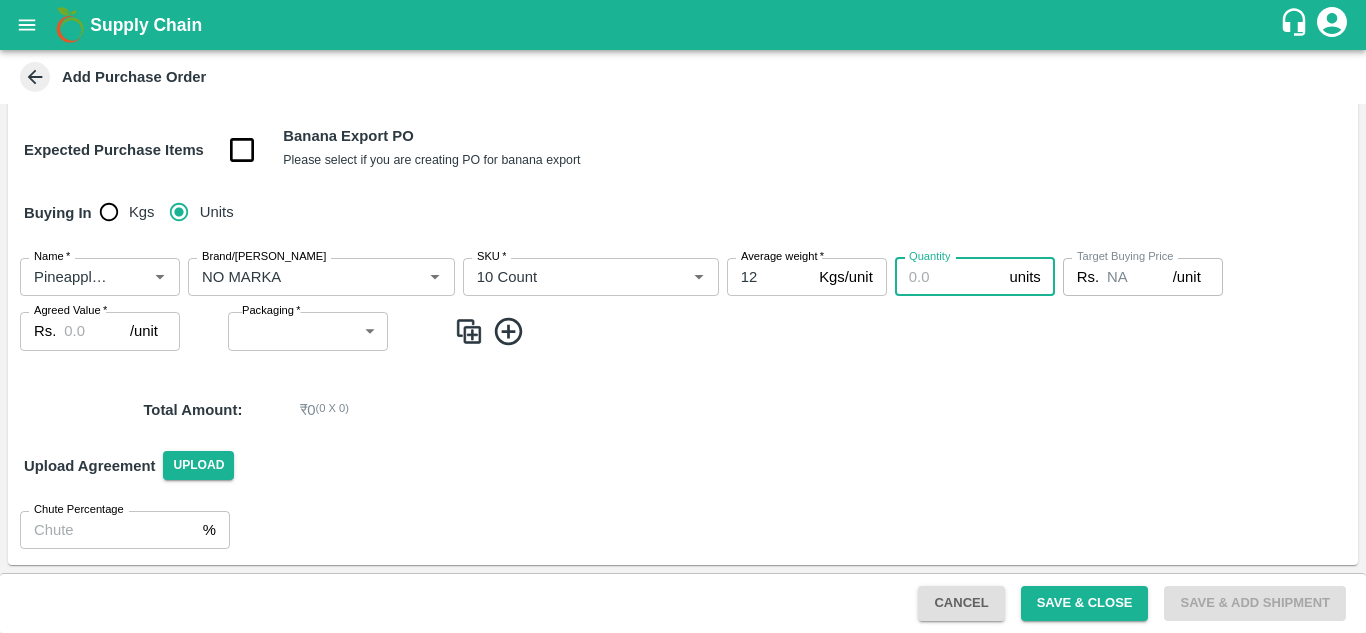 click on "Quantity" at bounding box center (948, 277) 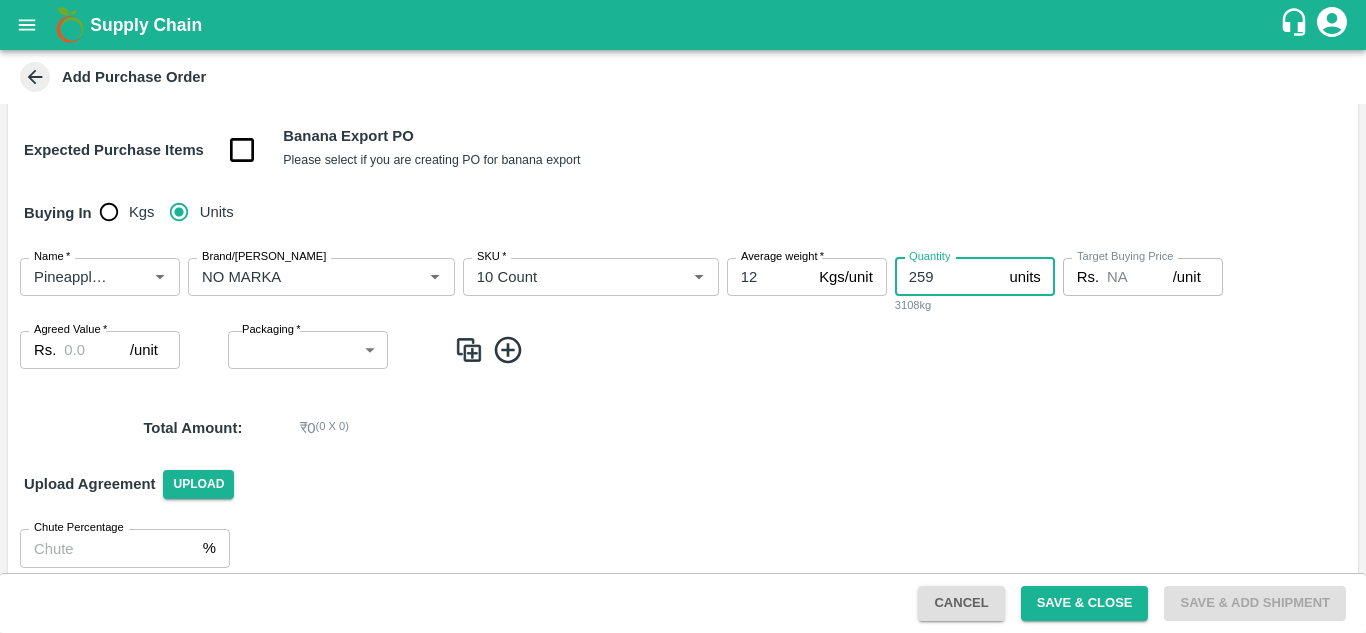 type on "259" 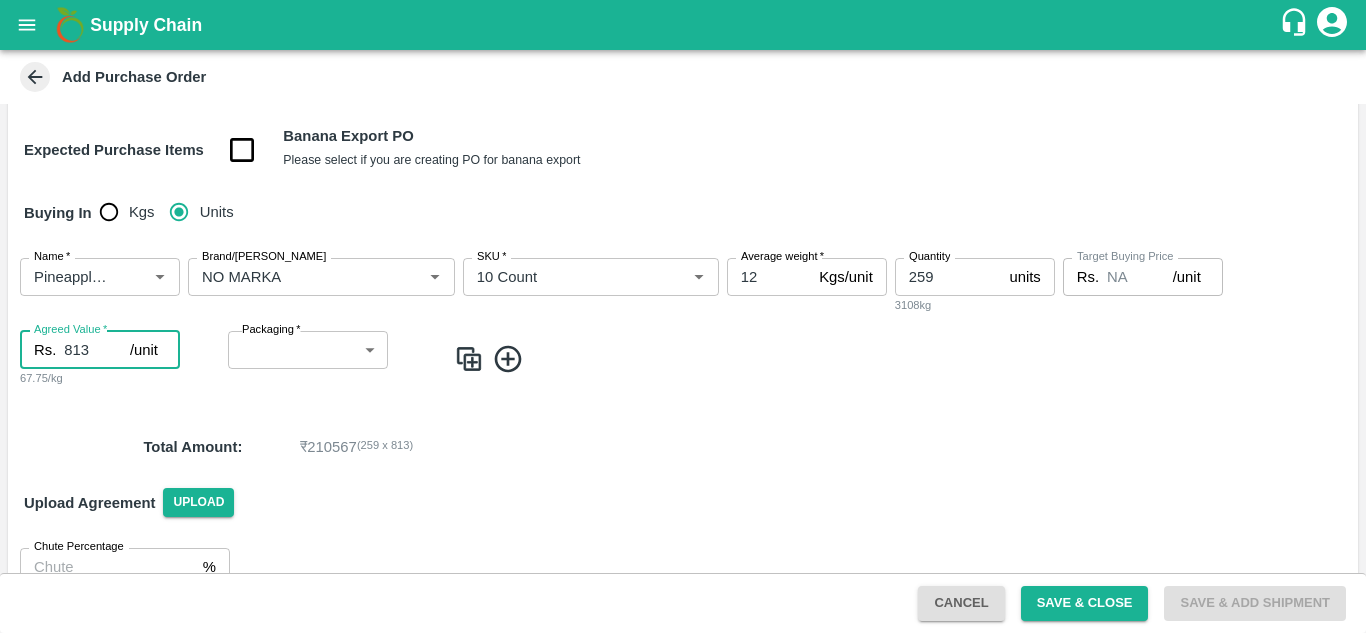 type on "813" 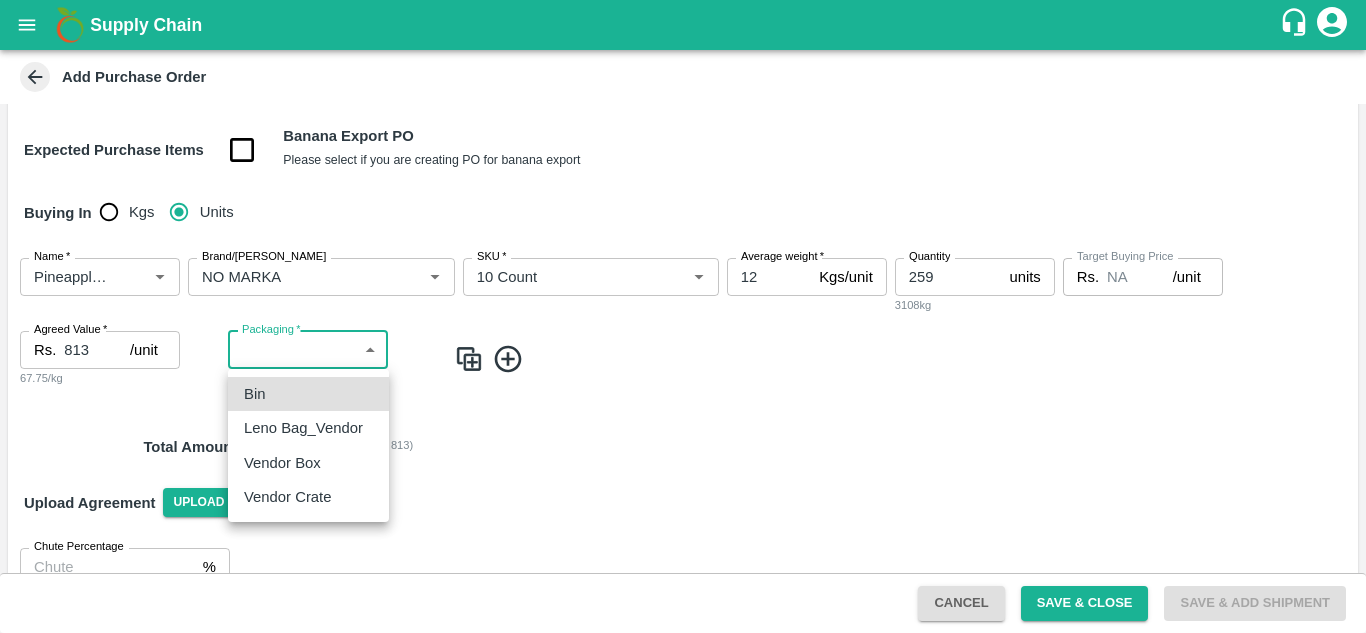 click on "Supply Chain Add Purchase Order PO Type   * Direct Purchase 3 PO Type DC   * DC   * Buyers   * Sachin Jangid Buyers   * Supplier   * Supplier   * Add Vendor Add Farmer Address   * , Mumbai, , Maharashtra Address Purchase Date   * 13/07/2025 Purchase Date Incharge DC Executive Incharge DC Executive   * Model   * Fixed Fixed Model Vendor Type Others OTHER Vendor Type Expected Purchase Items Banana Export PO Please select if you are creating PO for banana export Buying In Kgs Units Name   * Name   * Brand/Marka Brand/Marka SKU   * SKU   * Average weight   * 12 Kgs/unit Average weight Quantity 259 units Quantity 3108kg Target Buying Price Rs. NA /unit Target Buying Price Agreed Value   * Rs. 813 /unit Agreed Value 67.75/kg Packaging   * ​ Packaging Total Amount : ₹ 210567 ( 259 x 813 ) Upload Agreement Upload Chute Percentage % Chute Percentage Cancel Save & Close Save & Add Shipment Bhuj CC Sachin Jangid Logout Bin Leno Bag_Vendor Vendor Box Vendor Crate" at bounding box center [683, 316] 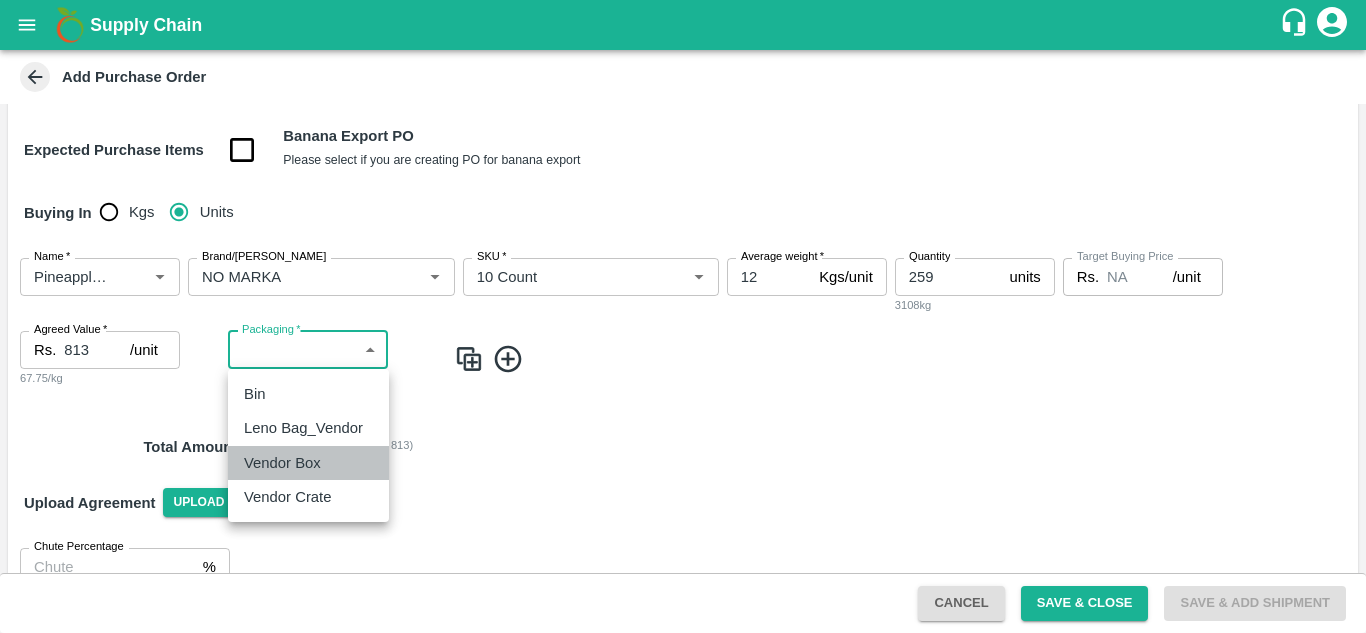 click on "Vendor Box" at bounding box center [282, 463] 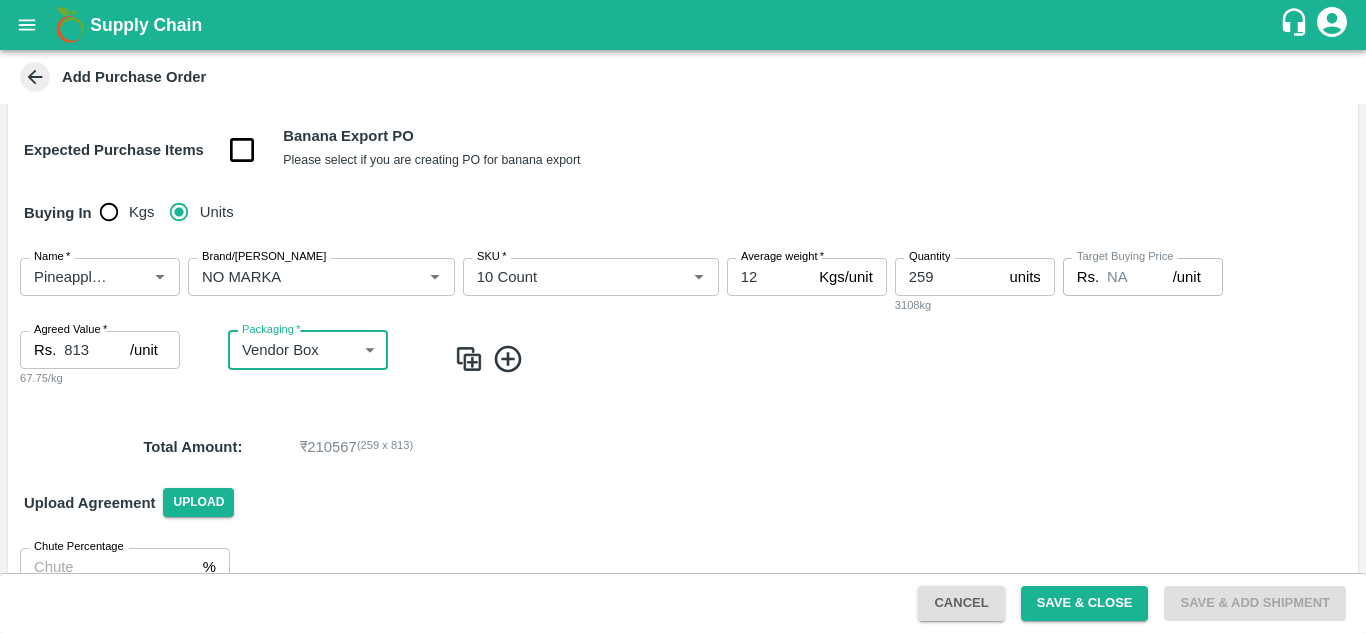 scroll, scrollTop: 258, scrollLeft: 0, axis: vertical 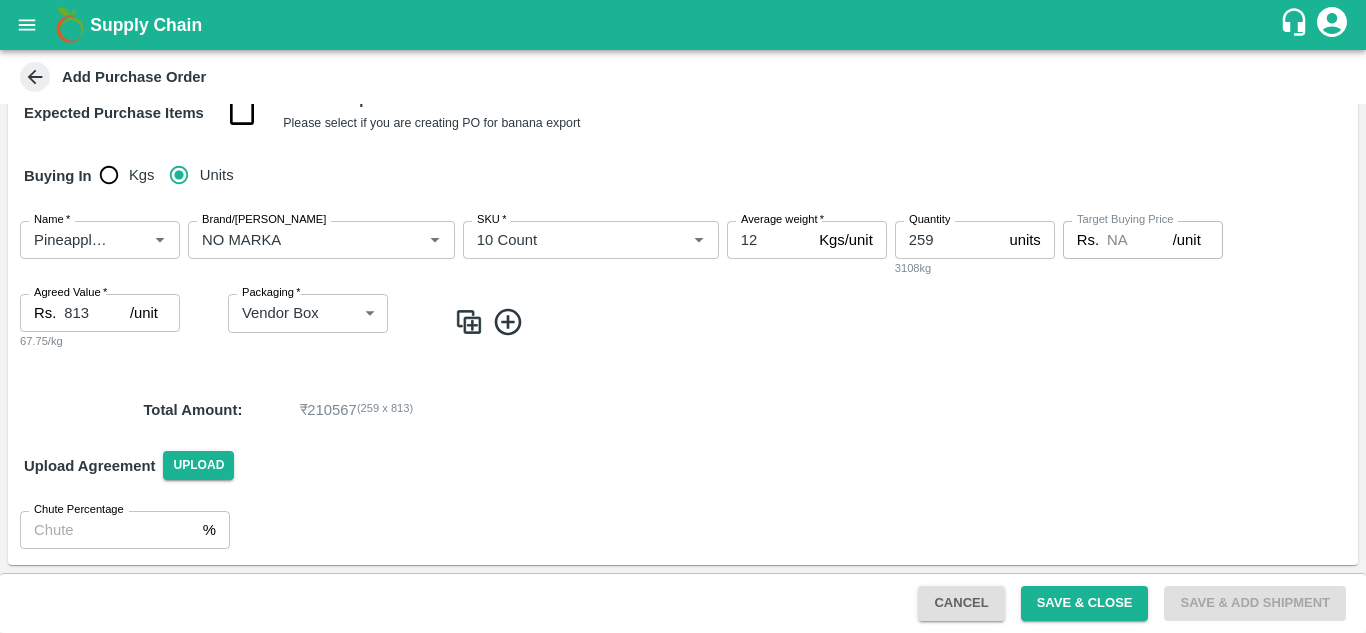 click at bounding box center (469, 322) 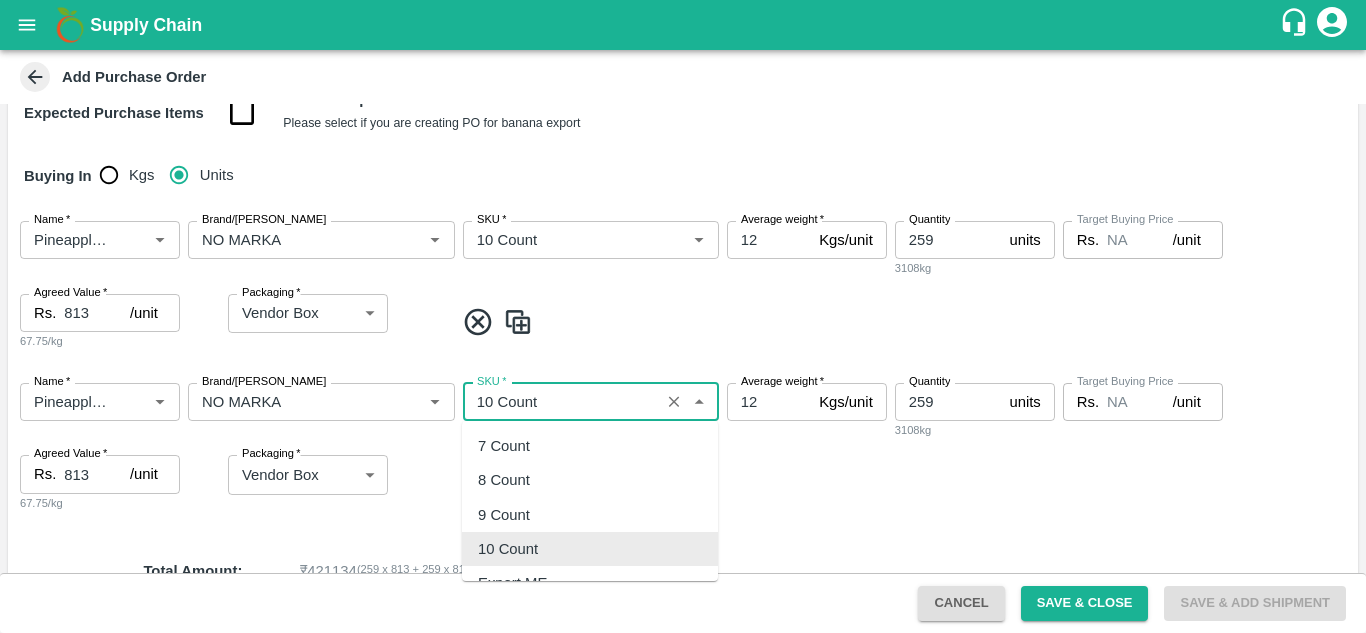 click on "SKU   *" at bounding box center (561, 402) 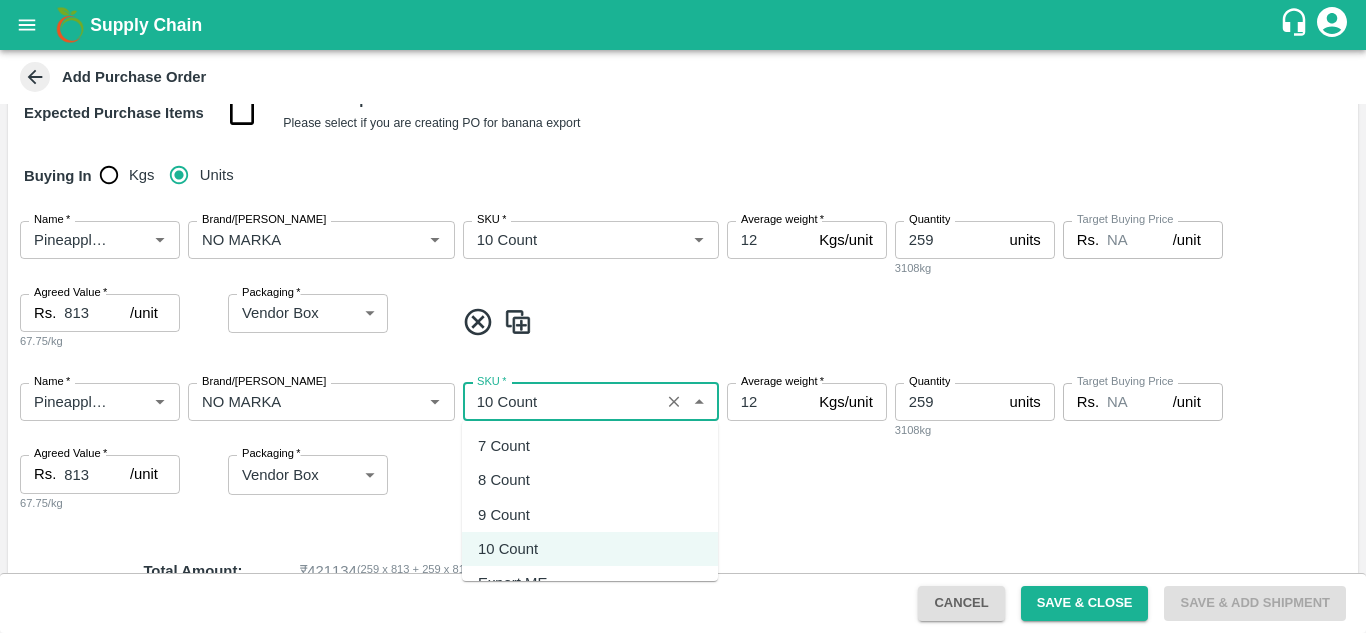 click on "9 Count" at bounding box center (590, 515) 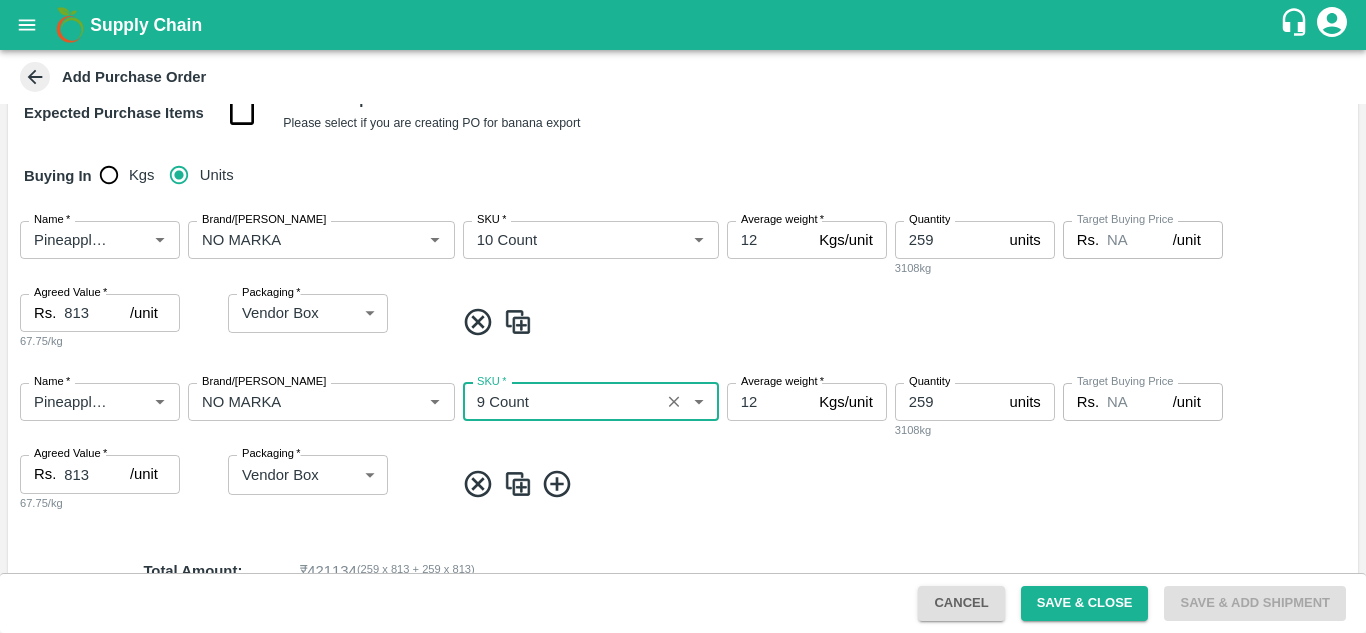 click on "259" at bounding box center (948, 402) 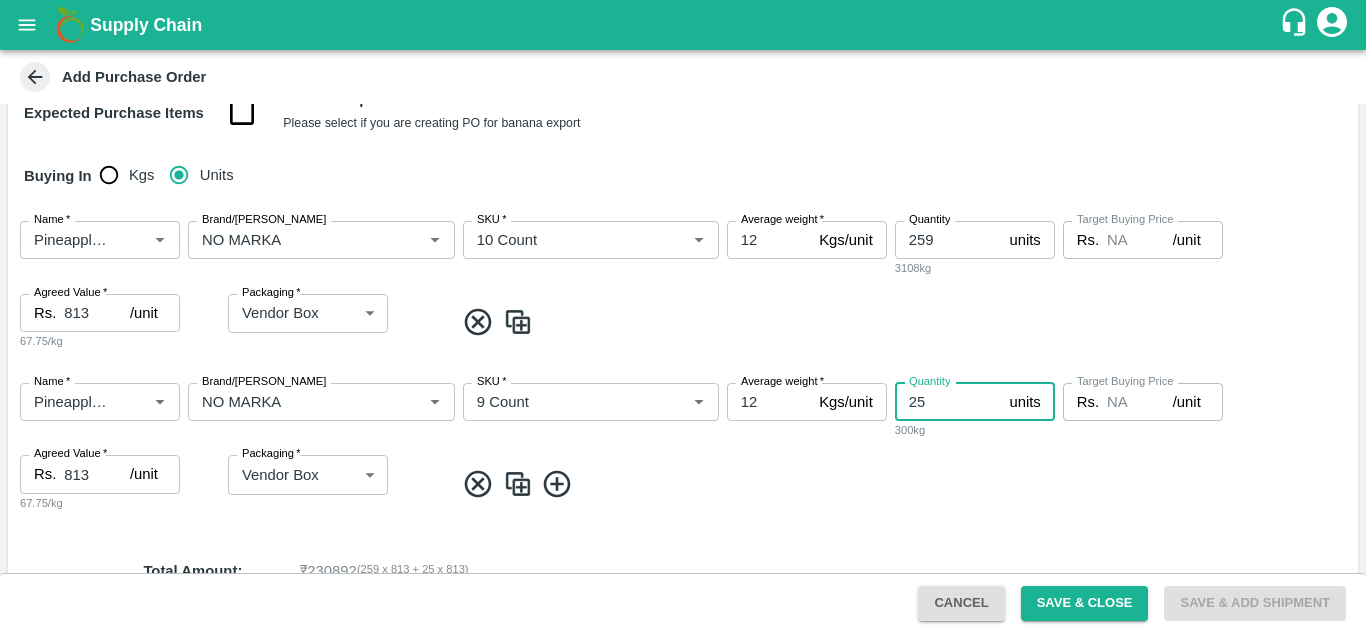 type on "2" 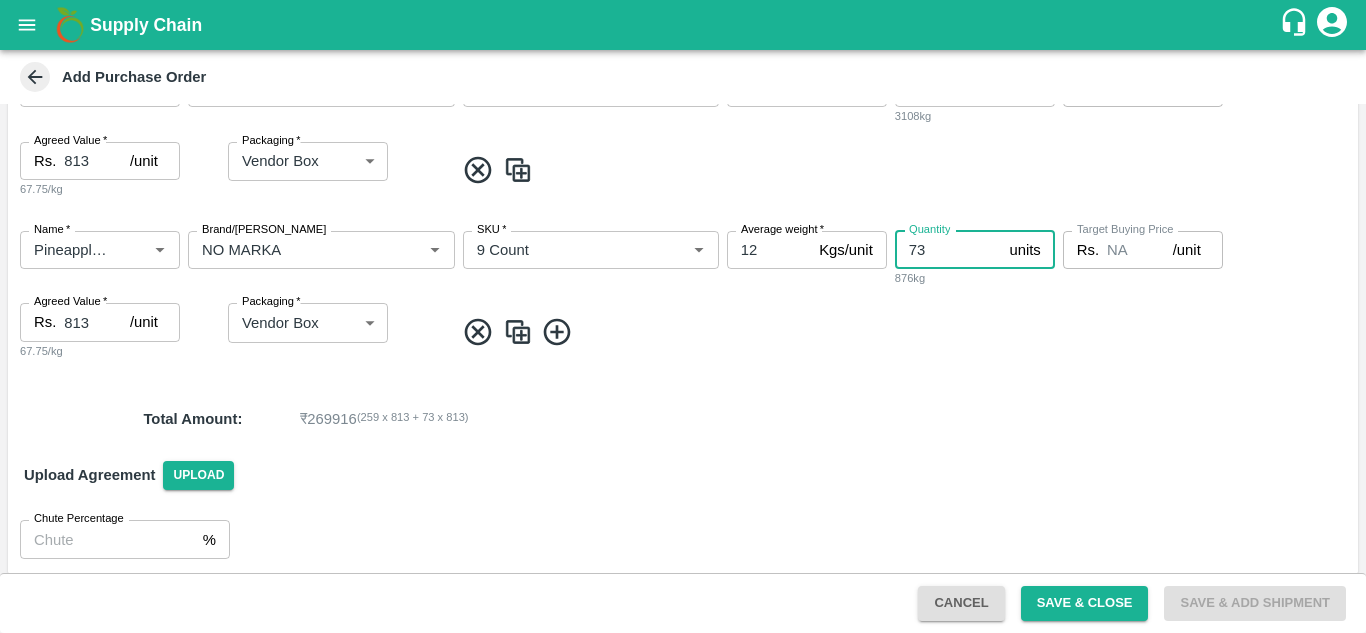 scroll, scrollTop: 411, scrollLeft: 0, axis: vertical 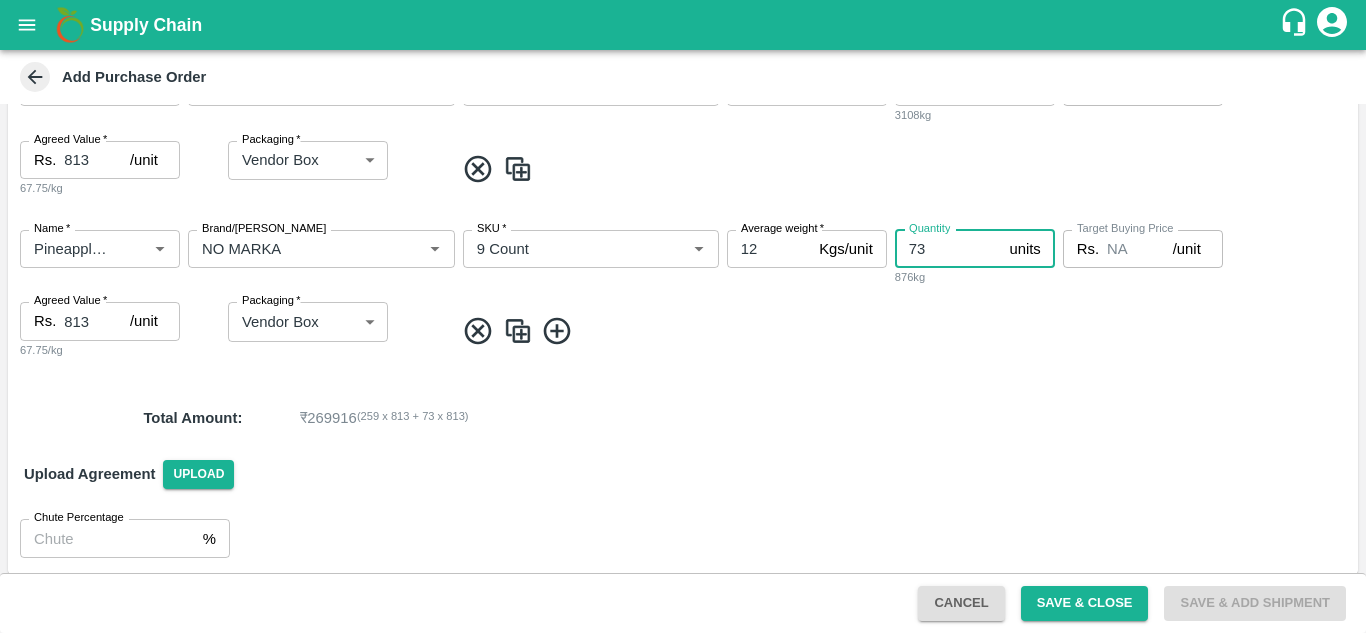 type on "73" 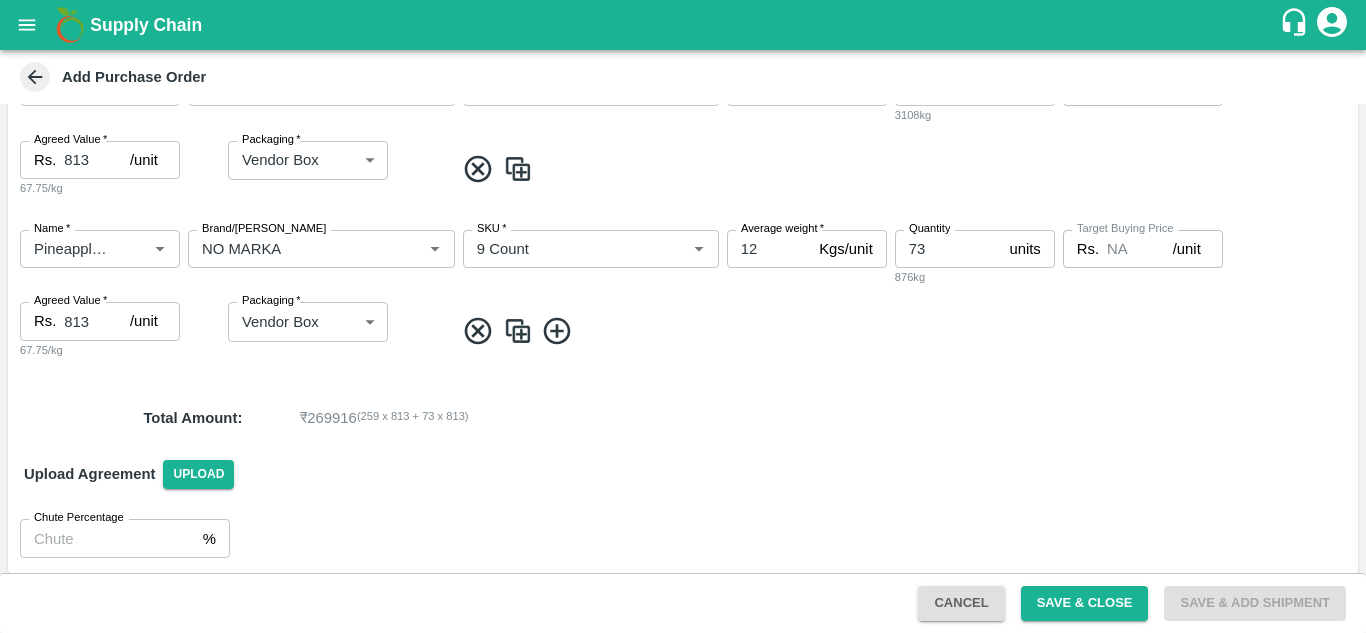 click at bounding box center (518, 331) 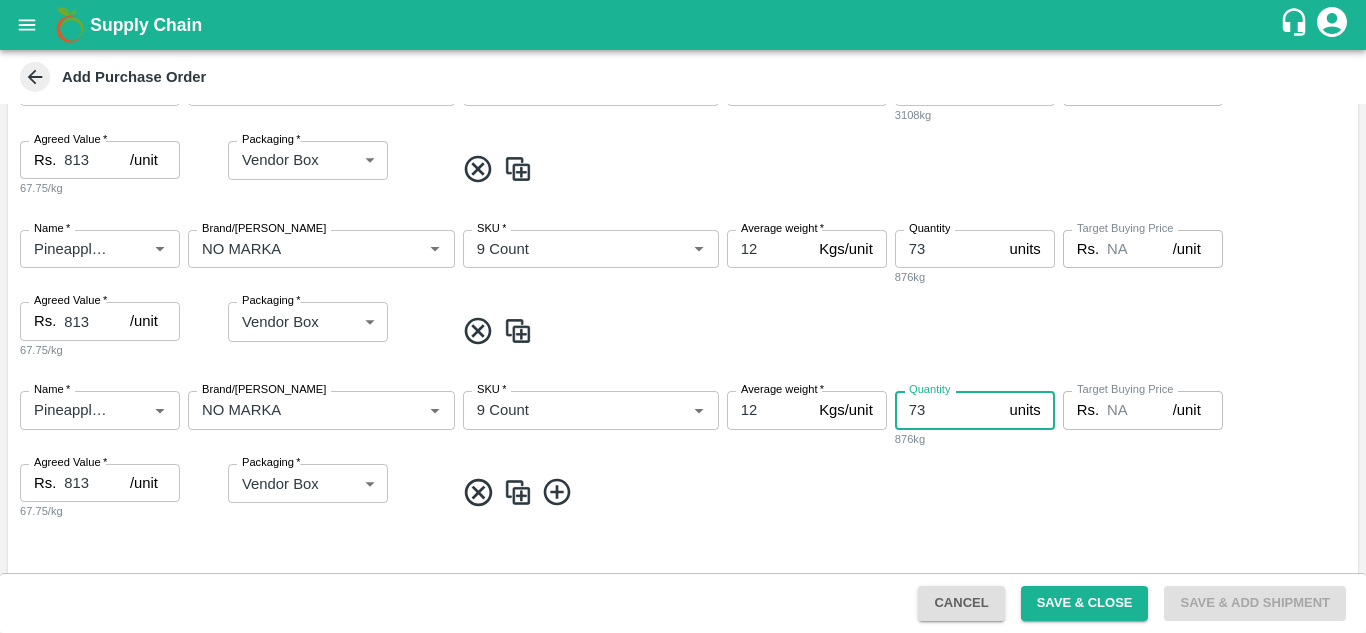 click on "73" at bounding box center (948, 410) 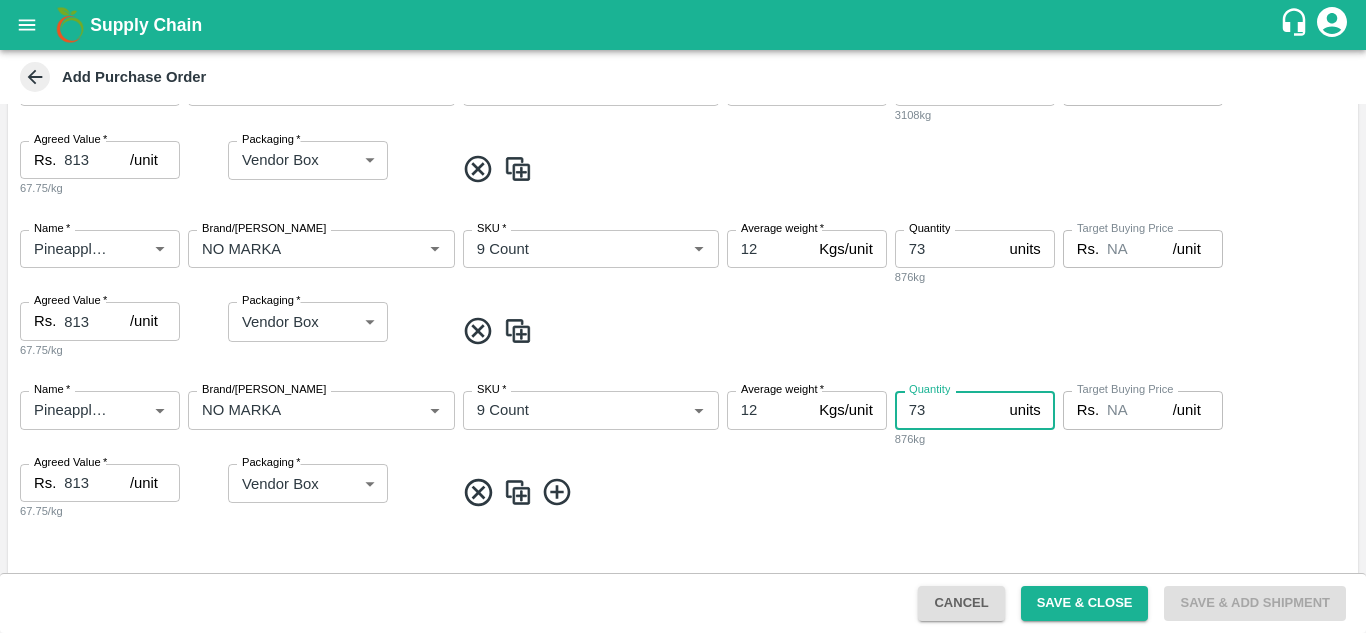 type on "7" 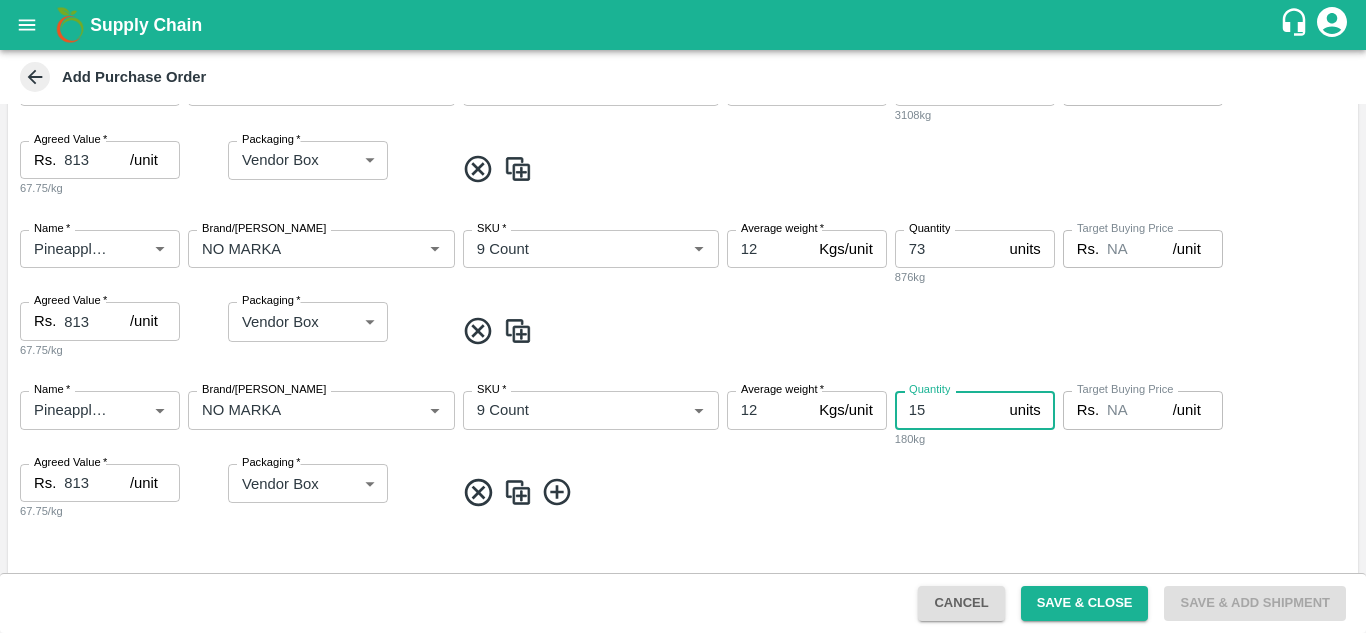 type on "15" 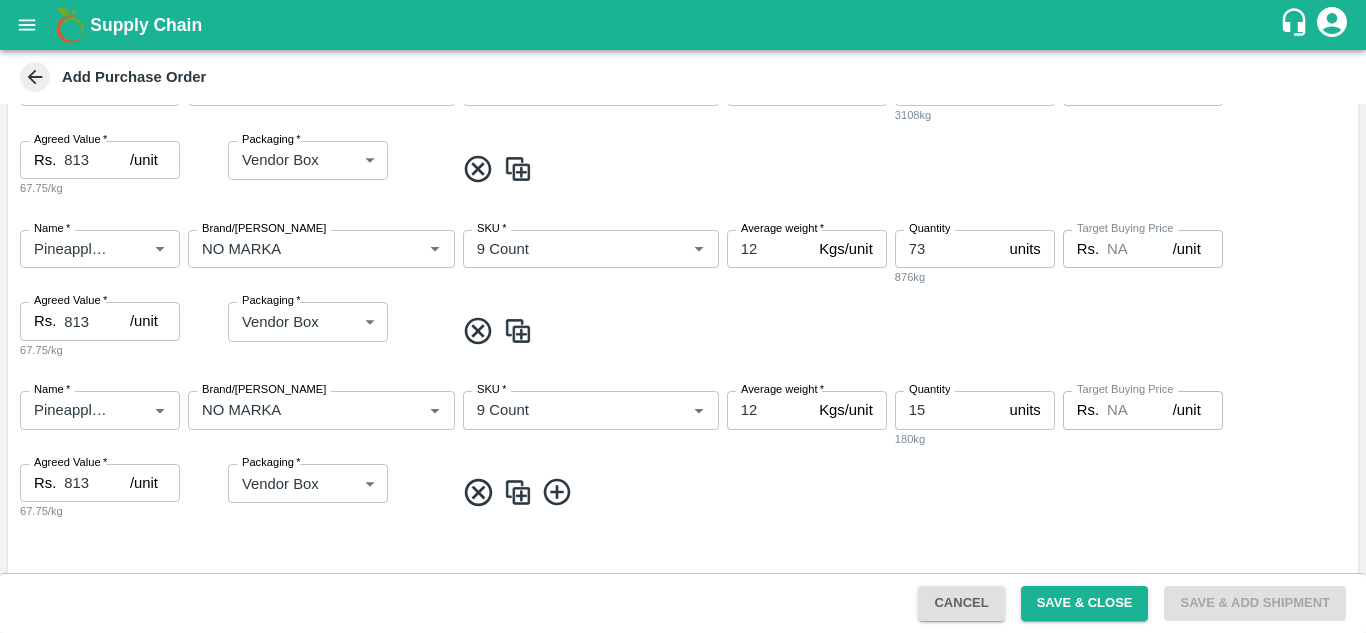 click on "Name   * Name   * Brand/Marka Brand/Marka SKU   * SKU   * Average weight   * 12 Kgs/unit Average weight Quantity 15 units Quantity 180kg Target Buying Price Rs. NA /unit Target Buying Price Agreed Value   * Rs. 813 /unit Agreed Value 67.75/kg Packaging   * Vendor Box 276 Packaging" at bounding box center [683, 456] 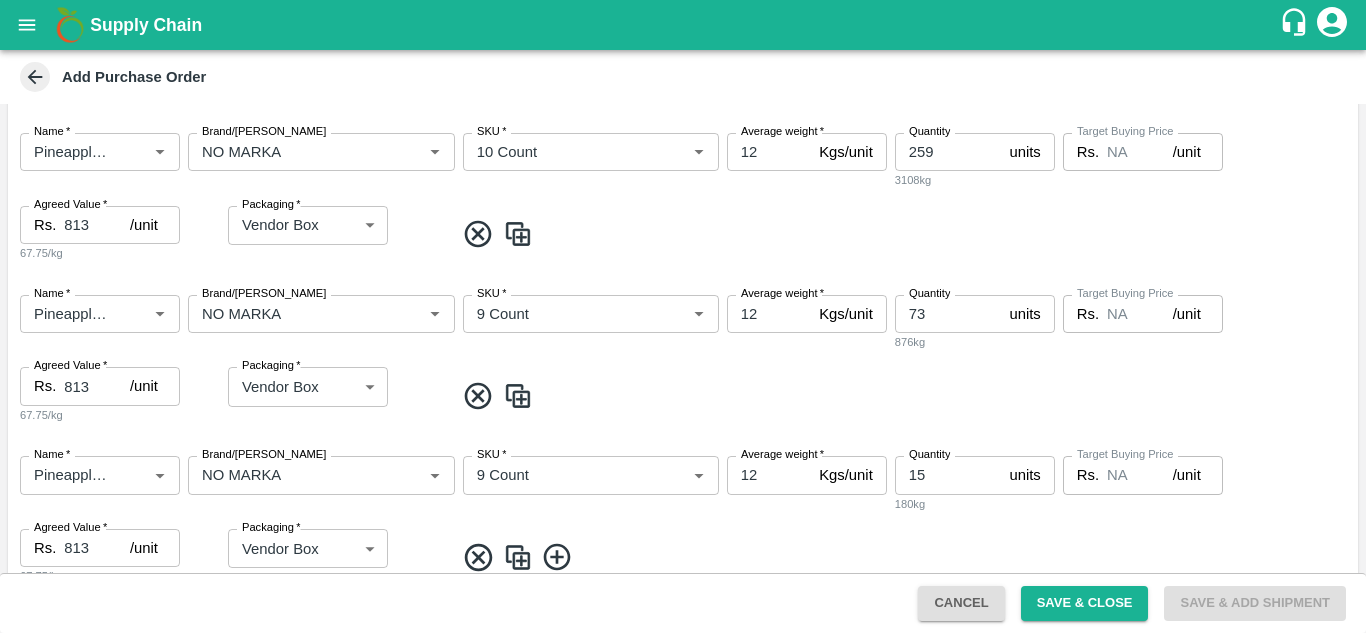 scroll, scrollTop: 345, scrollLeft: 0, axis: vertical 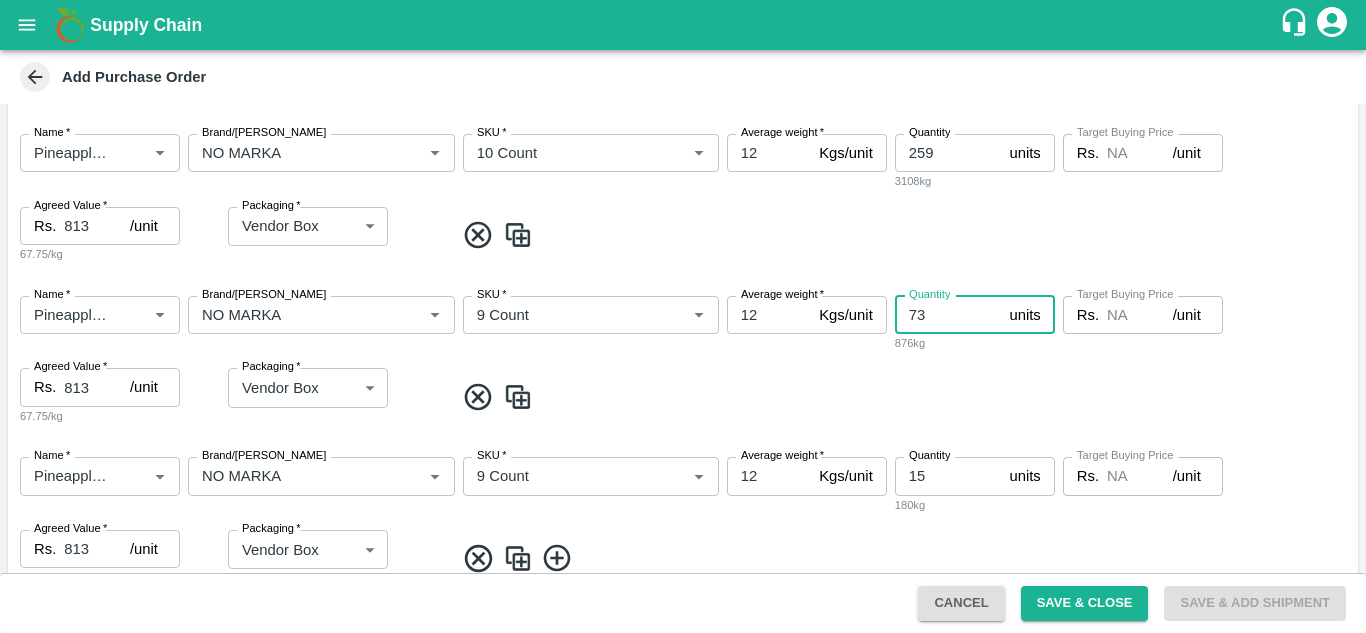 click on "73" at bounding box center [948, 315] 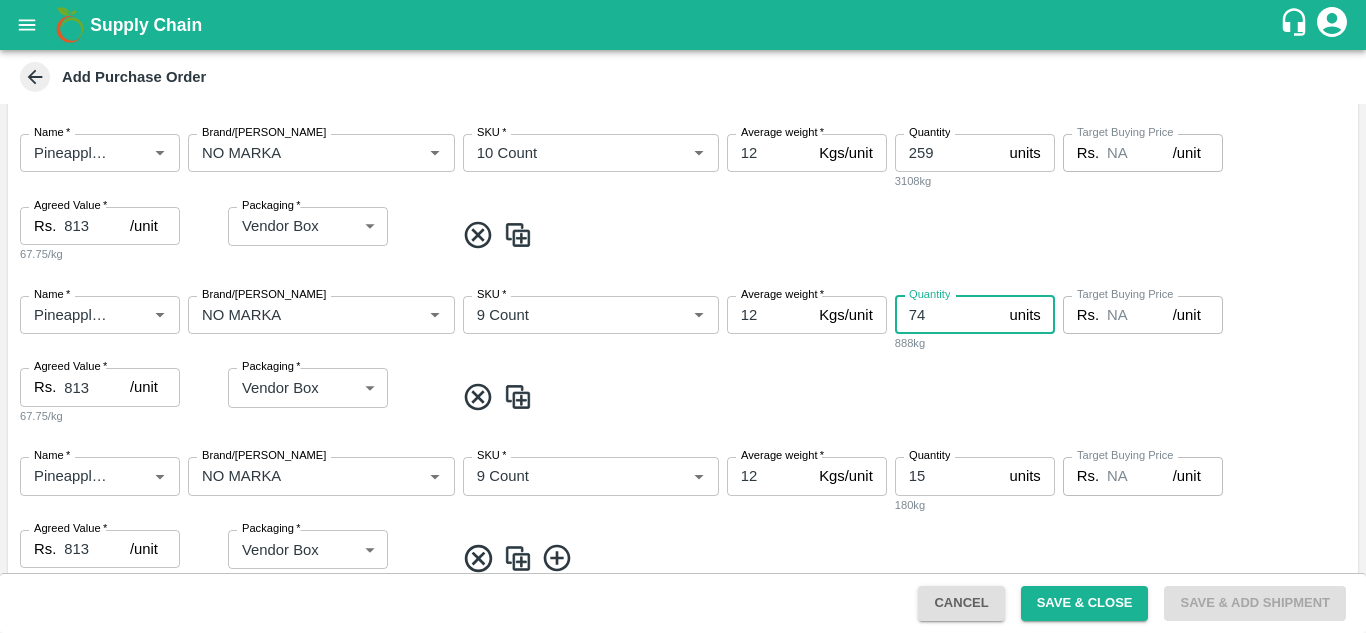 type on "74" 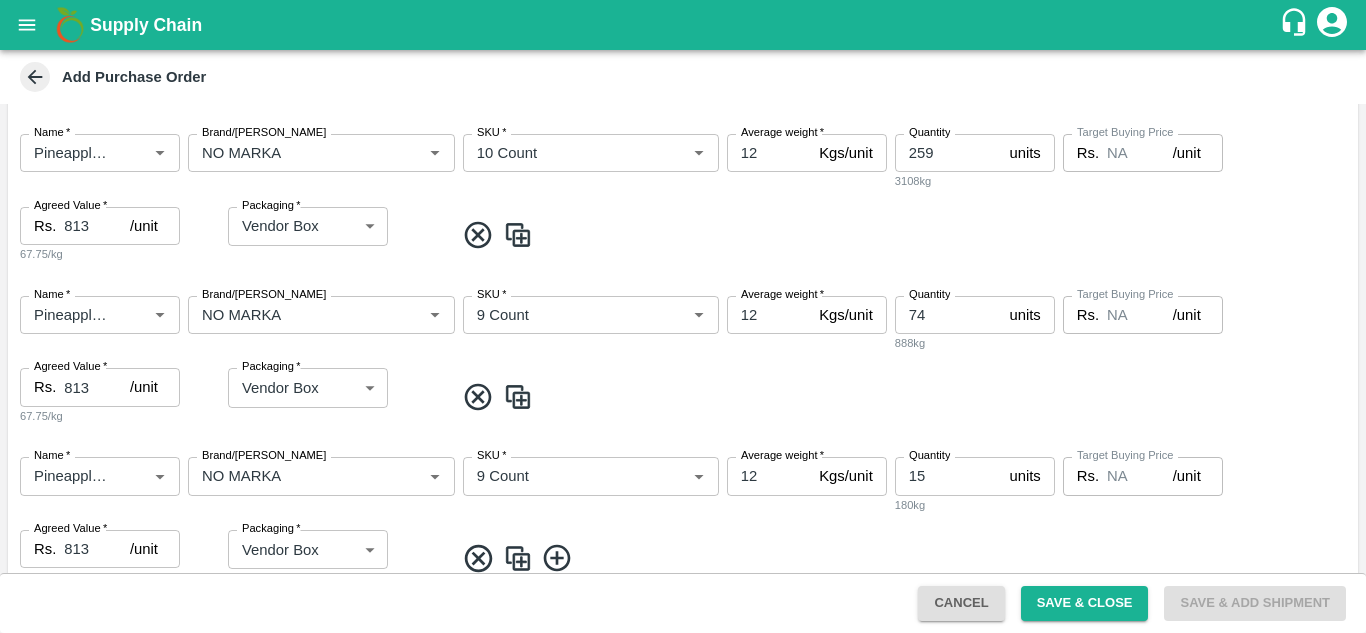 click at bounding box center (902, 558) 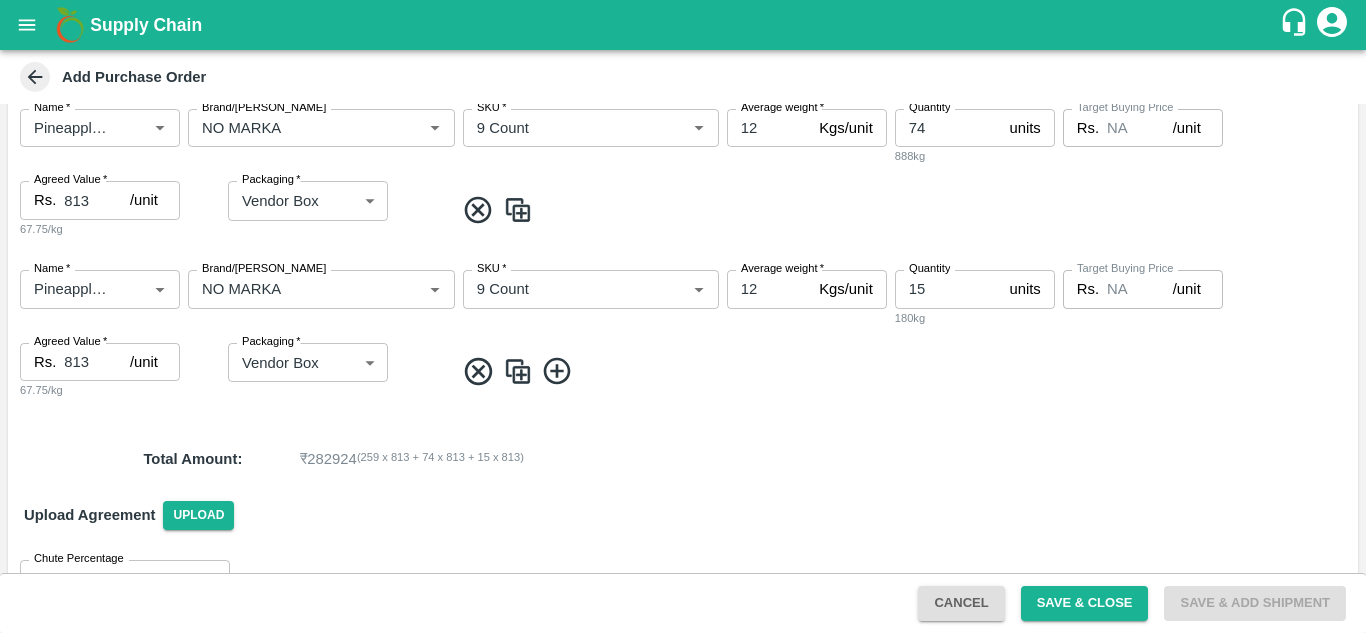 scroll, scrollTop: 581, scrollLeft: 0, axis: vertical 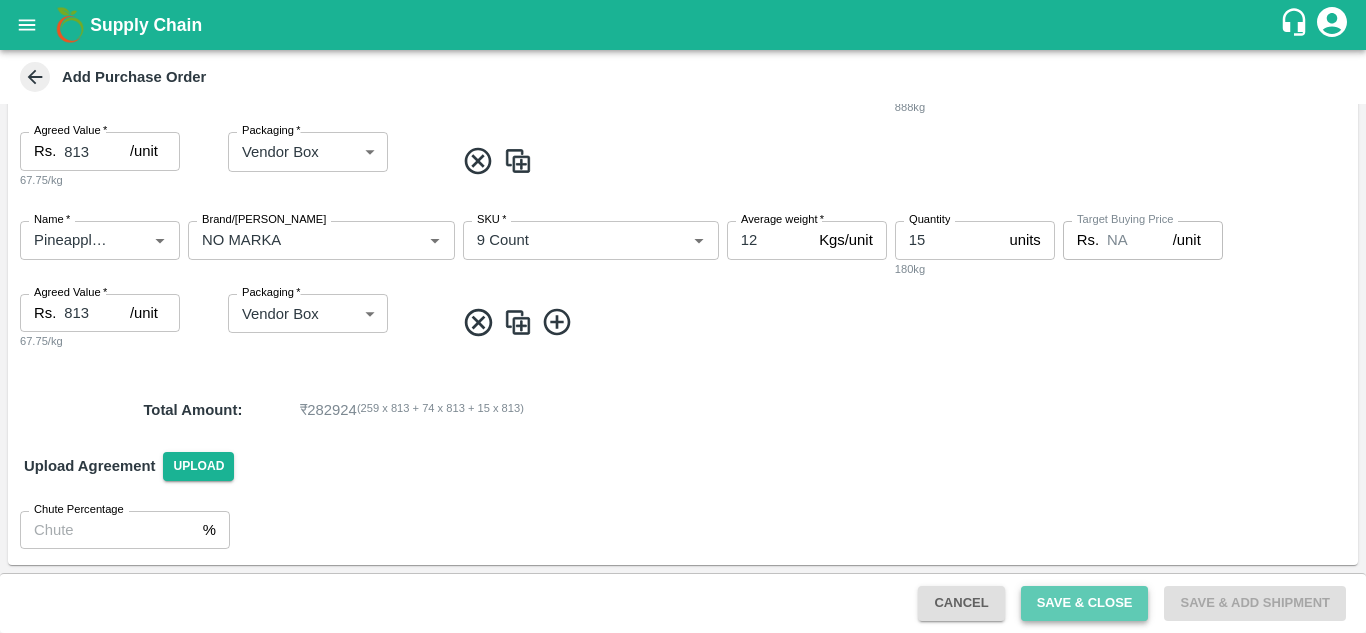 click on "Save & Close" at bounding box center [1085, 603] 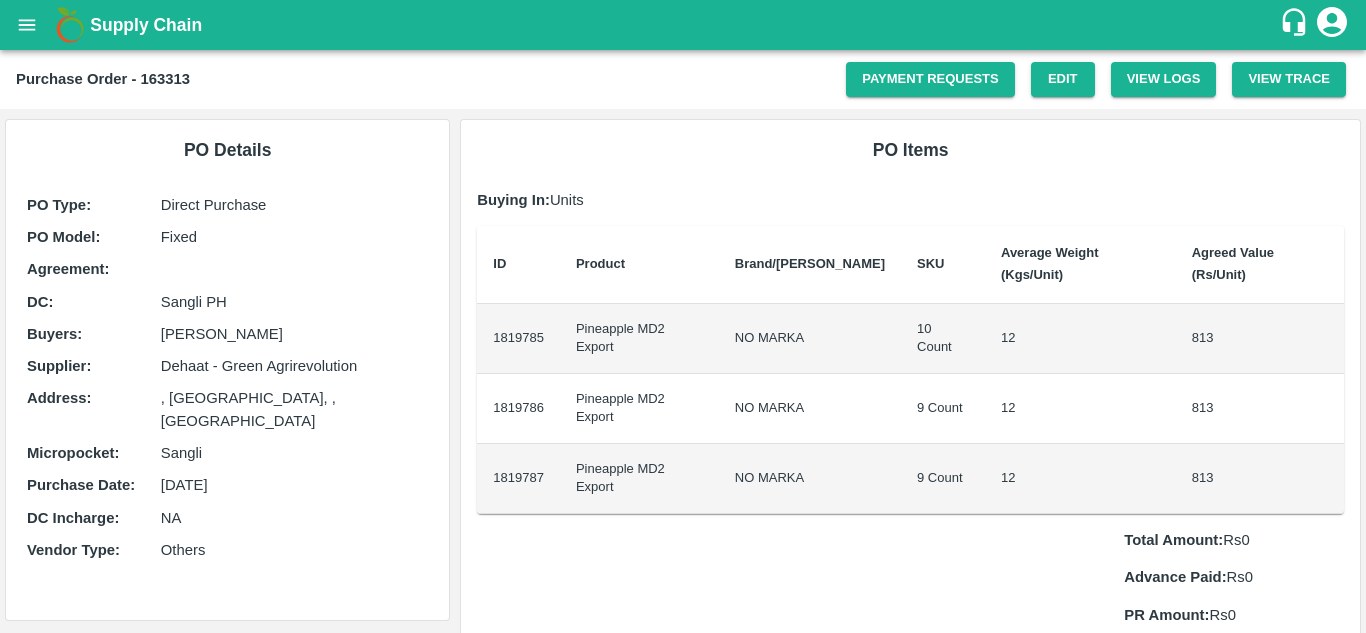 scroll, scrollTop: 0, scrollLeft: 0, axis: both 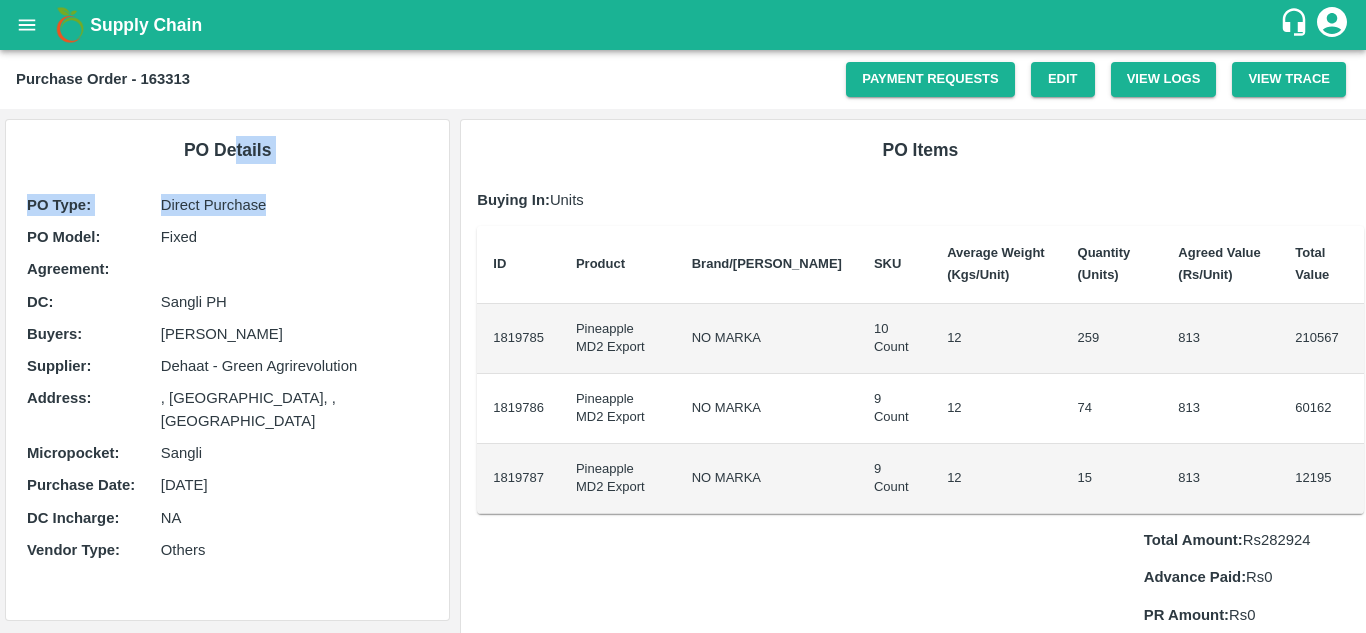 drag, startPoint x: 237, startPoint y: 139, endPoint x: 327, endPoint y: 191, distance: 103.94229 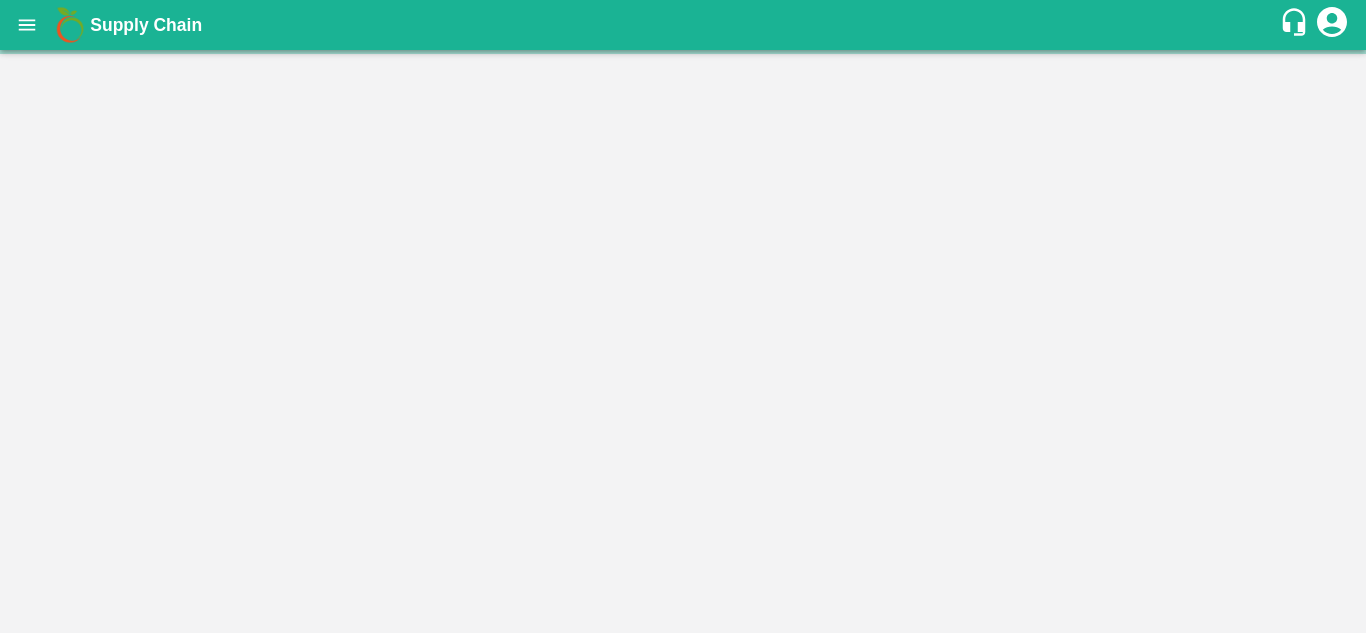 scroll, scrollTop: 0, scrollLeft: 0, axis: both 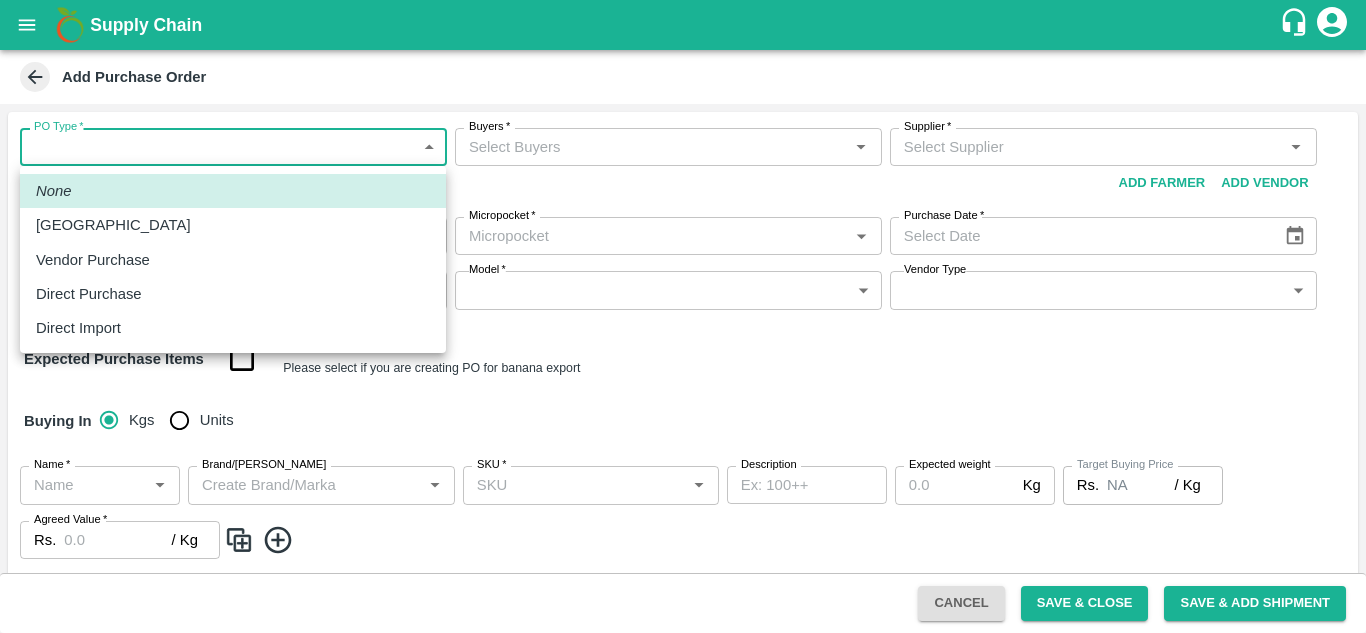 click on "Supply Chain Add Purchase Order PO Type   * ​ PO Type Buyers   * Buyers   * Supplier   * Supplier   * Add Vendor Add Farmer Address   * Address Micropocket   * Micropocket   * Purchase Date   * Purchase Date Incharge Field Executive   * Incharge Field Executive   * Model   * ​ Model Vendor Type ​ Vendor Type Expected Purchase Items Banana Export PO Please select if you are creating PO for banana export Buying In Kgs Units Name   * Name   * Brand/Marka Brand/[PERSON_NAME]   * SKU   * Description x Description Expected weight Kg Expected weight Target Buying Price Rs. NA / Kg Target Buying Price Agreed Value   * Rs. / Kg Agreed Value Upload Agreement Upload Chute Percentage % Chute Percentage Cancel Save & Close Save & Add Shipment Bhuj CC [PERSON_NAME] Logout None Farm Gate Vendor Purchase Direct Purchase Direct Import" at bounding box center [683, 316] 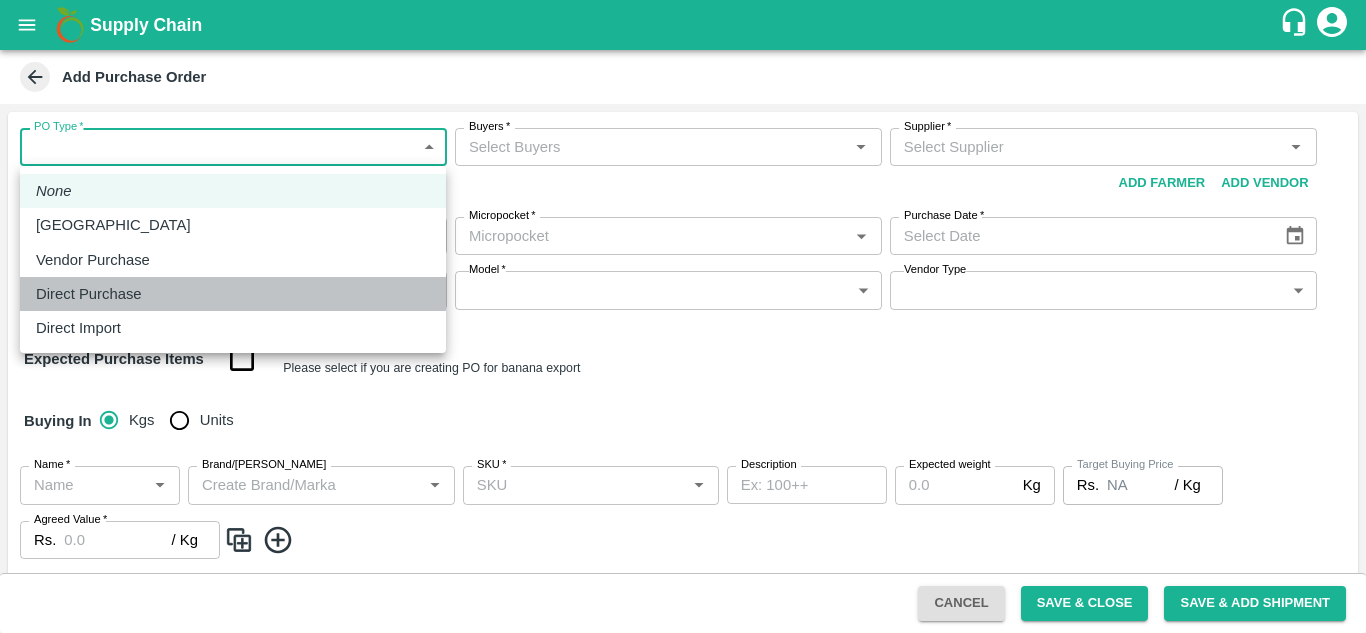 click on "Direct Purchase" at bounding box center [233, 294] 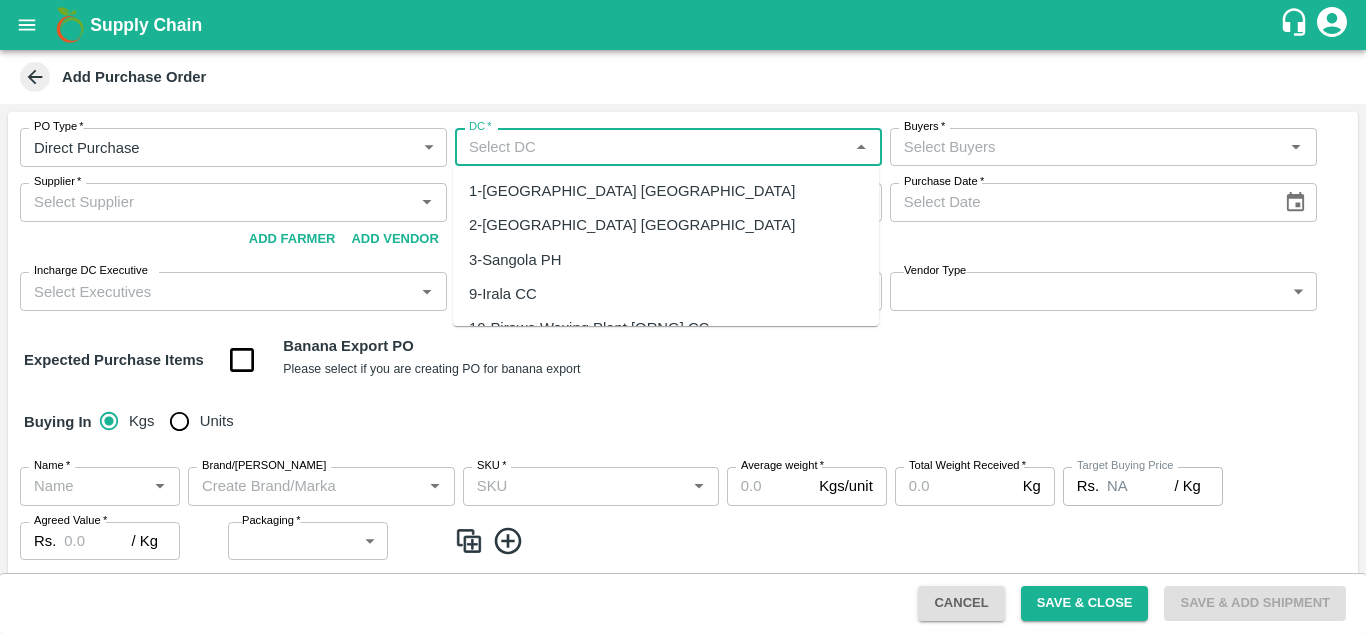 click on "DC   *" at bounding box center [652, 147] 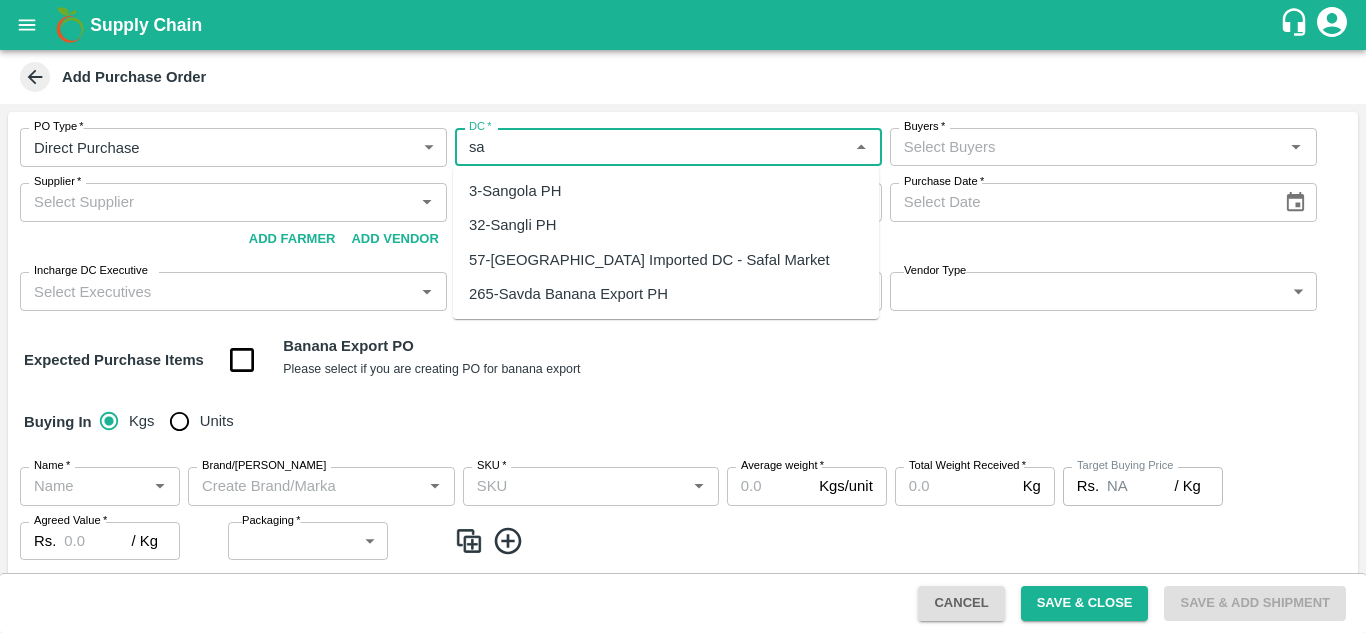 click on "32-Sangli PH" at bounding box center [666, 225] 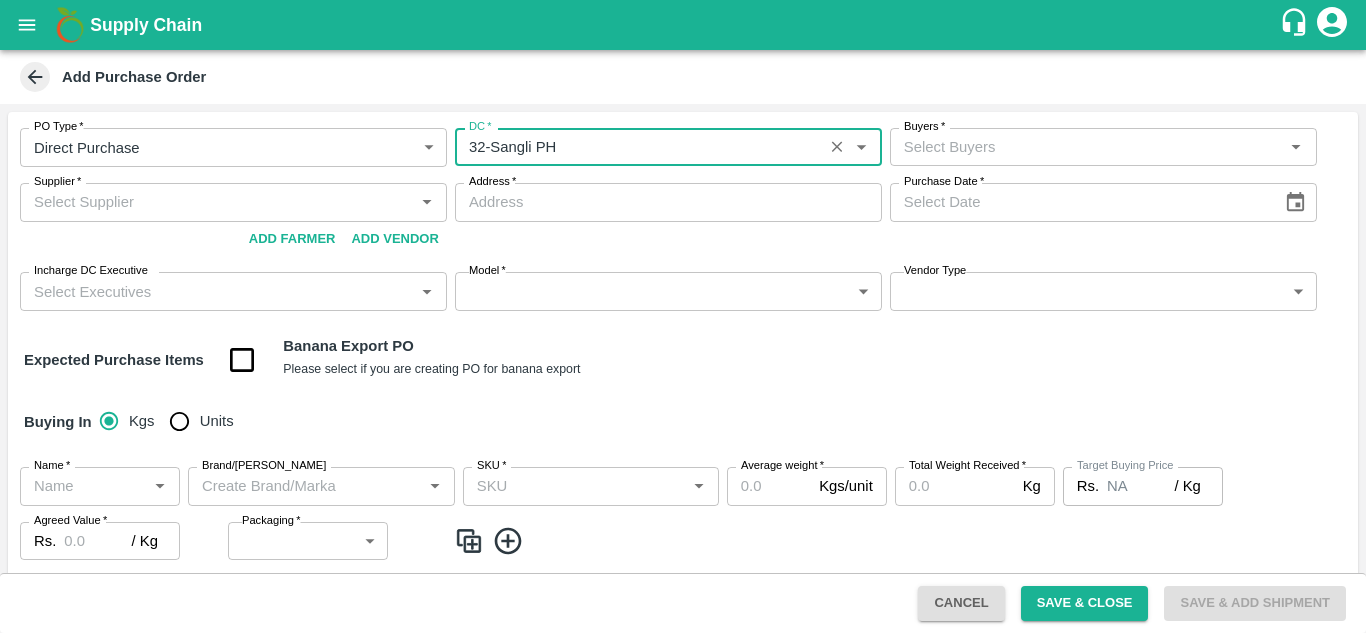 type on "32-Sangli PH" 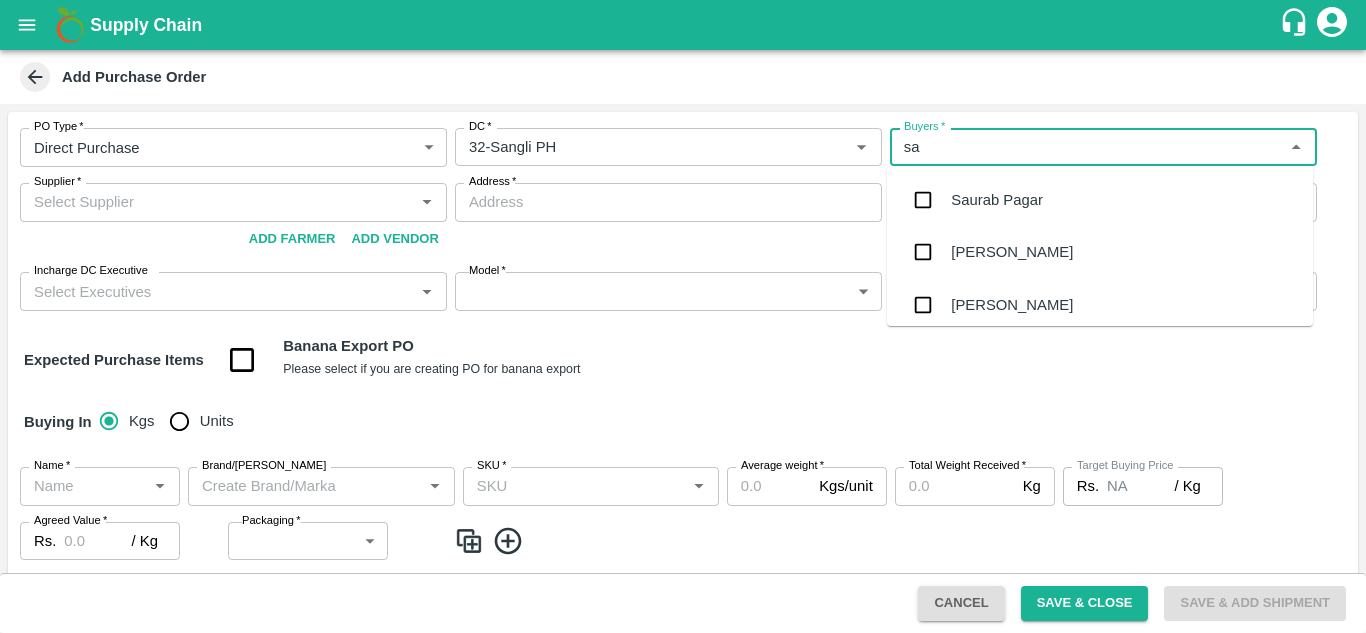 type on "sac" 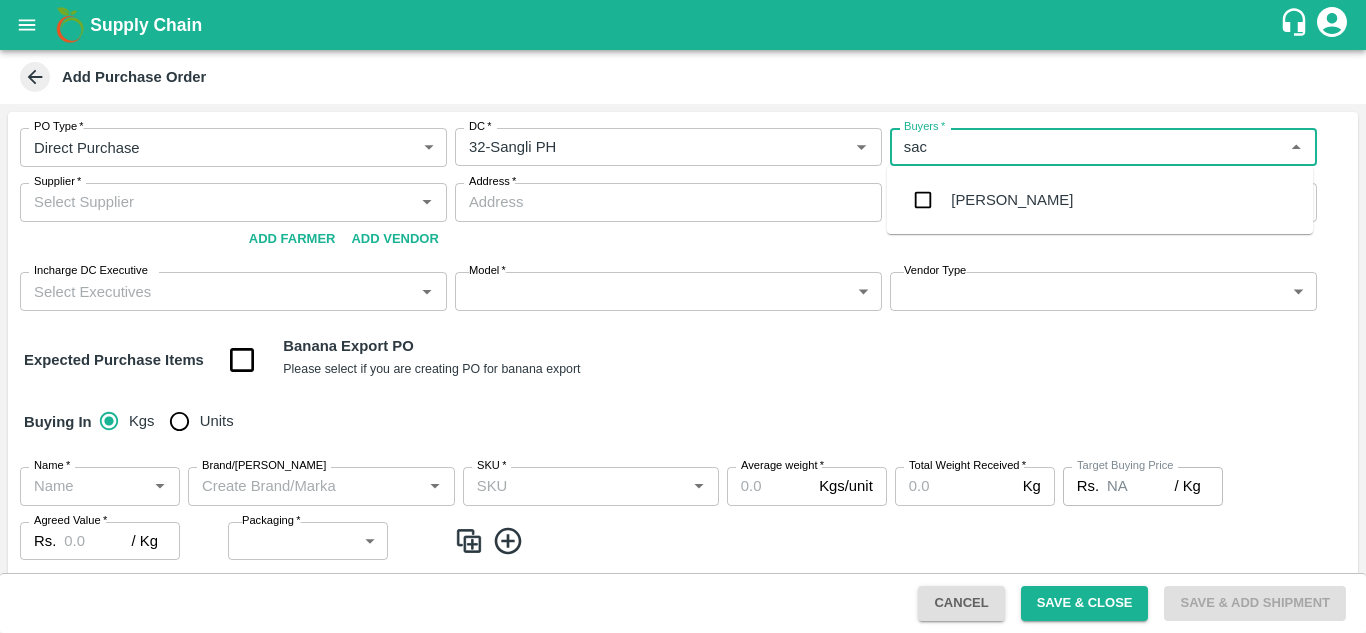 click on "[PERSON_NAME]" at bounding box center (1100, 200) 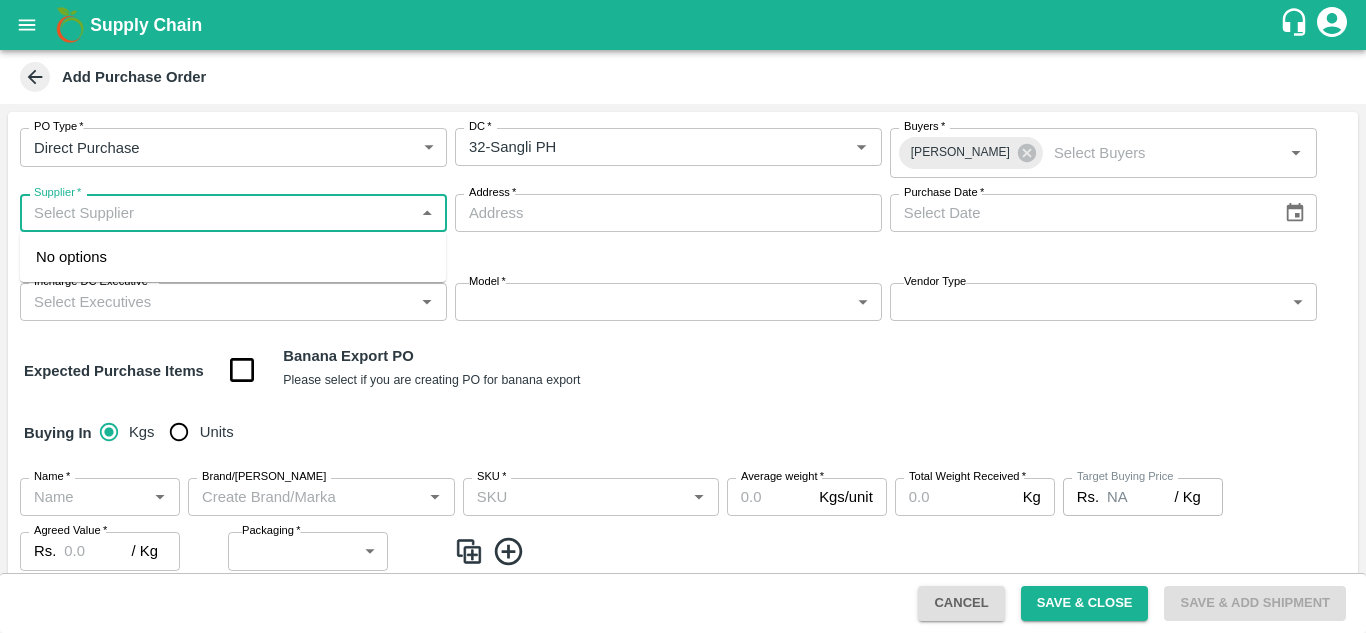 click on "Supplier   *" at bounding box center [217, 213] 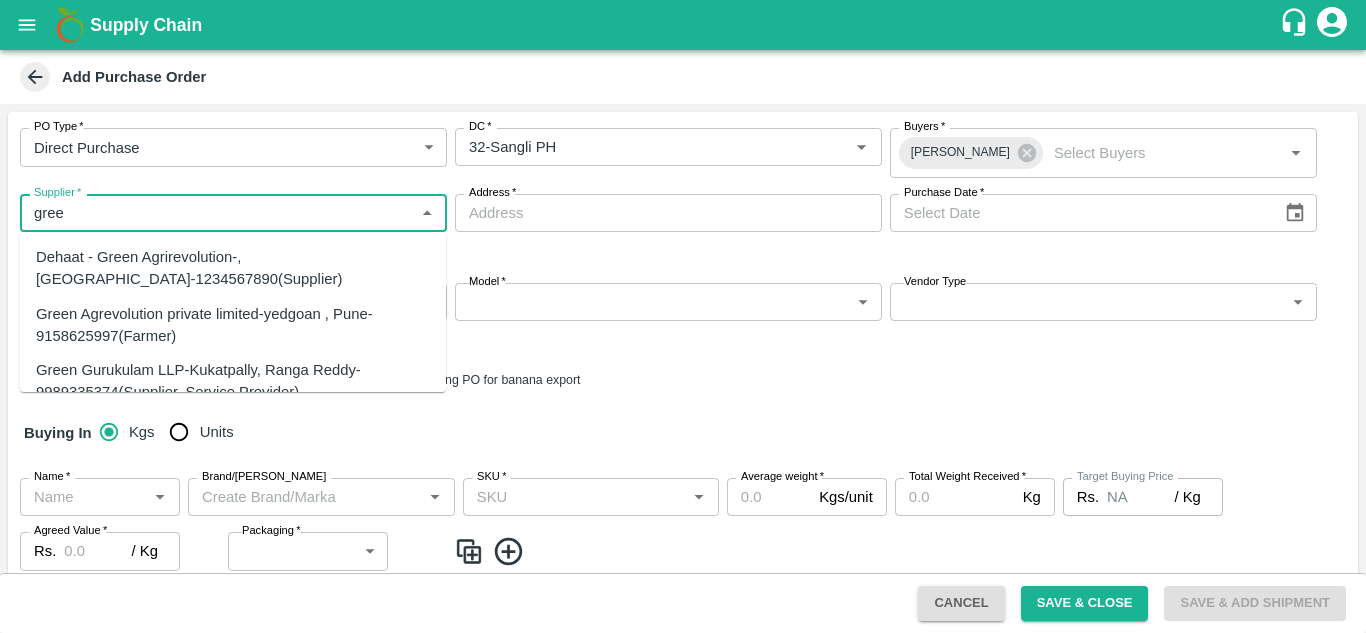 click on "Dehaat - Green Agrirevolution-, Mumbai-1234567890(Supplier)" at bounding box center (233, 268) 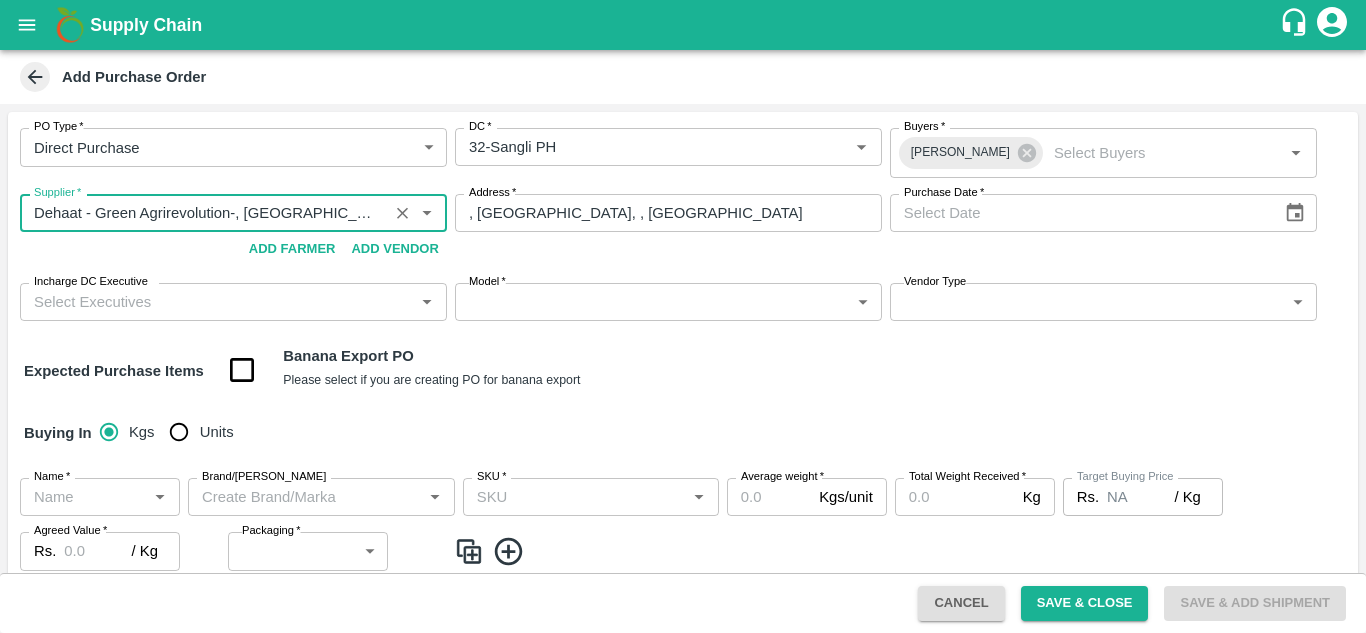 type on "Dehaat - Green Agrirevolution-, Mumbai-1234567890(Supplier)" 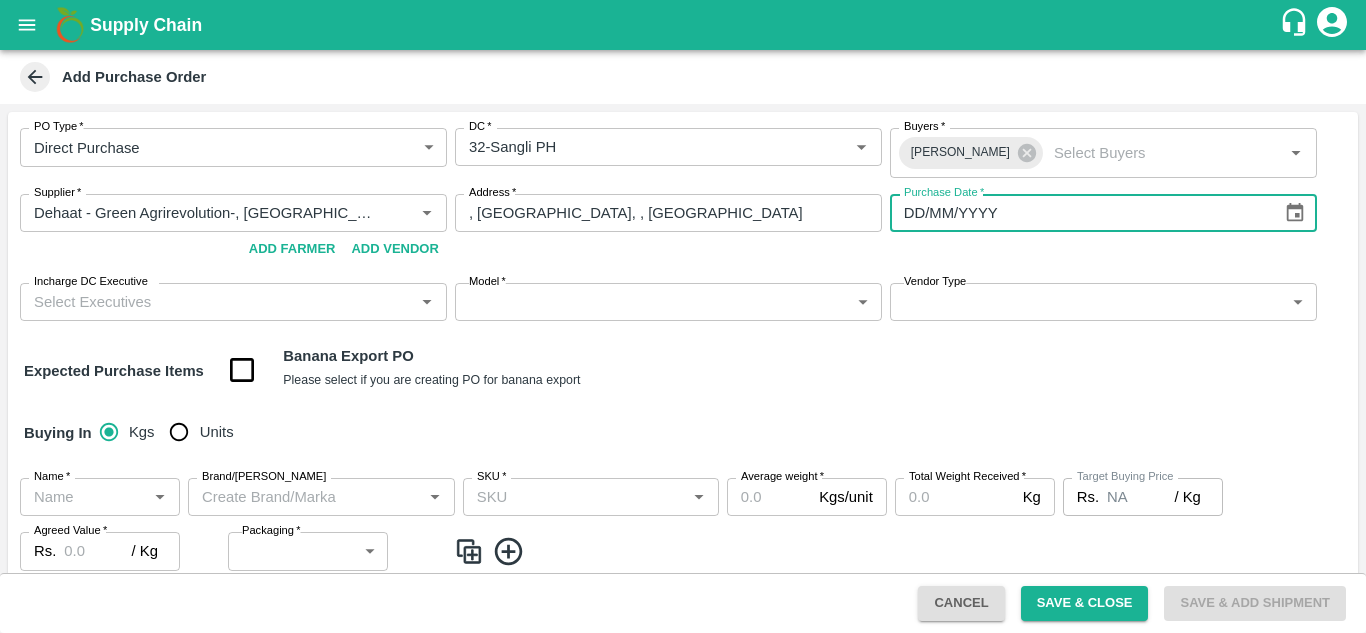 click on "DD/MM/YYYY" at bounding box center (1079, 213) 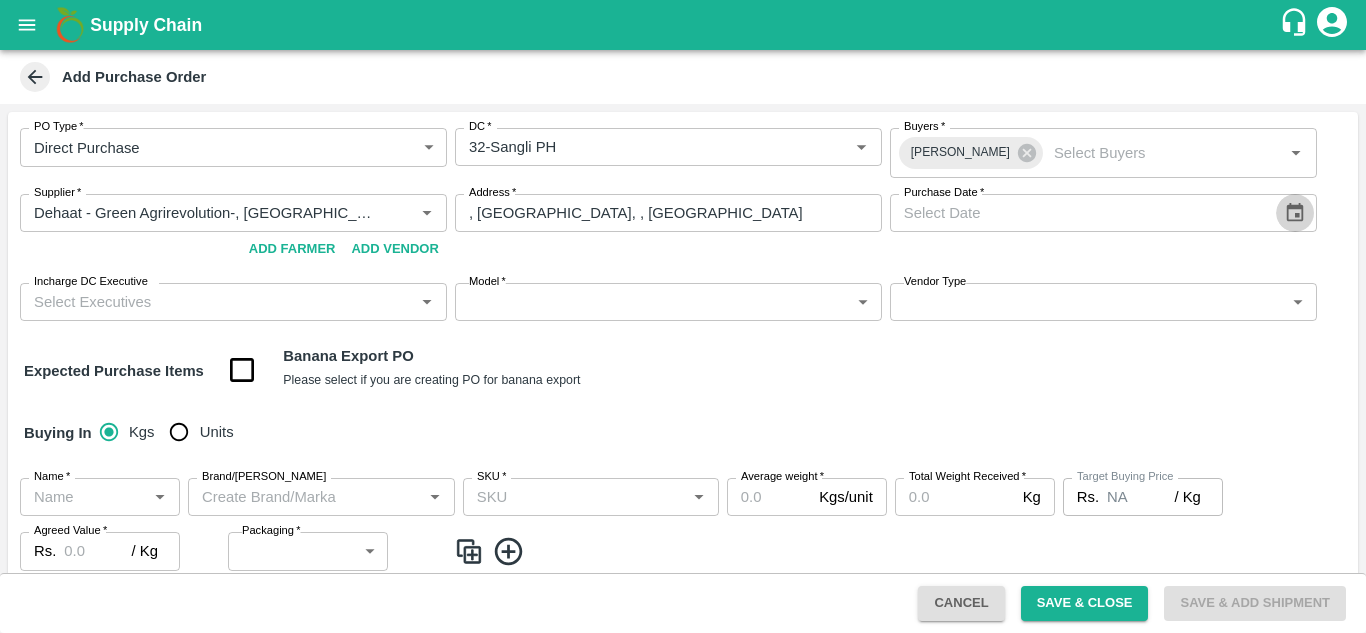 click 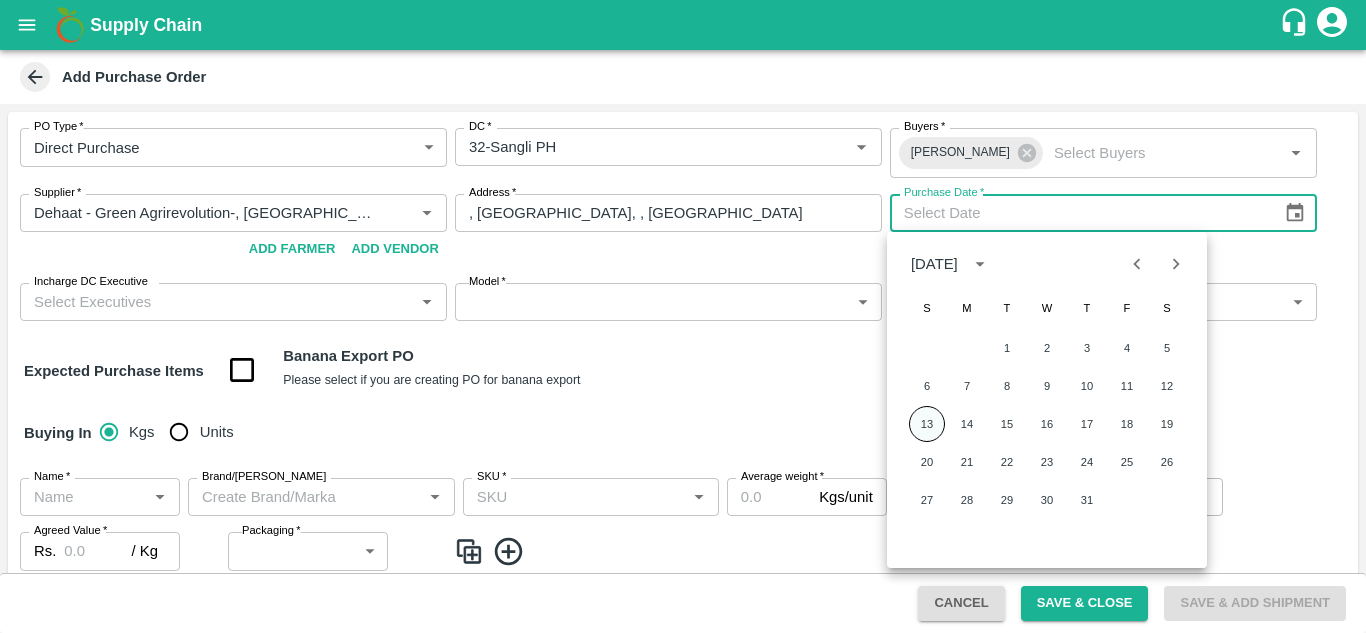 click on "13" at bounding box center (927, 424) 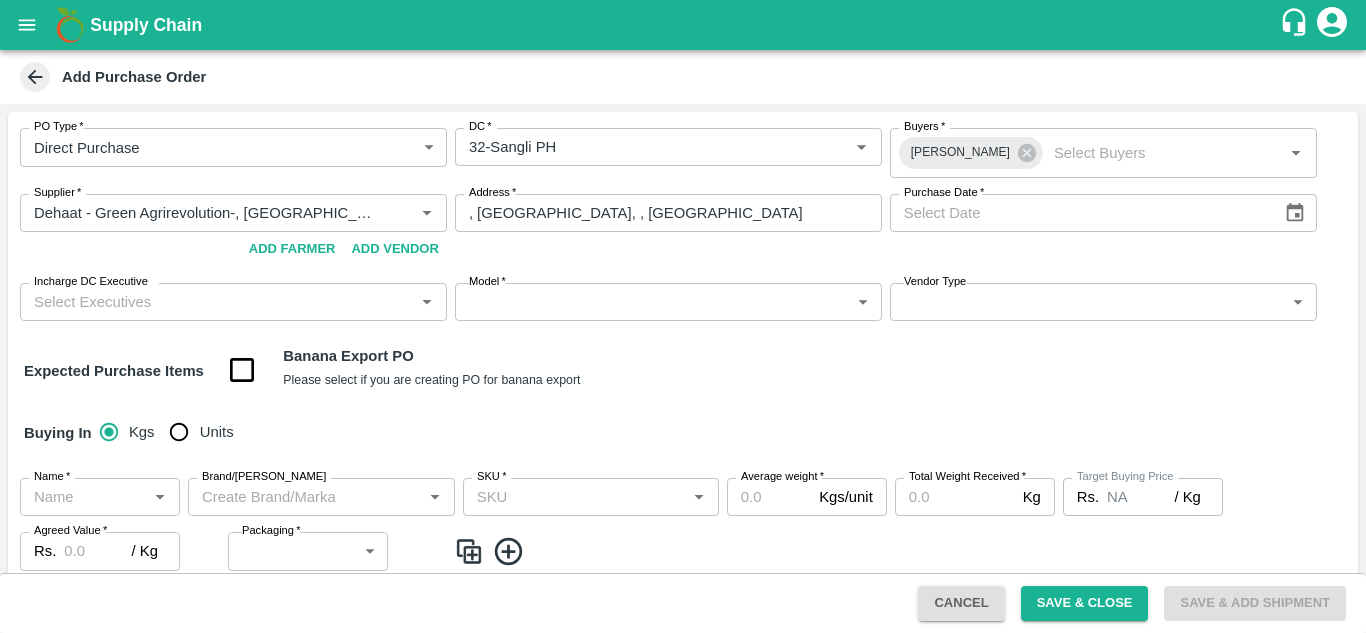type on "13/07/2025" 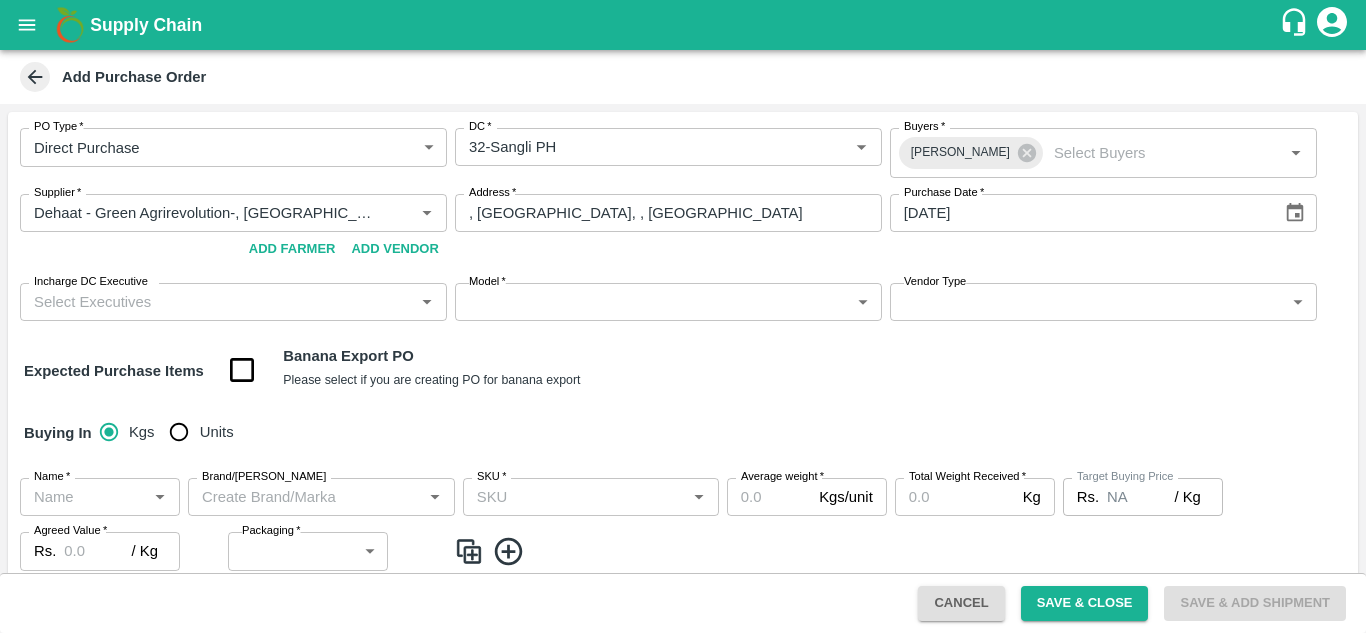 click on "Incharge DC Executive" at bounding box center (217, 302) 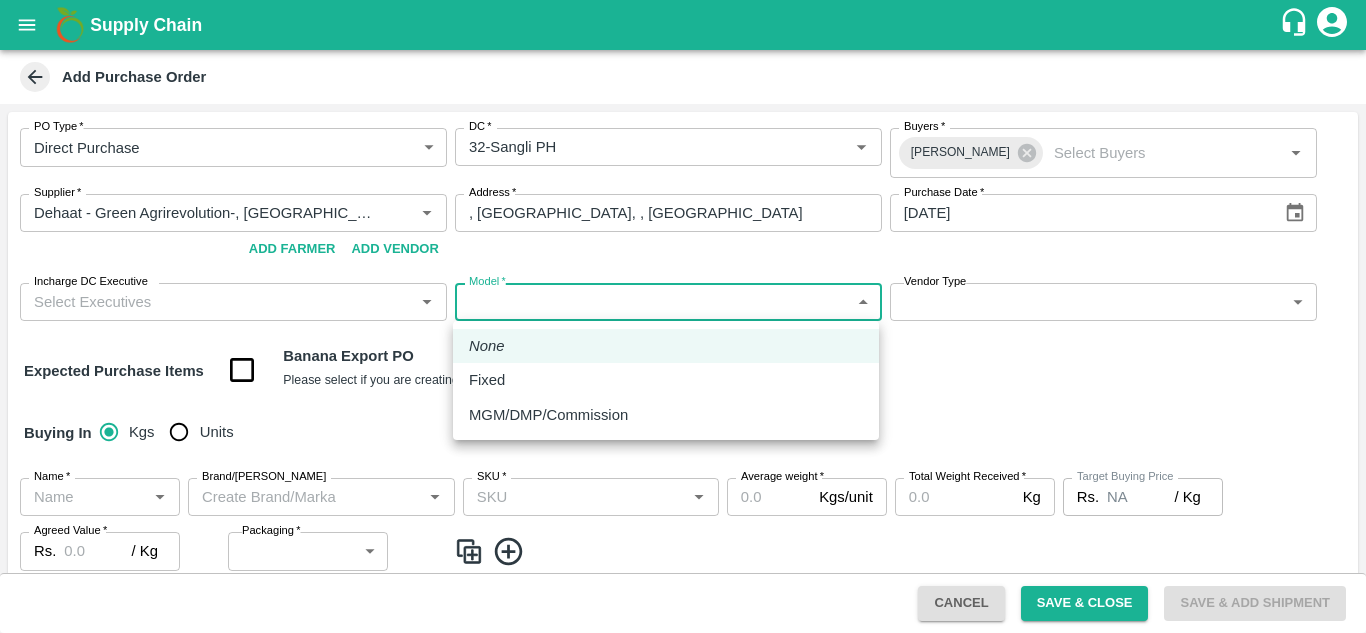 click on "Supply Chain Add Purchase Order PO Type   * Direct Purchase 3 PO Type DC   * DC   * Buyers   * Sachin Jangid Buyers   * Supplier   * Supplier   * Add Vendor Add Farmer Address   * , Mumbai, , Maharashtra Address Purchase Date   * 13/07/2025 Purchase Date Incharge DC Executive Incharge DC Executive   * Model   * ​ Model Vendor Type ​ Vendor Type Expected Purchase Items Banana Export PO Please select if you are creating PO for banana export Buying In Kgs Units Name   * Name   * Brand/Marka Brand/Marka SKU   * SKU   * Average weight   * Kgs/unit Average weight Total Weight Received   * Kg Total Weight Received Target Buying Price Rs. NA / Kg Target Buying Price Agreed Value   * Rs. / Kg Agreed Value Packaging   * ​ Packaging Total Amount : ₹ 0 ( 0 x 0 ) Upload Agreement Upload Chute Percentage % Chute Percentage Cancel Save & Close Save & Add Shipment Bhuj CC Sachin Jangid Logout None Fixed MGM/DMP/Commission" at bounding box center (683, 316) 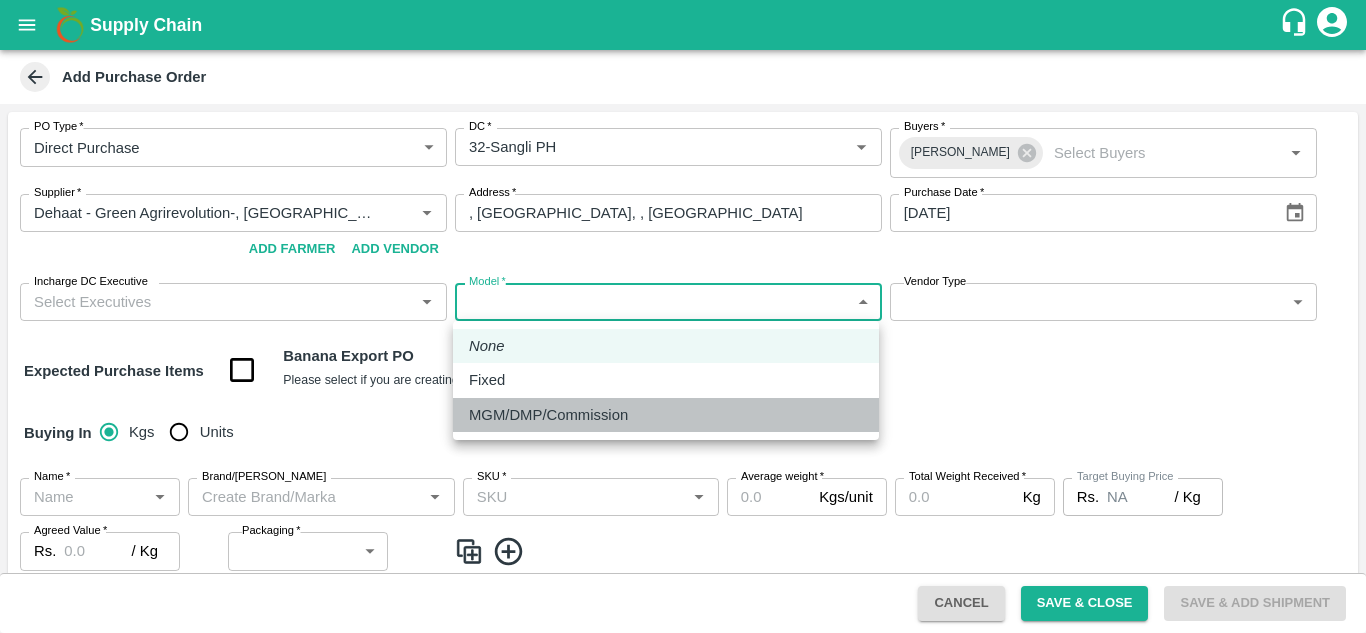 click on "MGM/DMP/Commission" at bounding box center [666, 415] 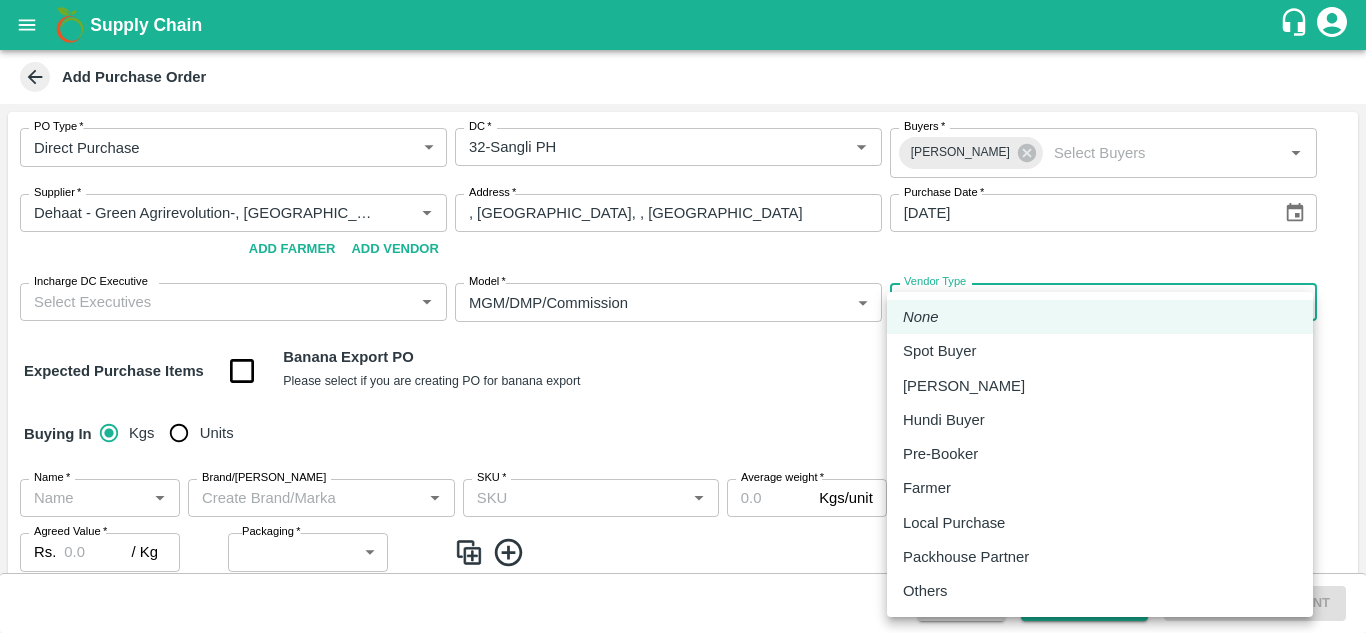 click on "Supply Chain Add Purchase Order PO Type   * Direct Purchase 3 PO Type DC   * DC   * Buyers   * Sachin Jangid Buyers   * Supplier   * Supplier   * Add Vendor Add Farmer Address   * , Mumbai, , Maharashtra Address Purchase Date   * 13/07/2025 Purchase Date Incharge DC Executive Incharge DC Executive   * Model   * MGM/DMP/Commission Commision Model Vendor Type ​ Vendor Type Expected Purchase Items Banana Export PO Please select if you are creating PO for banana export Buying In Kgs Units Name   * Name   * Brand/Marka Brand/Marka SKU   * SKU   * Average weight   * Kgs/unit Average weight Total Weight Received   * Kg Total Weight Received Target Buying Price Rs. NA / Kg Target Buying Price Agreed Value   * Rs. / Kg Agreed Value Packaging   * ​ Packaging Total Amount : ₹ 0 ( 0 x 0 ) Upload Agreement Upload Chute Percentage % Chute Percentage Cancel Save & Close Save & Add Shipment Bhuj CC Sachin Jangid Logout None Spot Buyer Mandi Loader Hundi Buyer Pre-Booker Farmer" at bounding box center [683, 316] 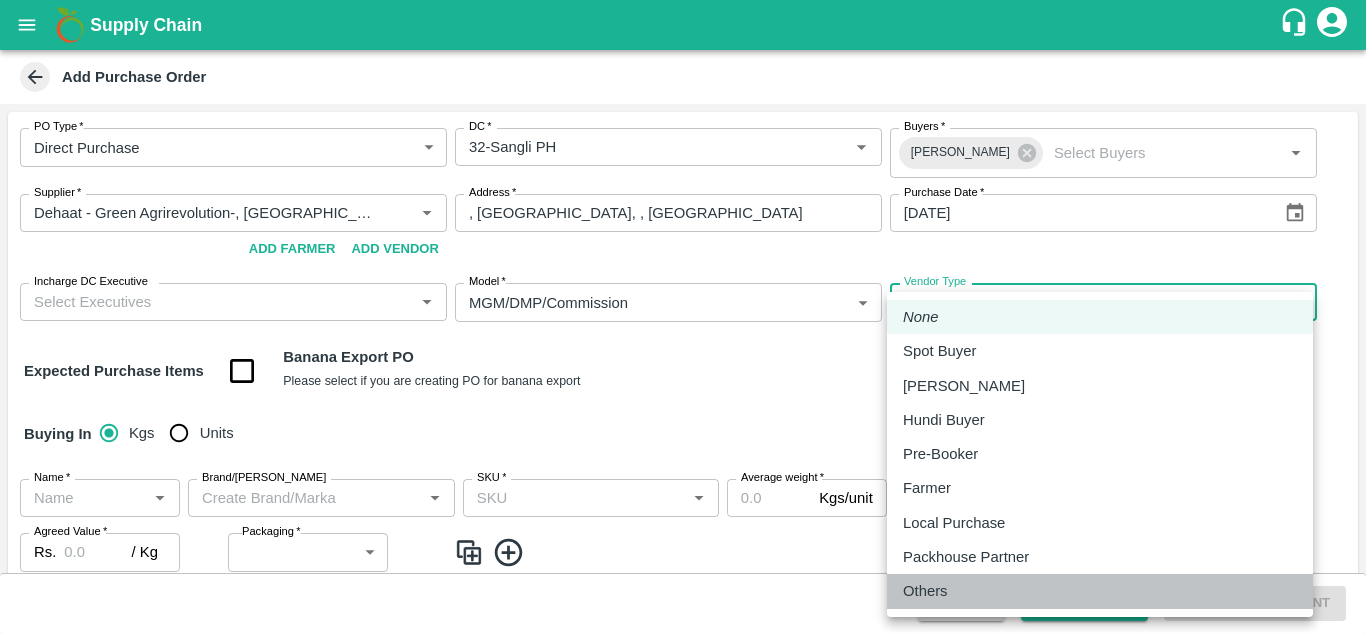 click on "Others" at bounding box center [1100, 591] 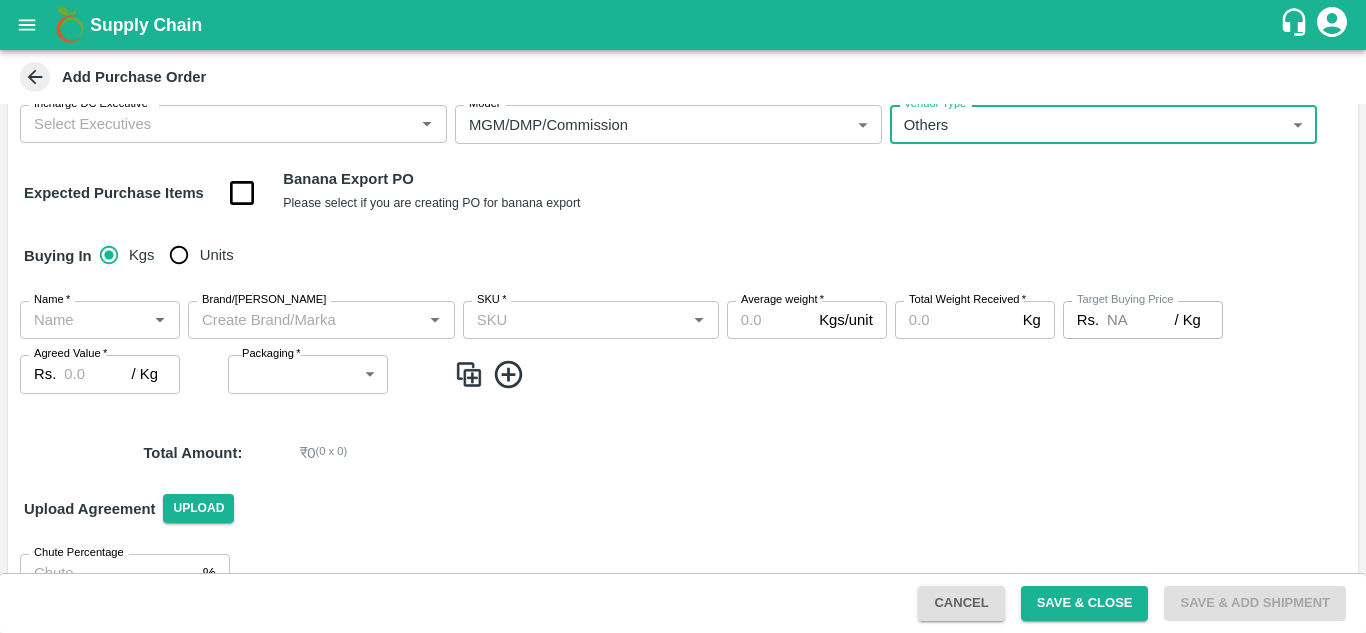 scroll, scrollTop: 179, scrollLeft: 0, axis: vertical 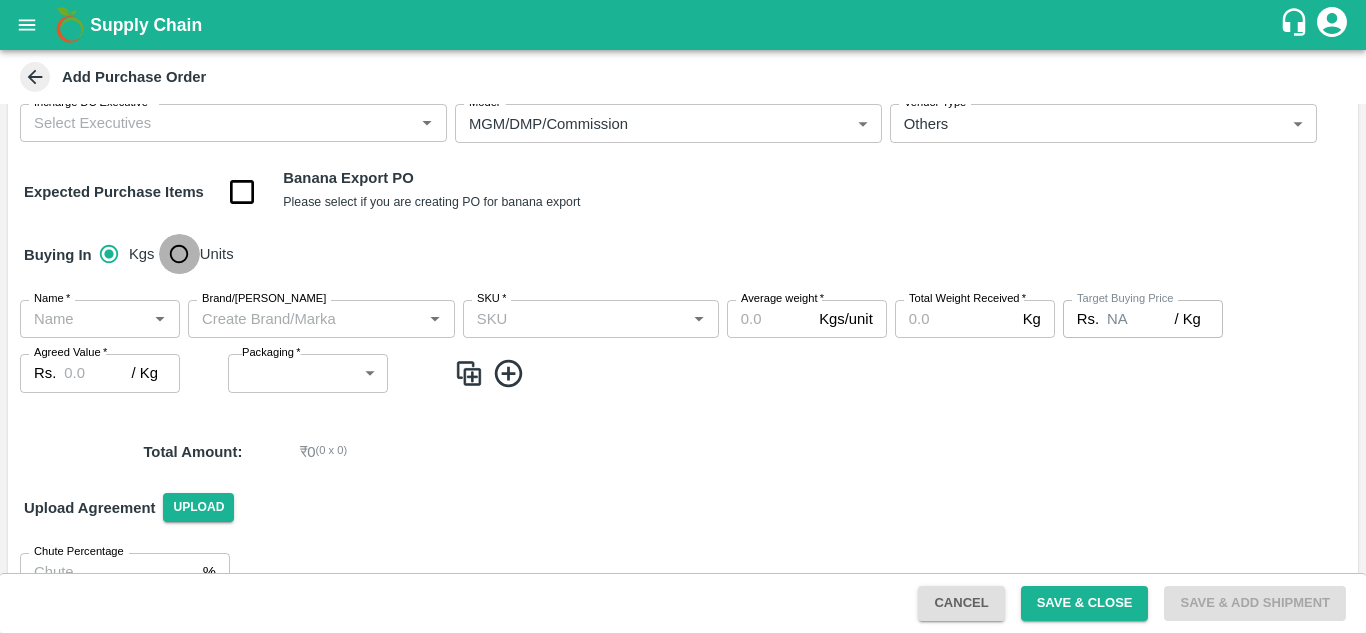 click on "Units" at bounding box center [179, 254] 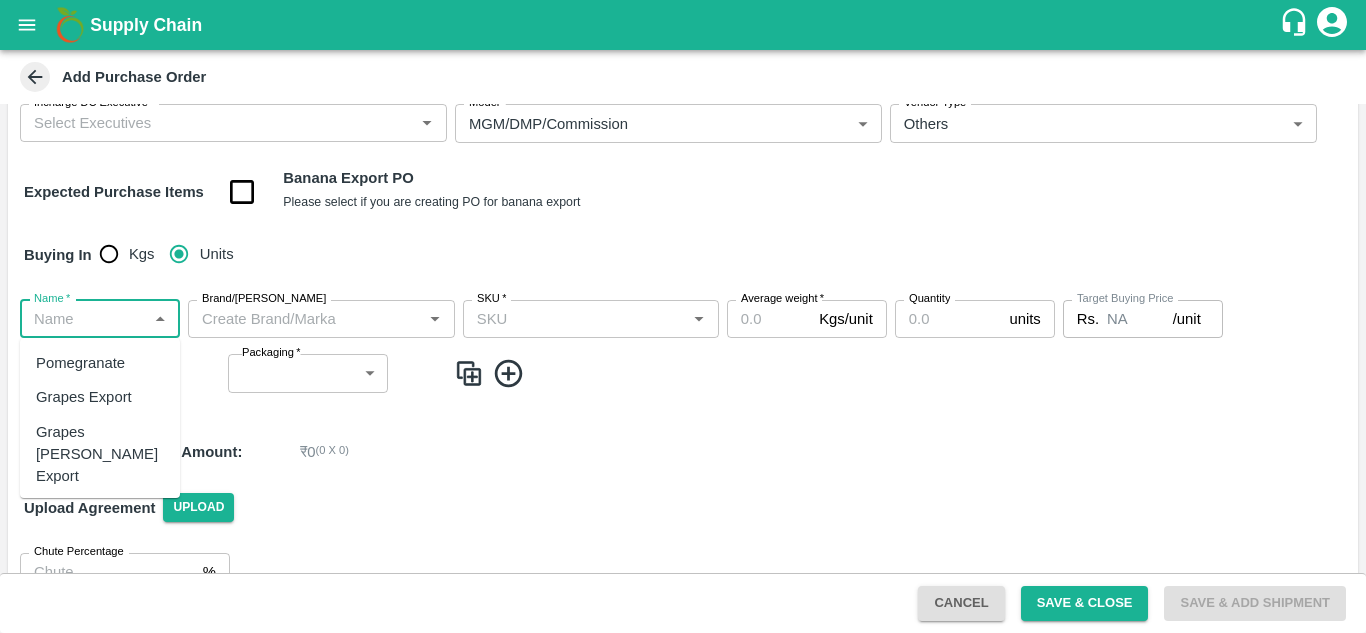 click on "Name   *" at bounding box center (83, 319) 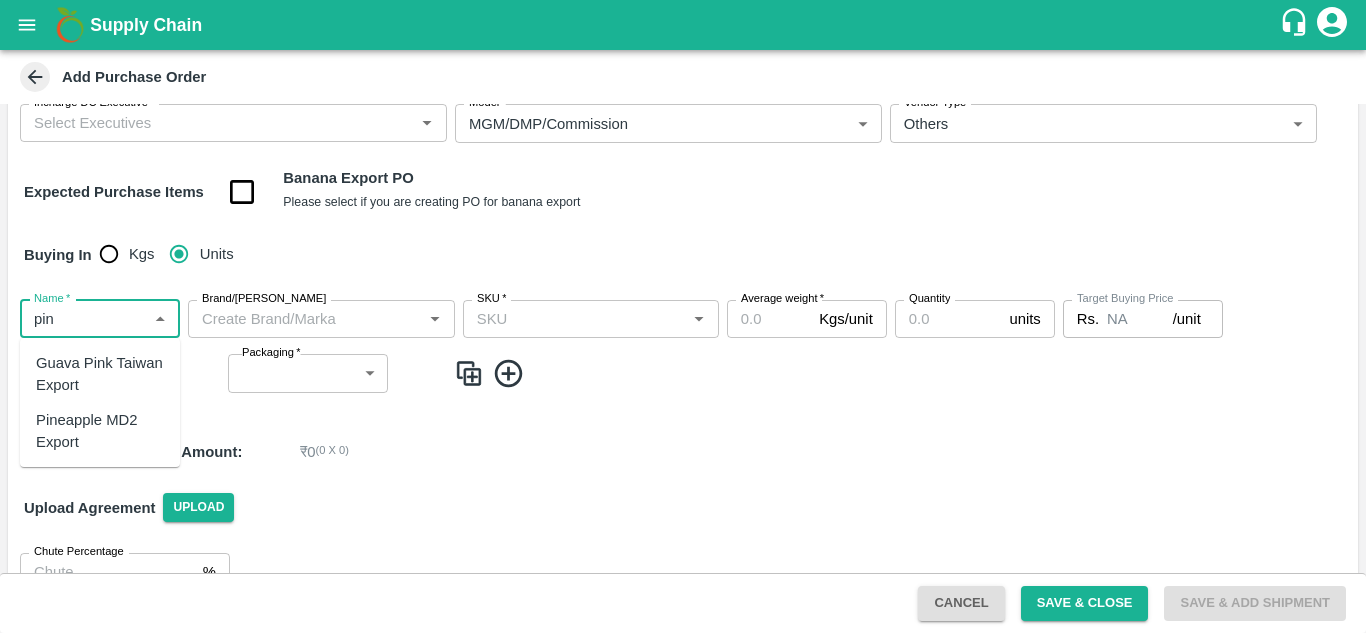 click on "Pineapple MD2 Export" at bounding box center (100, 431) 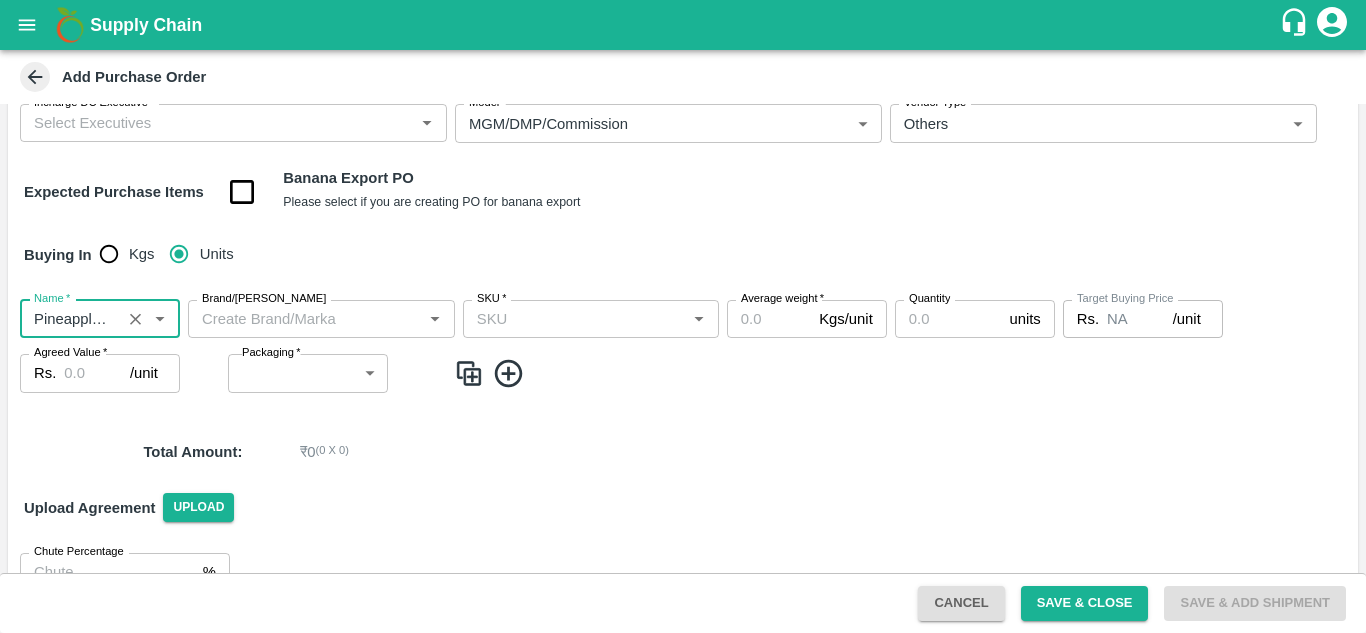type on "Pineapple MD2 Export" 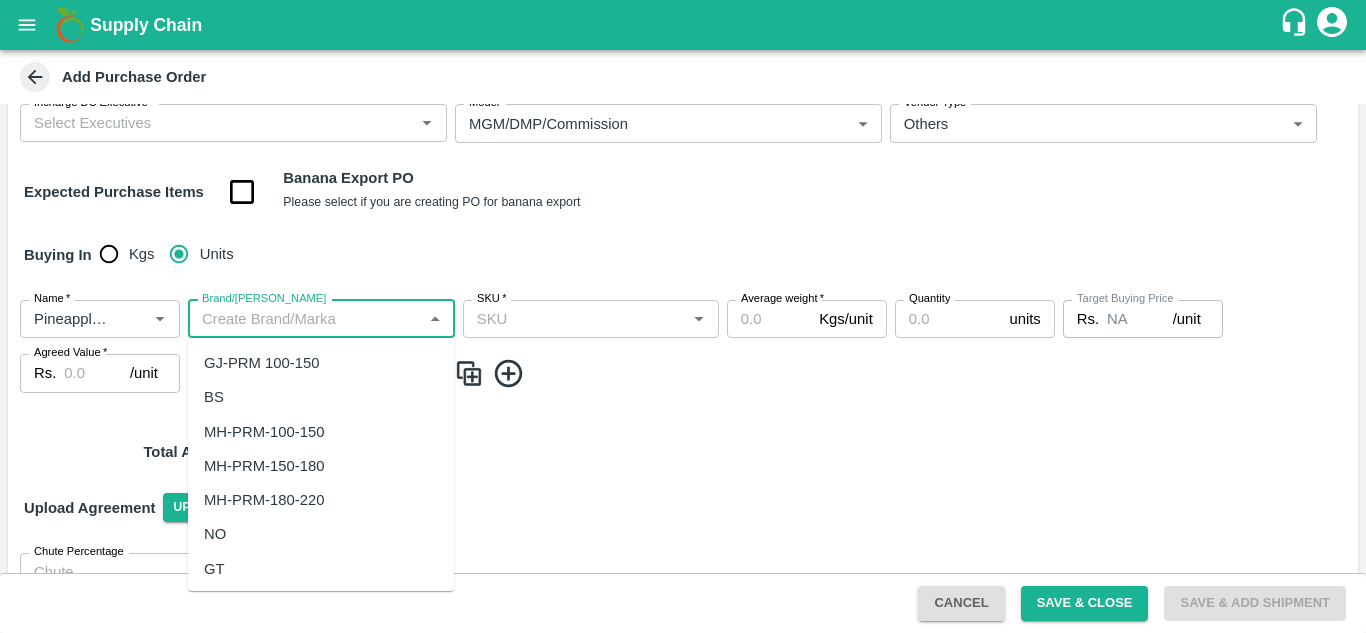 click on "Brand/[PERSON_NAME]" at bounding box center [305, 319] 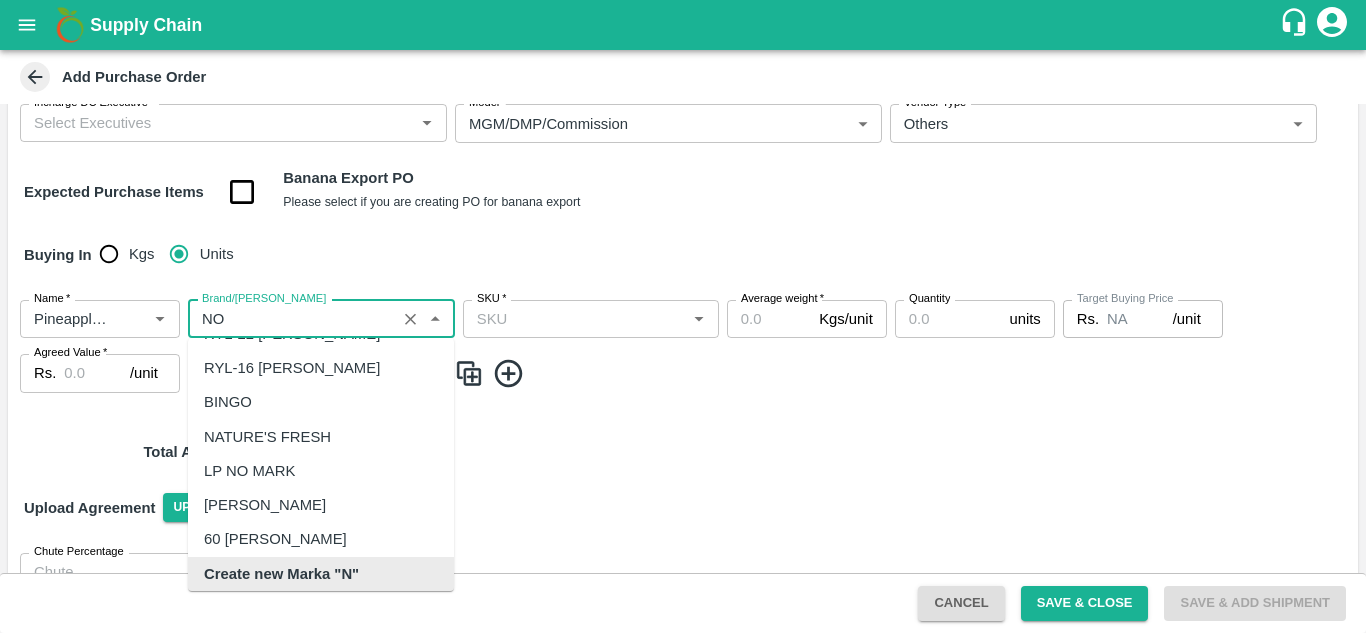 scroll, scrollTop: 0, scrollLeft: 0, axis: both 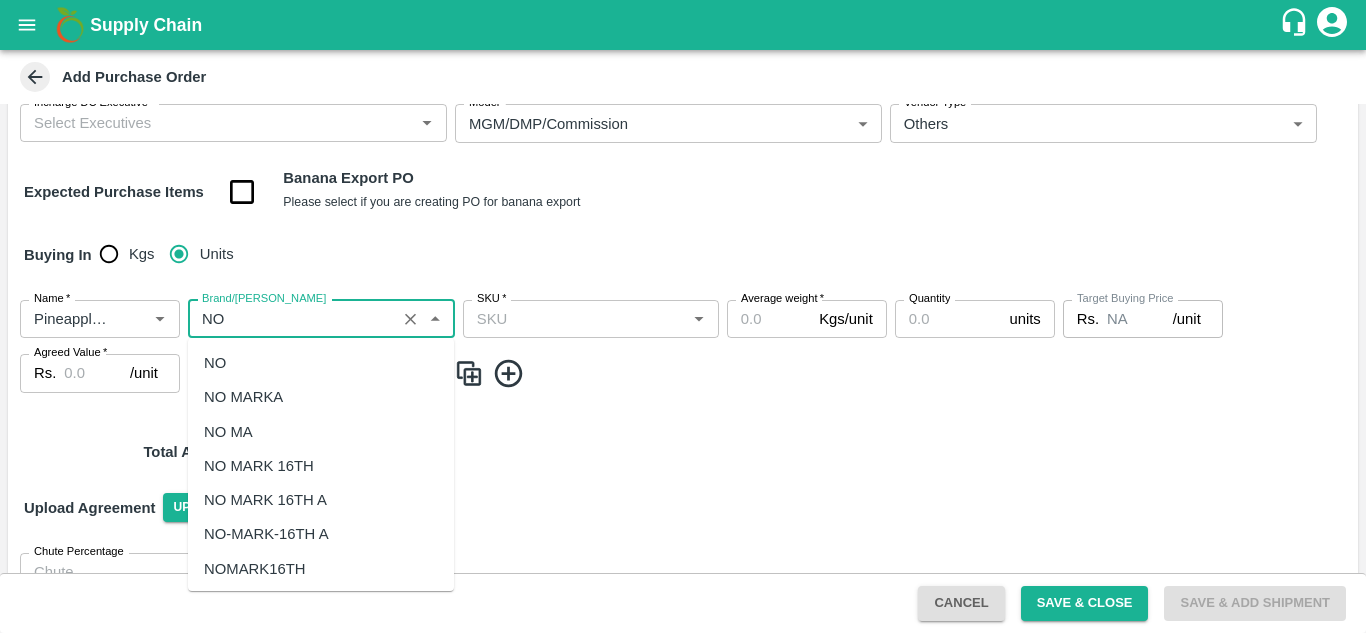 click on "NO MARKA" at bounding box center [321, 397] 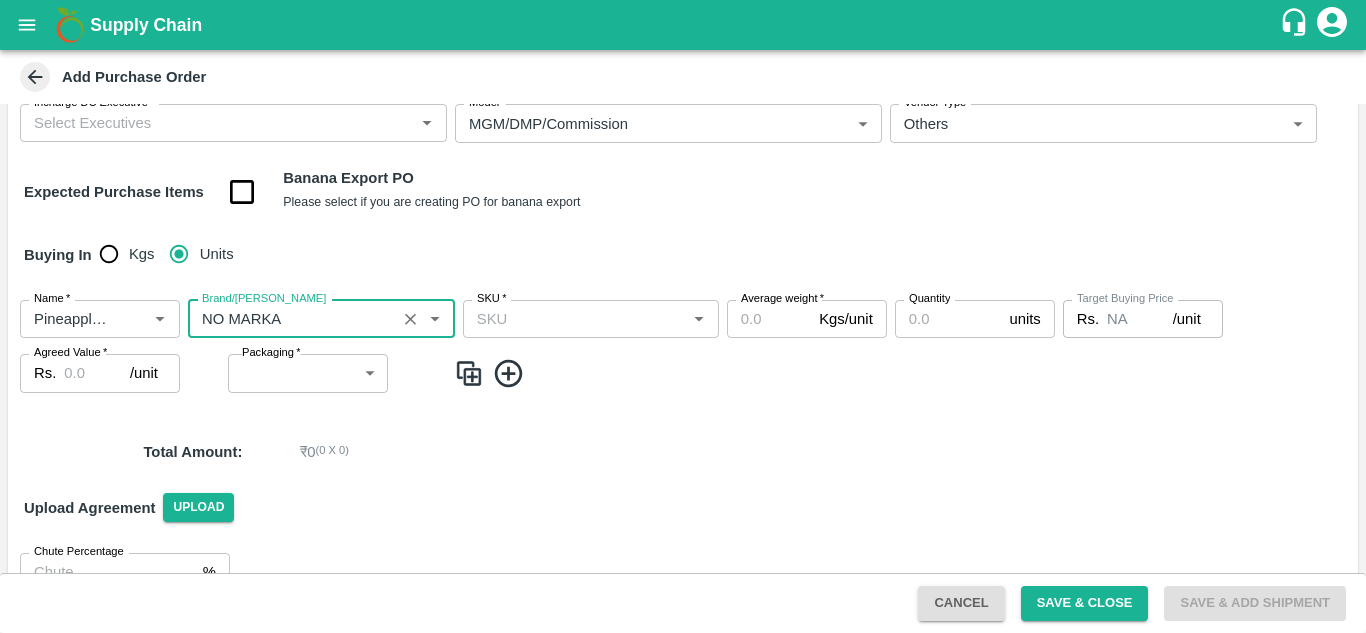 type on "NO MARKA" 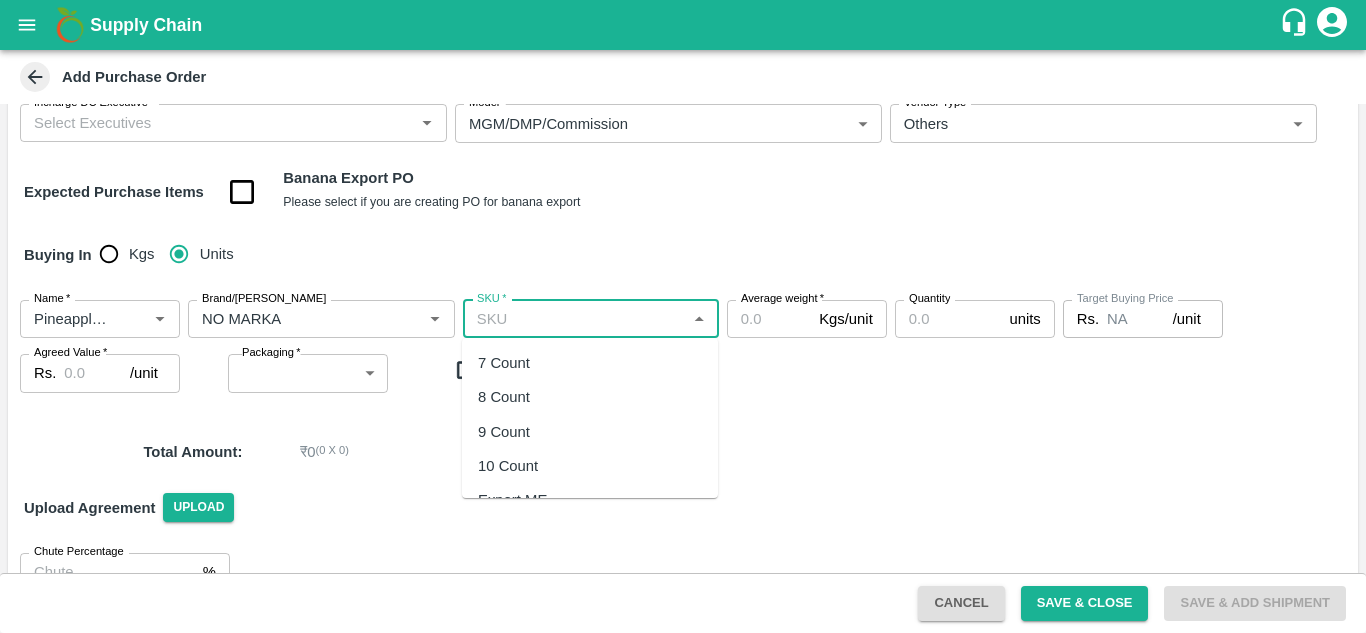click on "SKU   *" at bounding box center (574, 319) 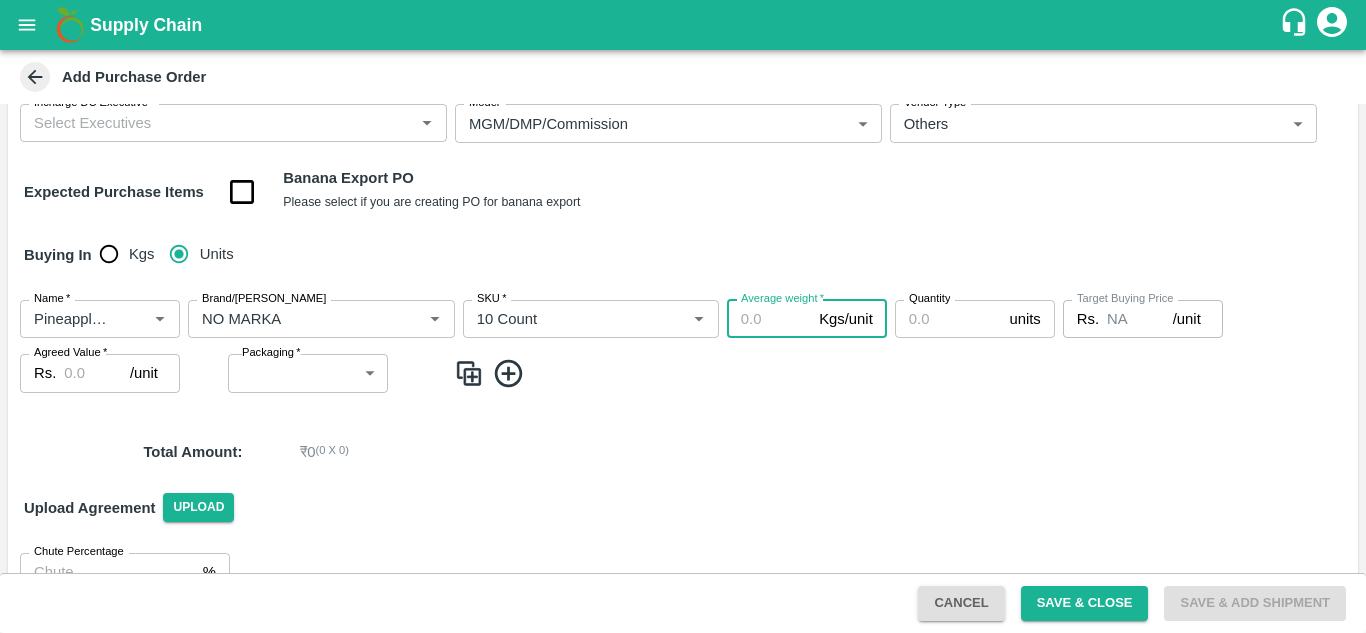 click on "Average weight   *" at bounding box center [769, 319] 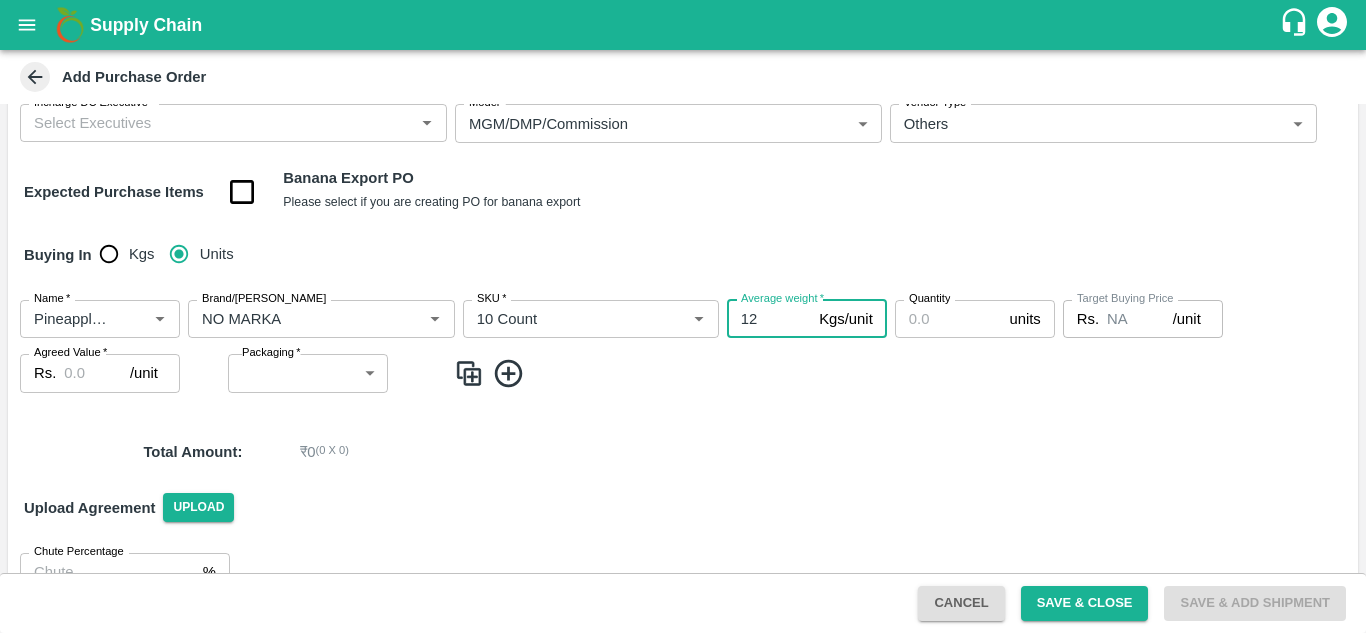 type on "12" 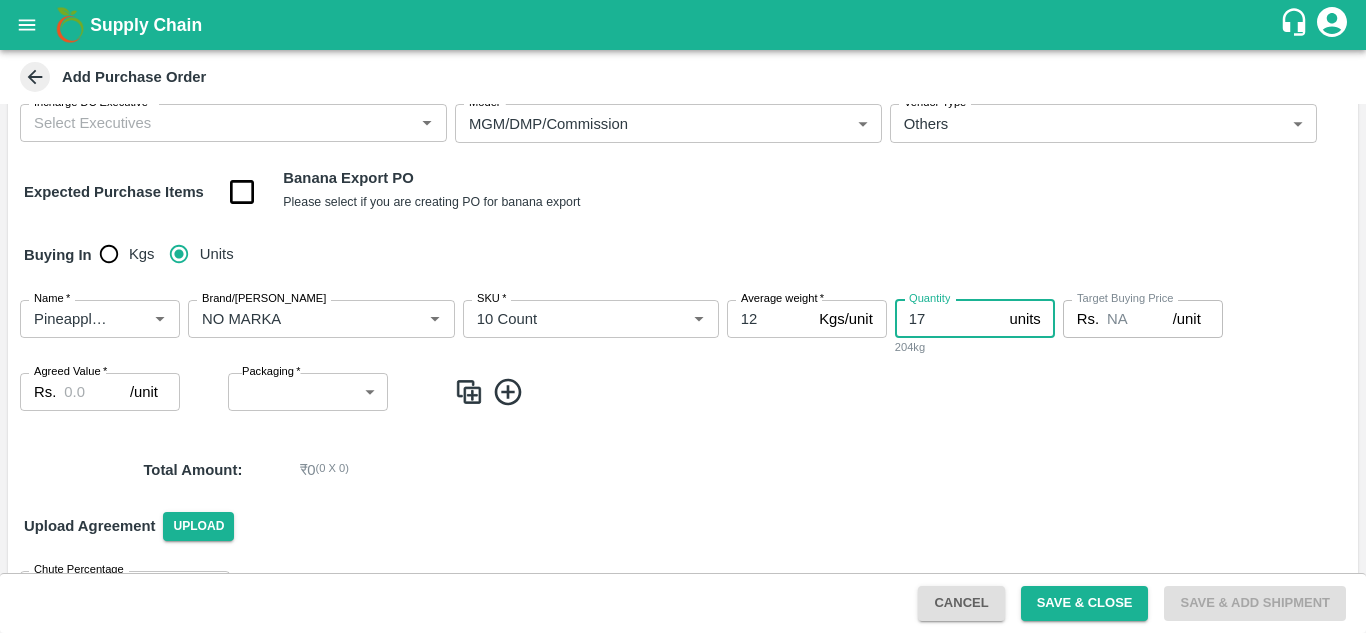 type on "17" 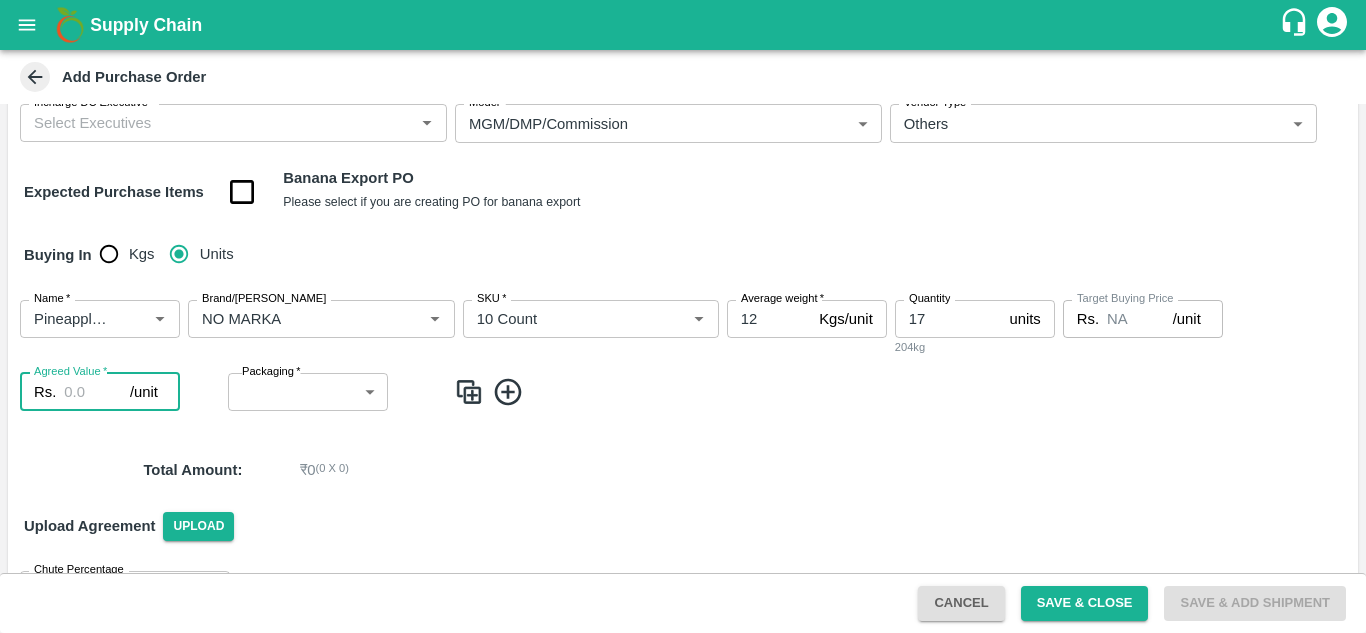 click on "Agreed Value   *" at bounding box center [97, 392] 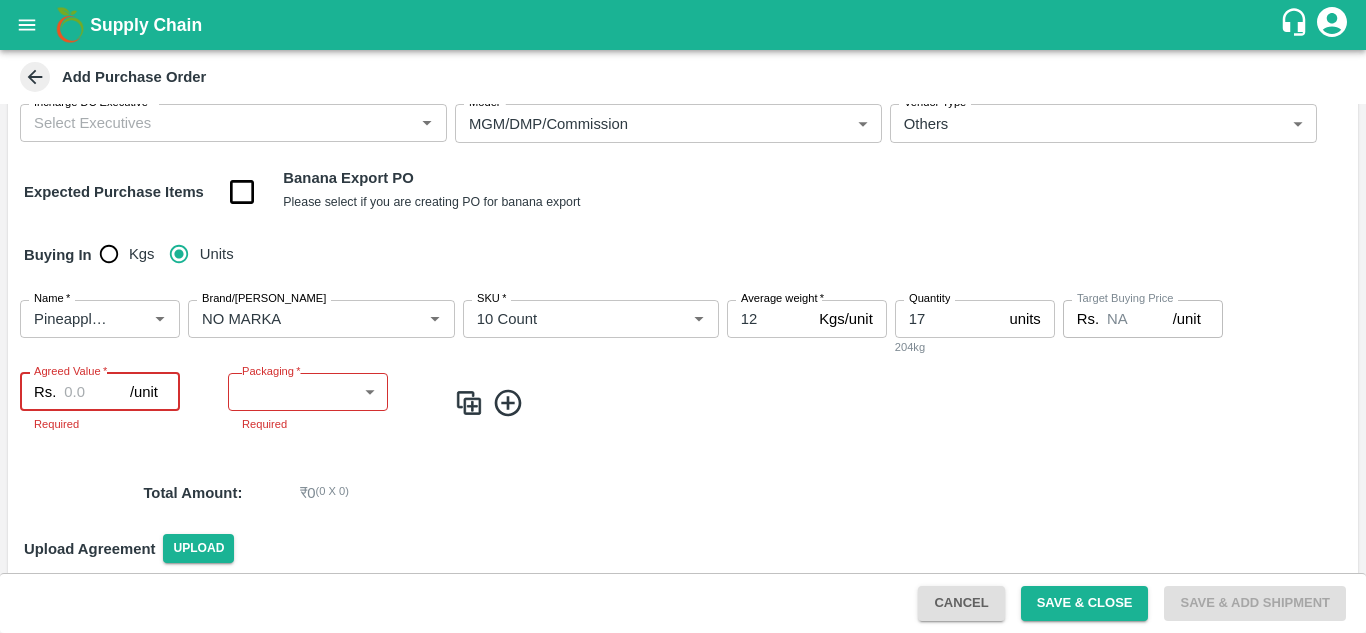 click on "Agreed Value   *" at bounding box center [97, 392] 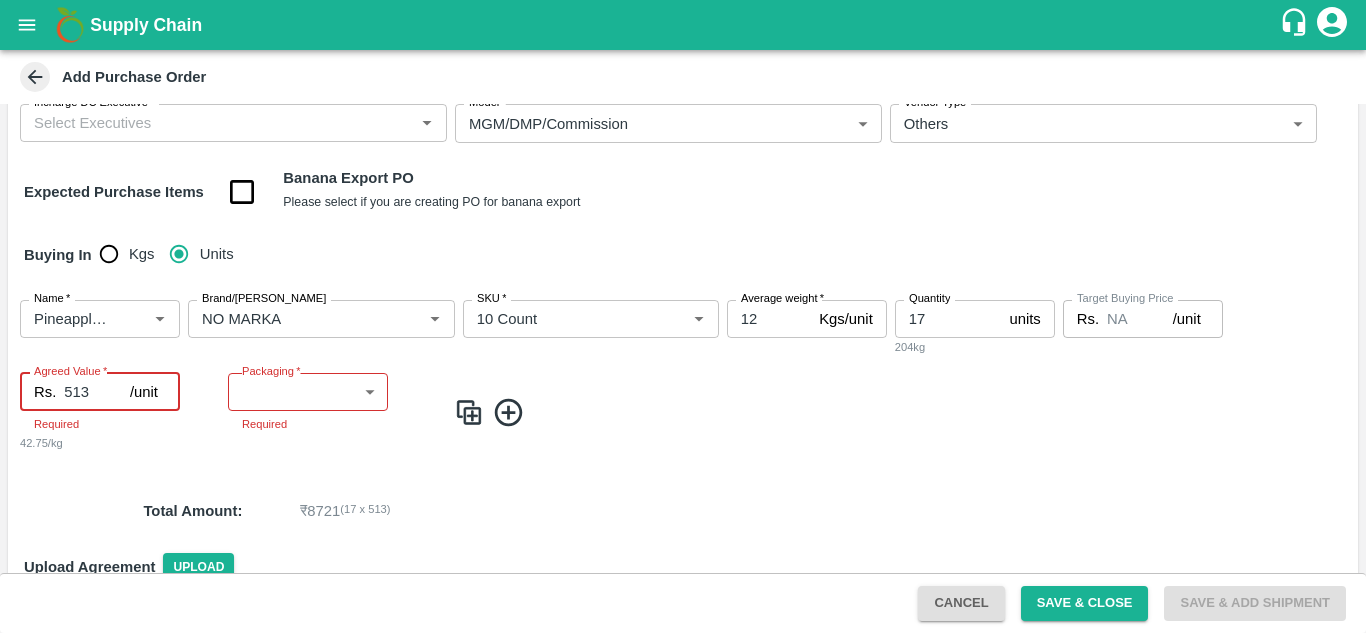 type on "513" 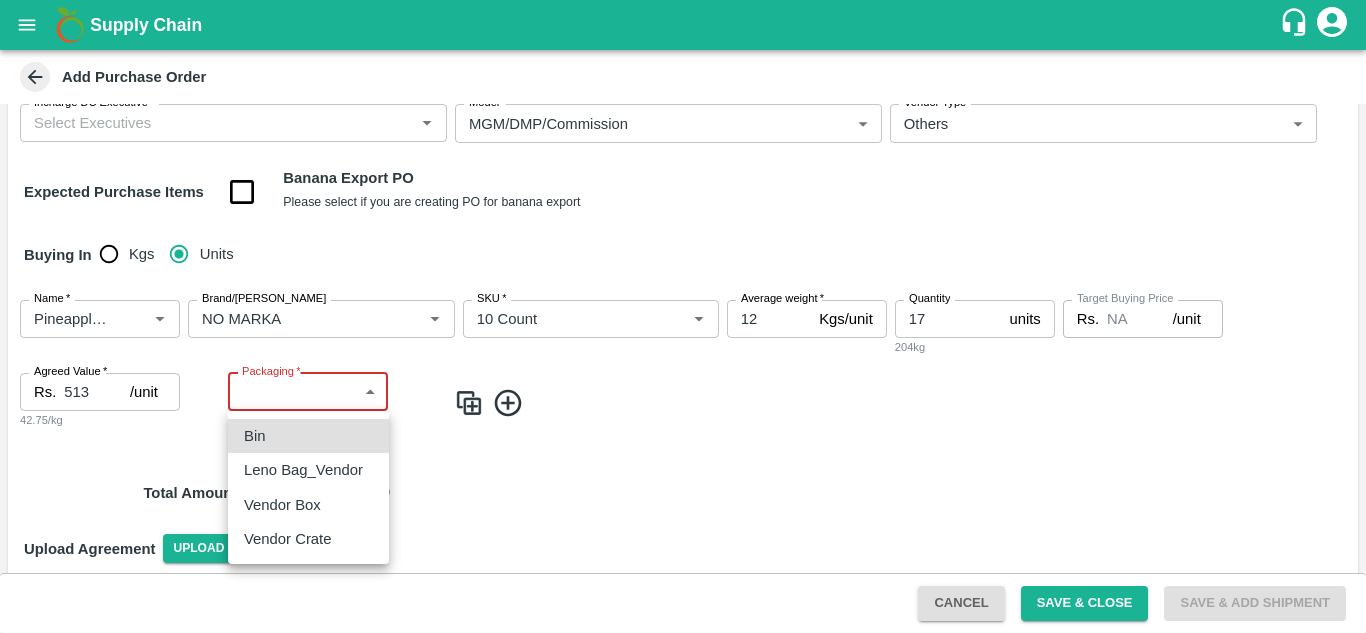 click on "Supply Chain Add Purchase Order PO Type   * Direct Purchase 3 PO Type DC   * DC   * Buyers   * Sachin Jangid Buyers   * Supplier   * Supplier   * Add Vendor Add Farmer Address   * , Mumbai, , Maharashtra Address Purchase Date   * 13/07/2025 Purchase Date Incharge DC Executive Incharge DC Executive   * Model   * MGM/DMP/Commission Commision Model Vendor Type Others OTHER Vendor Type Expected Purchase Items Banana Export PO Please select if you are creating PO for banana export Buying In Kgs Units Name   * Name   * Brand/Marka Brand/Marka SKU   * SKU   * Average weight   * 12 Kgs/unit Average weight Quantity 17 units Quantity 204kg Target Buying Price Rs. NA /unit Target Buying Price Agreed Value   * Rs. 513 /unit Agreed Value 42.75/kg Packaging   * ​ Packaging Required Total Amount : ₹ 8721 ( 17 x 513 ) Upload Agreement Upload Chute Percentage % Chute Percentage Cancel Save & Close Save & Add Shipment Bhuj CC Sachin Jangid Logout Bin Leno Bag_Vendor Vendor Box" at bounding box center (683, 316) 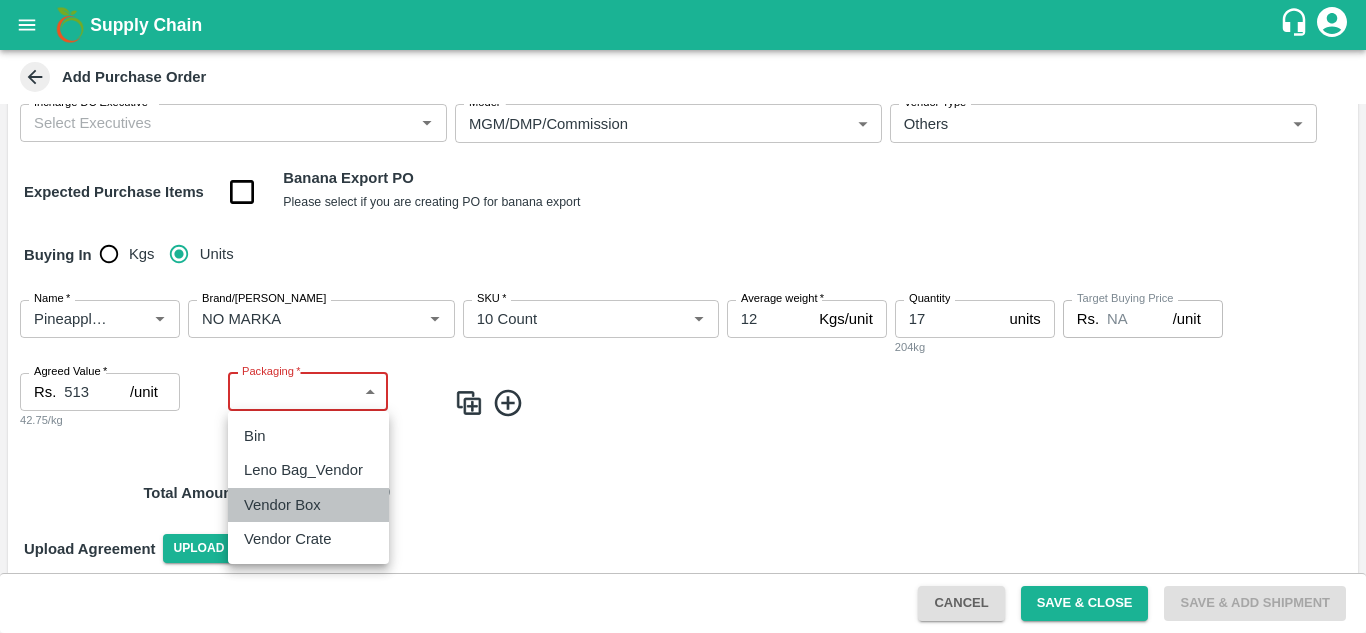 click on "Vendor Box" at bounding box center [282, 505] 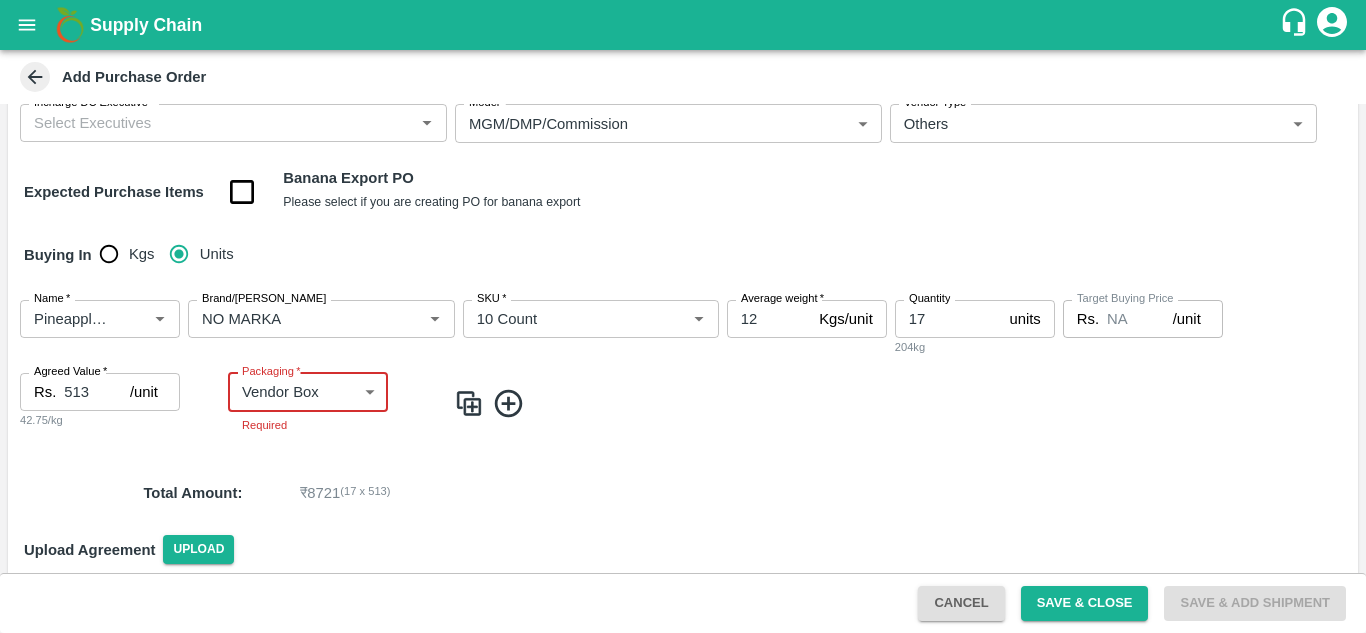 scroll, scrollTop: 225, scrollLeft: 0, axis: vertical 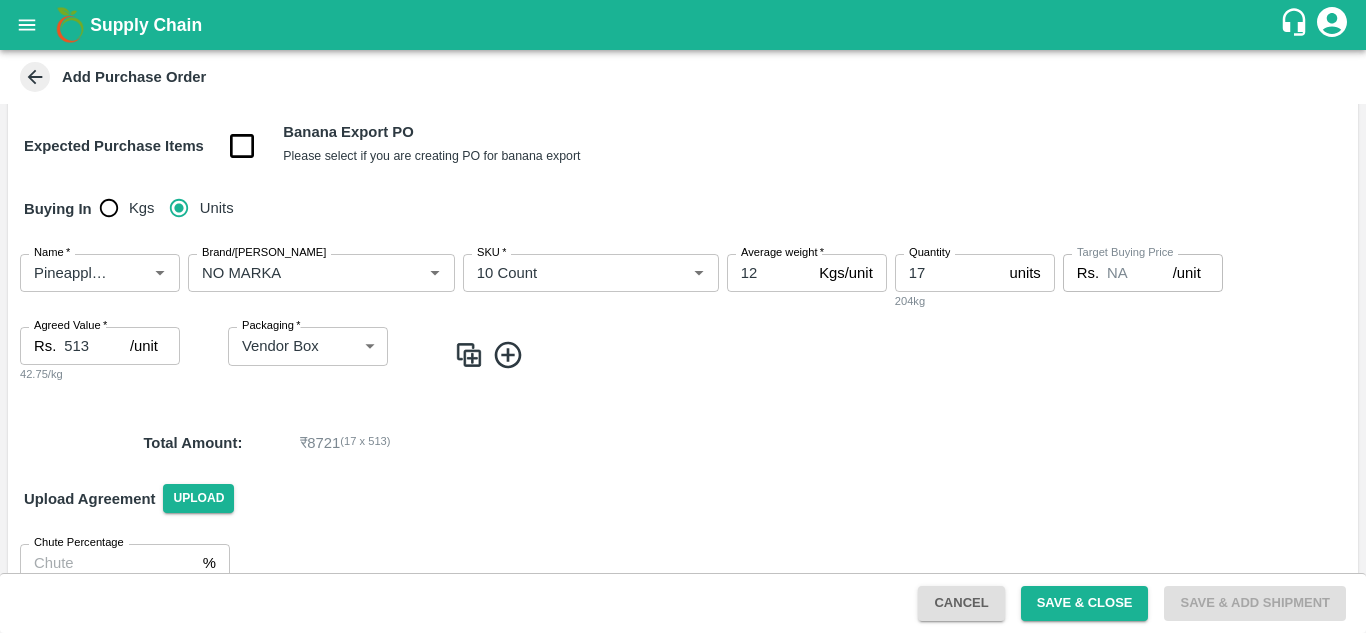 click at bounding box center [469, 355] 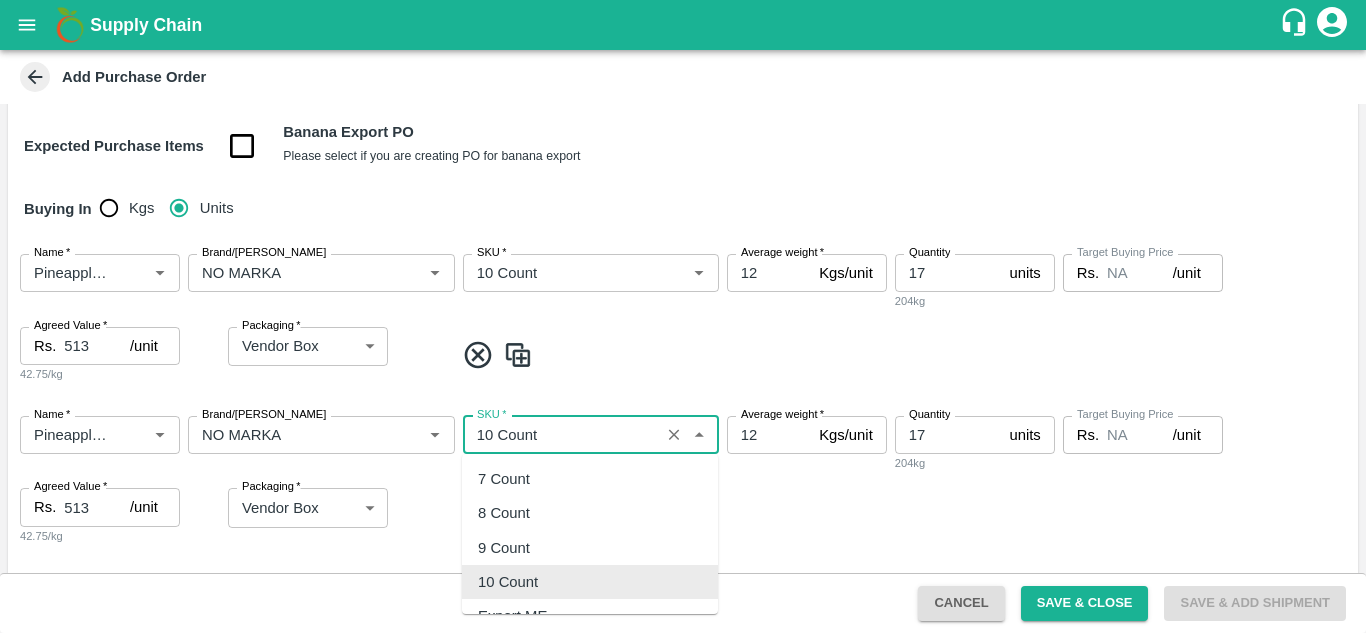 click on "SKU   *" at bounding box center (561, 435) 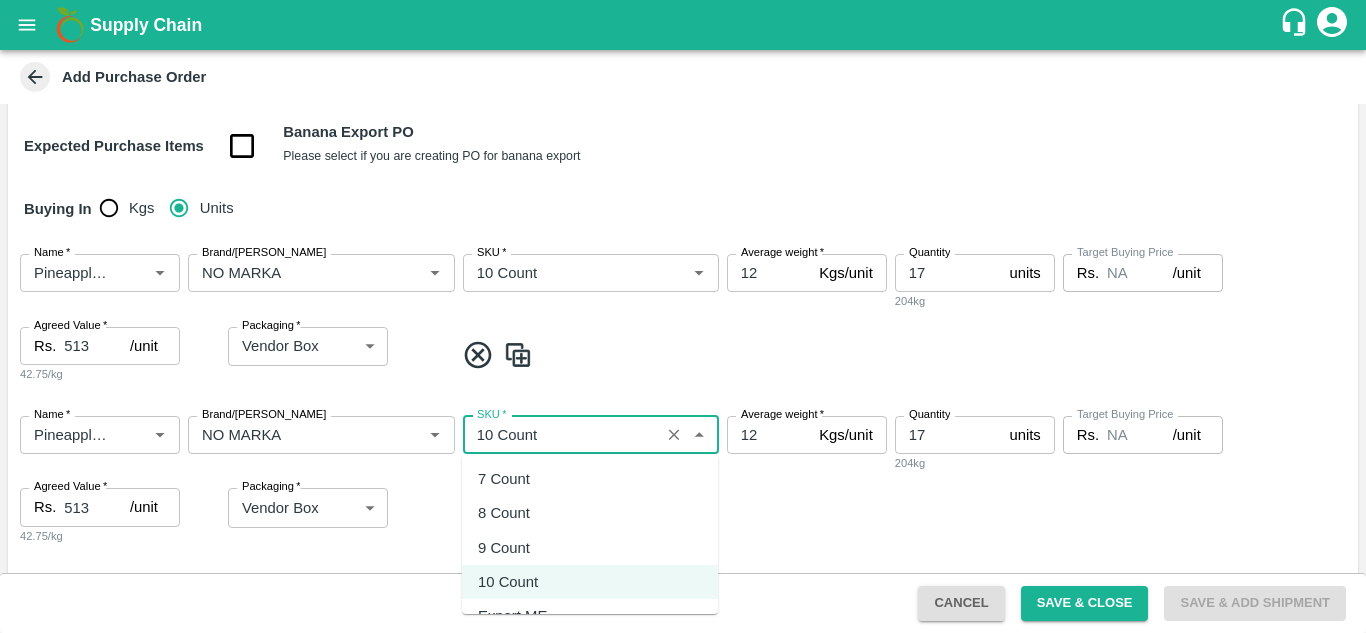click on "9 Count" at bounding box center (590, 548) 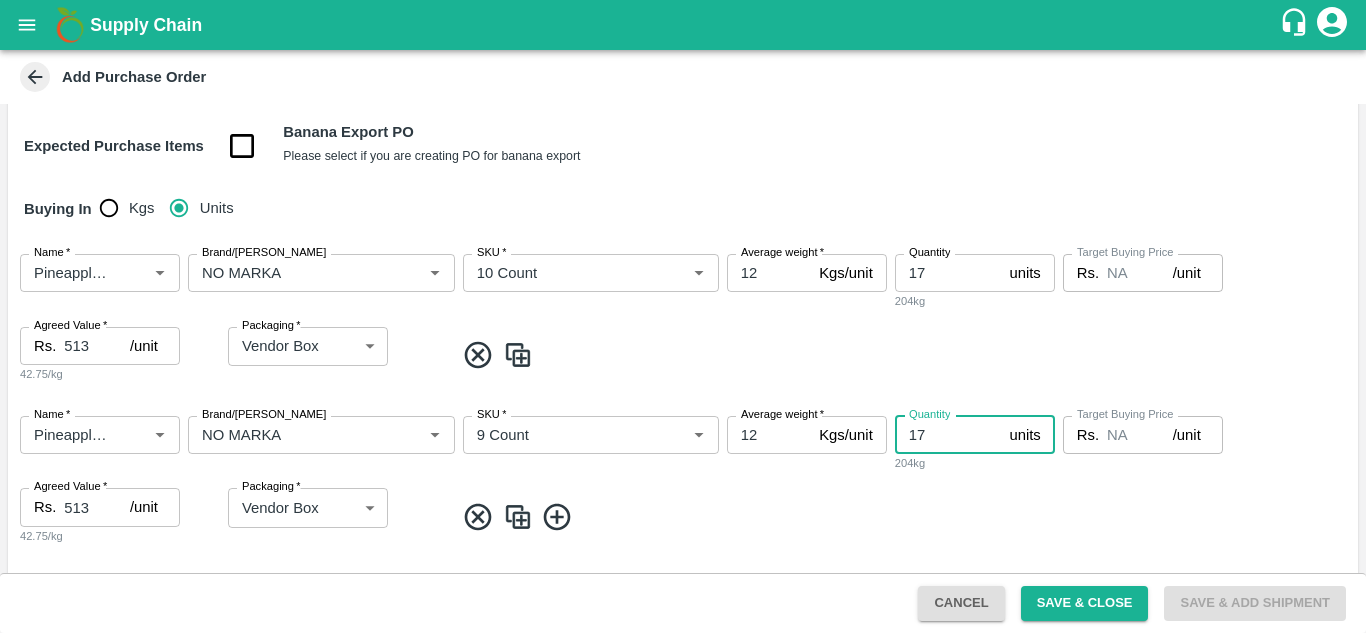 click on "17" at bounding box center (948, 435) 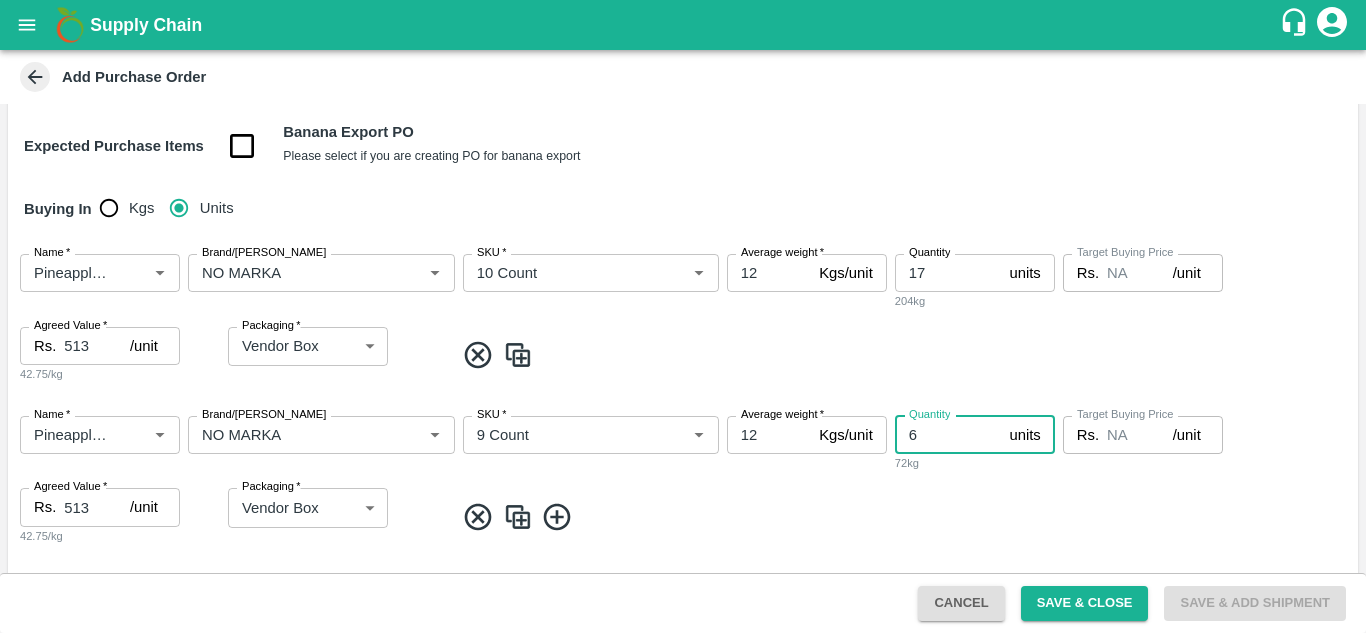 type on "6" 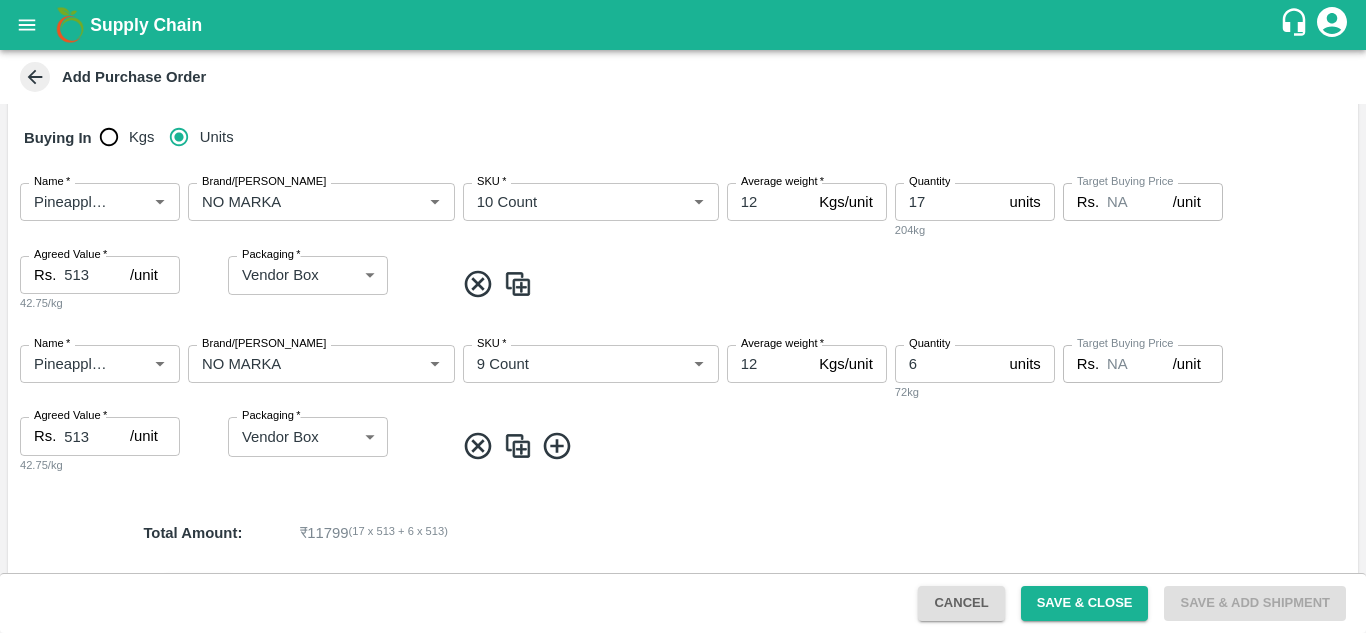 scroll, scrollTop: 309, scrollLeft: 0, axis: vertical 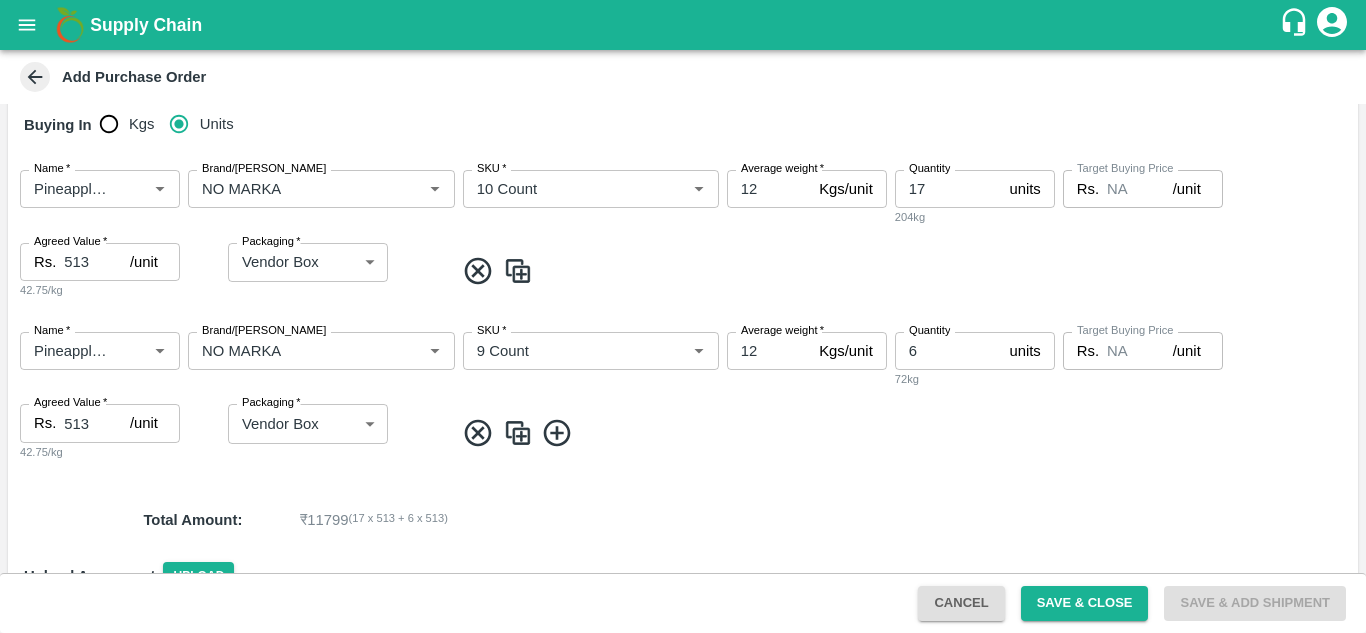 click at bounding box center (518, 433) 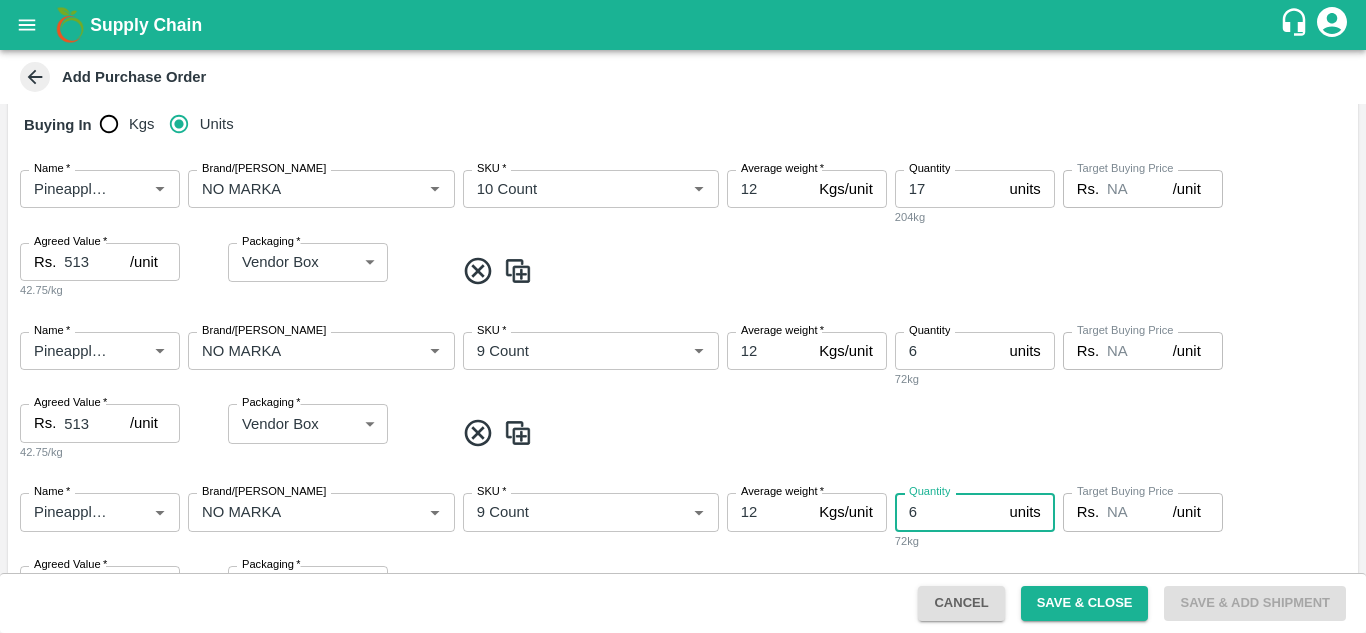 click on "6" at bounding box center [948, 512] 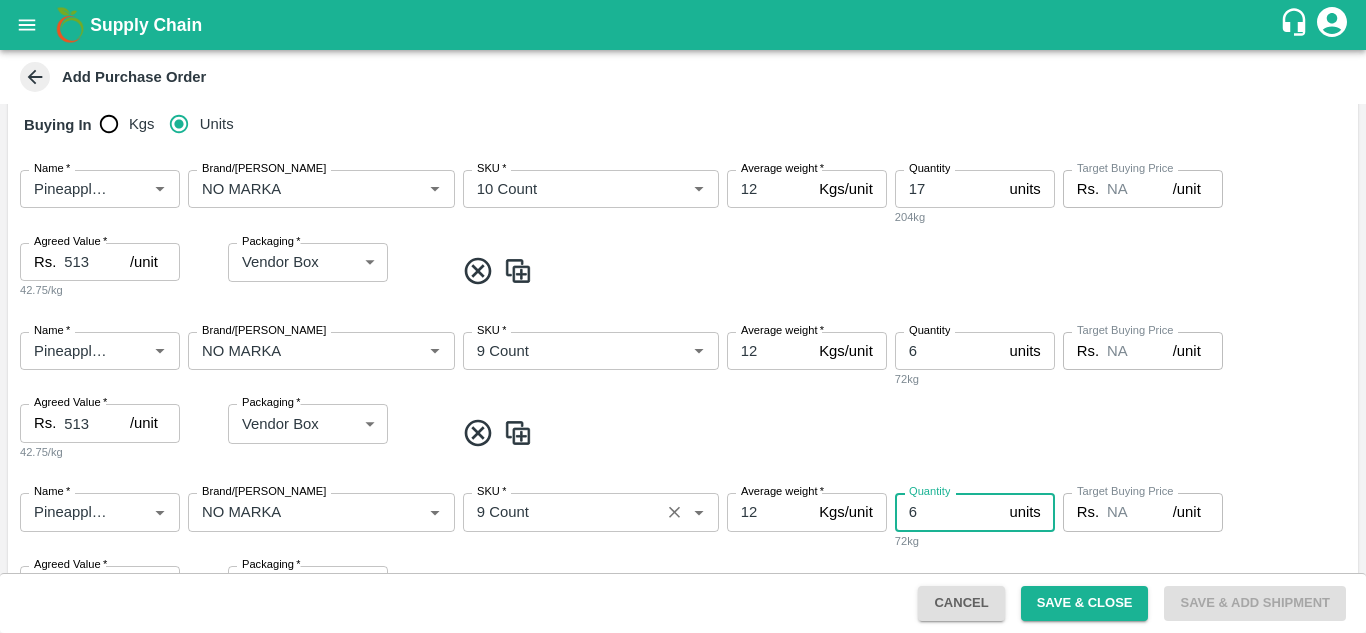 click on "SKU   *" at bounding box center [561, 512] 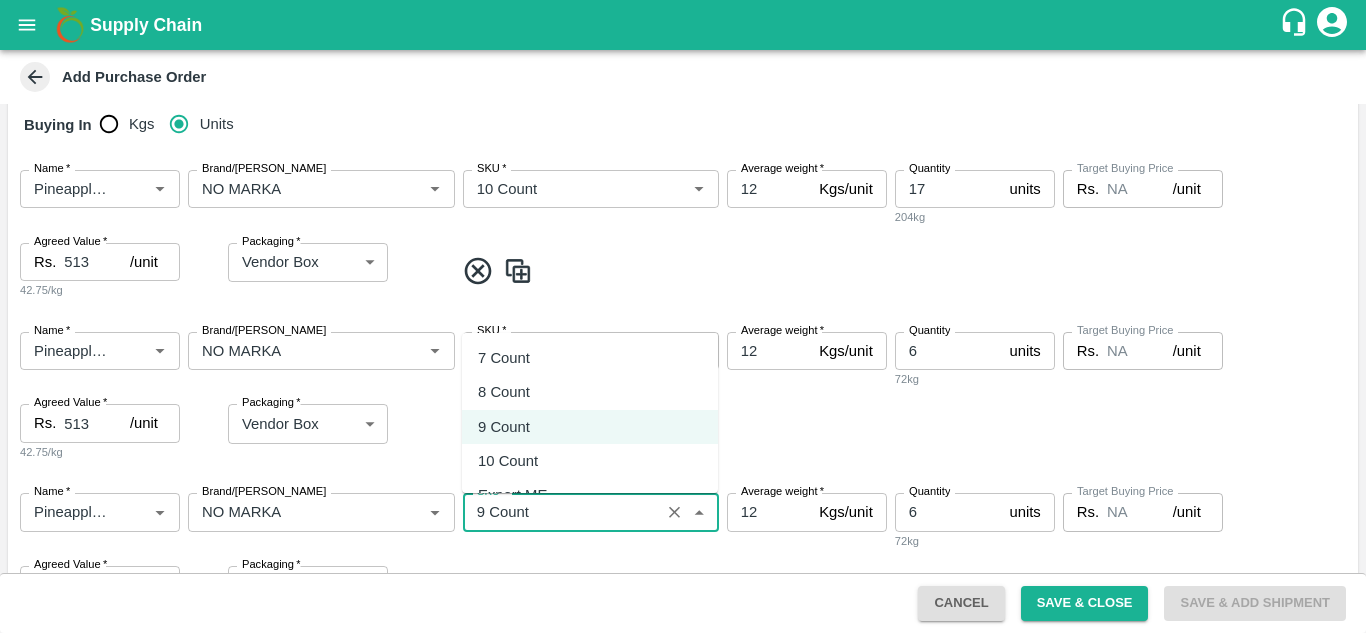 click on "8 Count" at bounding box center [590, 392] 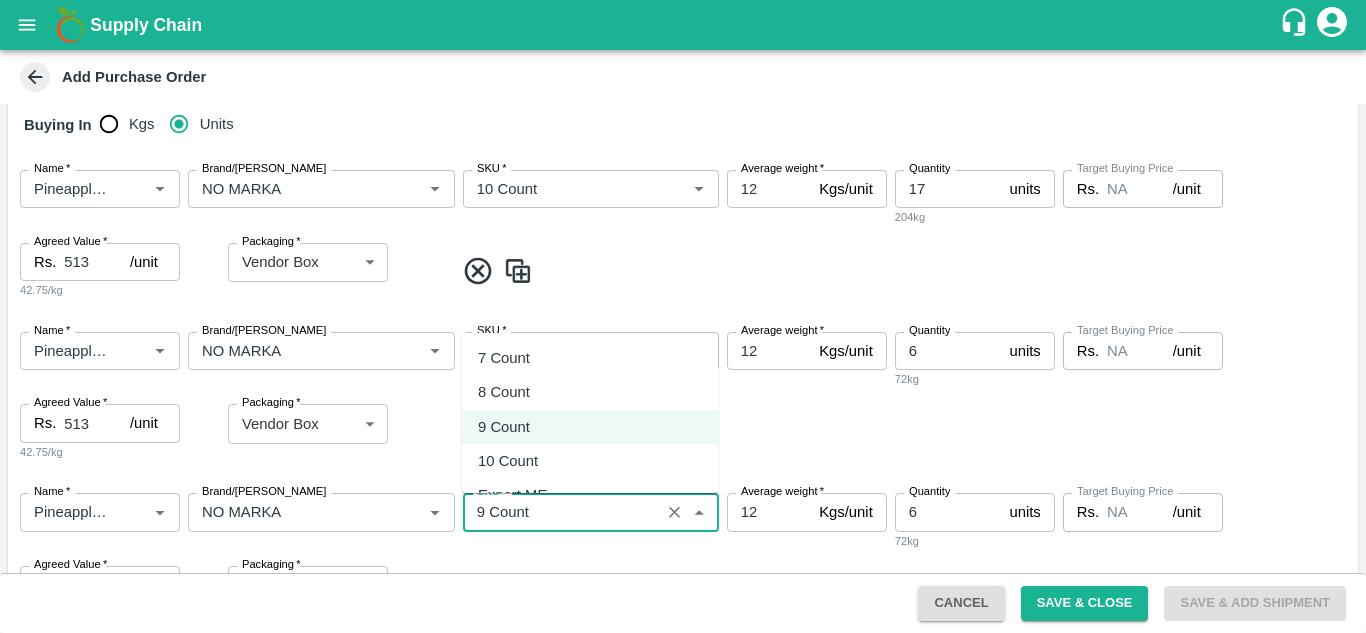 type on "8 Count" 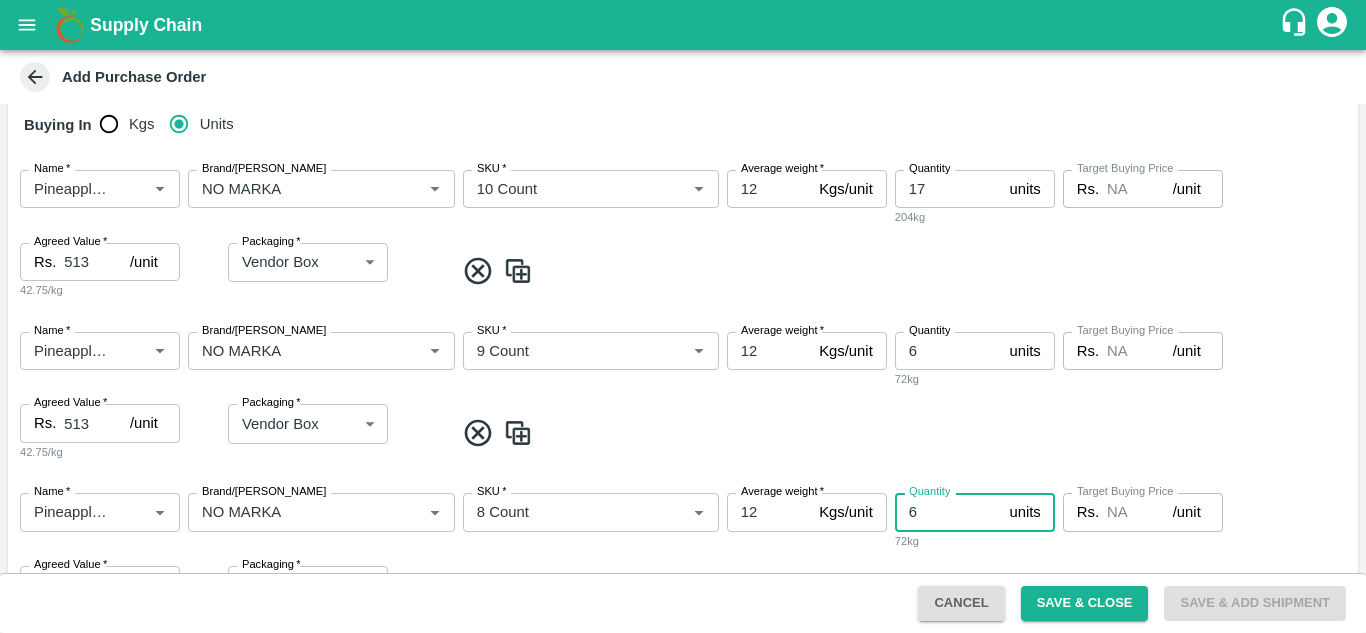 click on "6" at bounding box center [948, 512] 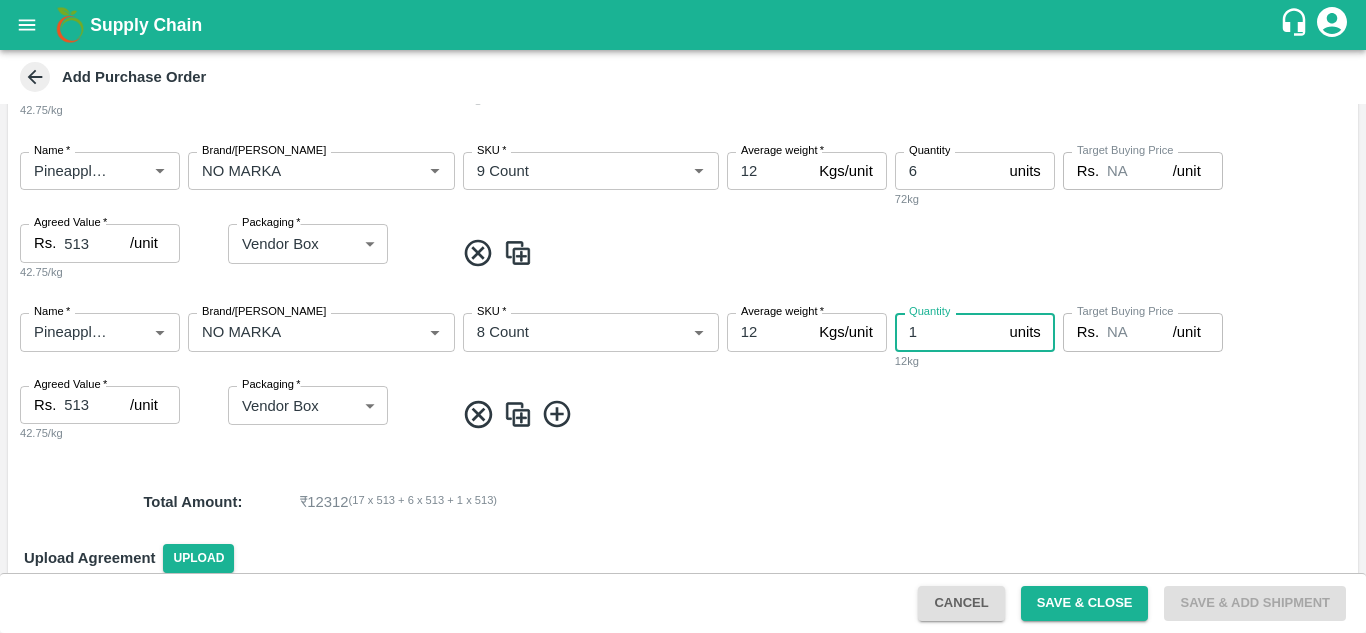 scroll, scrollTop: 491, scrollLeft: 0, axis: vertical 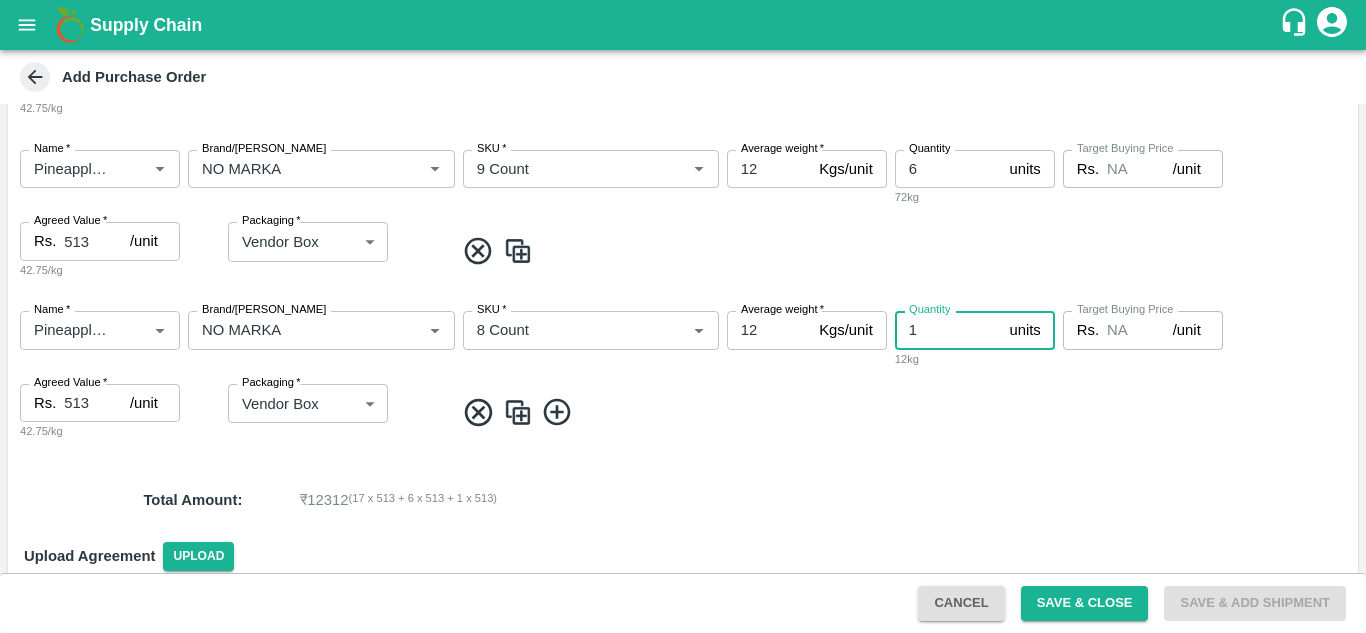 type on "1" 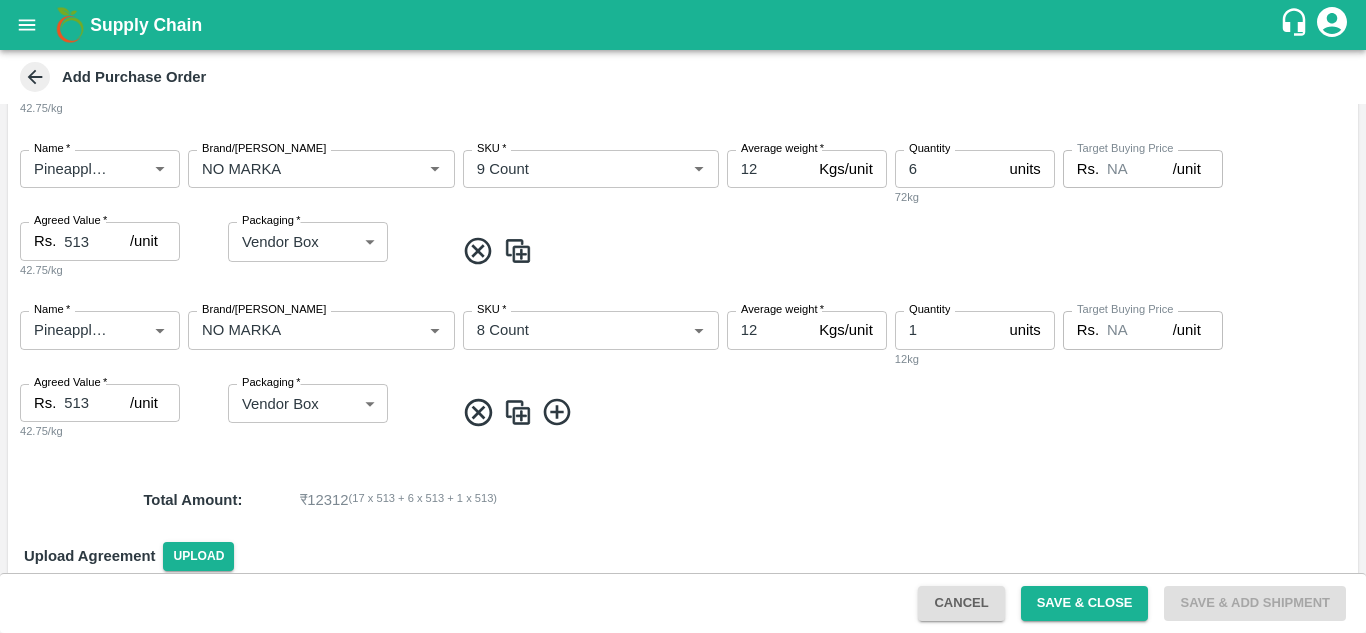 click on "Total Amount : ₹ 12312 ( 17 x 513 + 6 x 513 + 1 x 513 )" at bounding box center [683, 500] 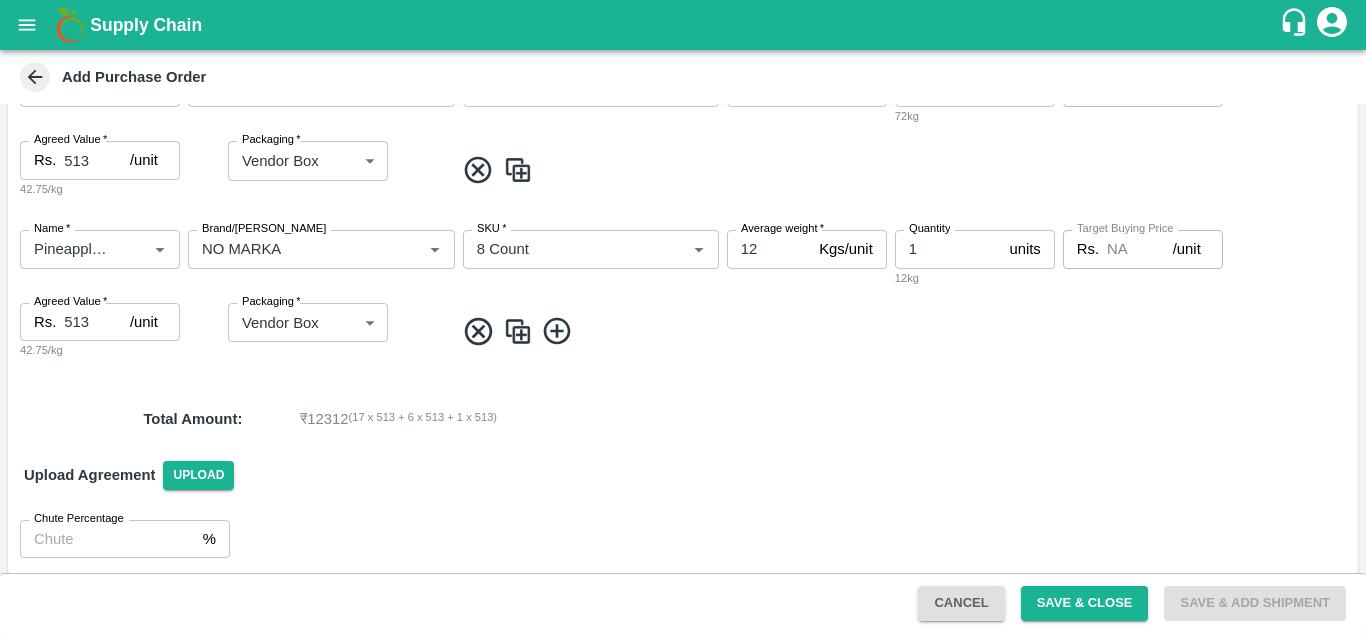 scroll, scrollTop: 573, scrollLeft: 0, axis: vertical 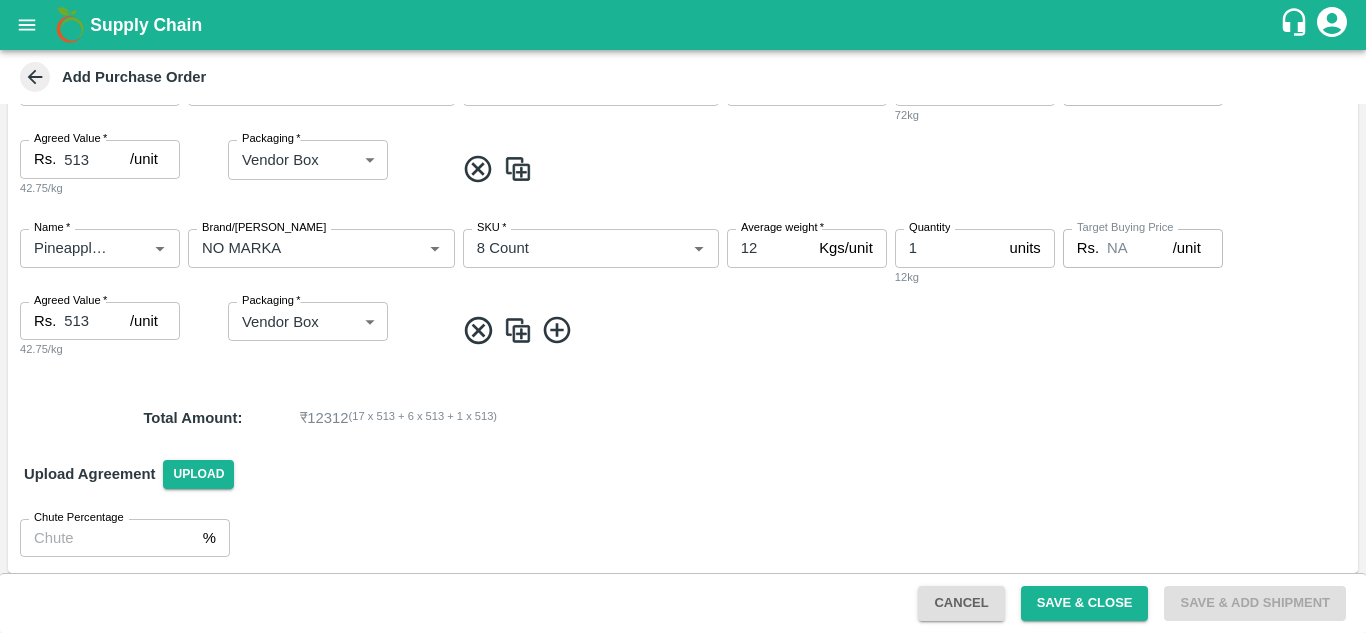 click at bounding box center (518, 330) 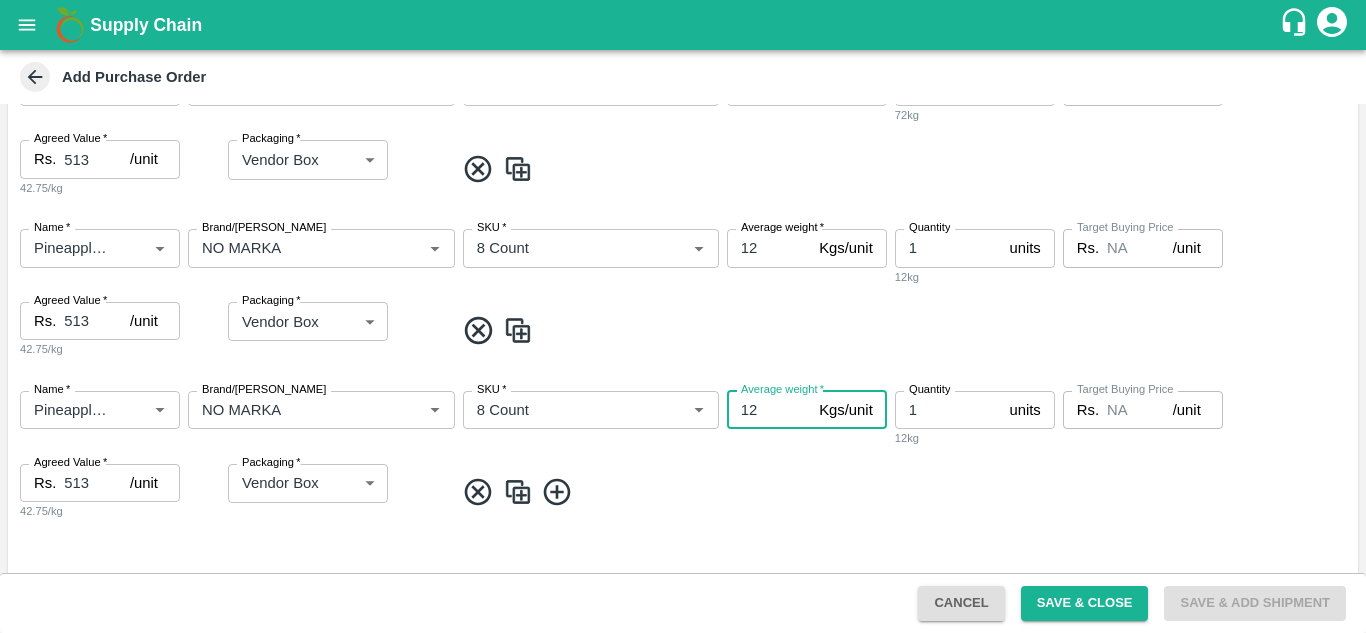 click on "12" at bounding box center [769, 410] 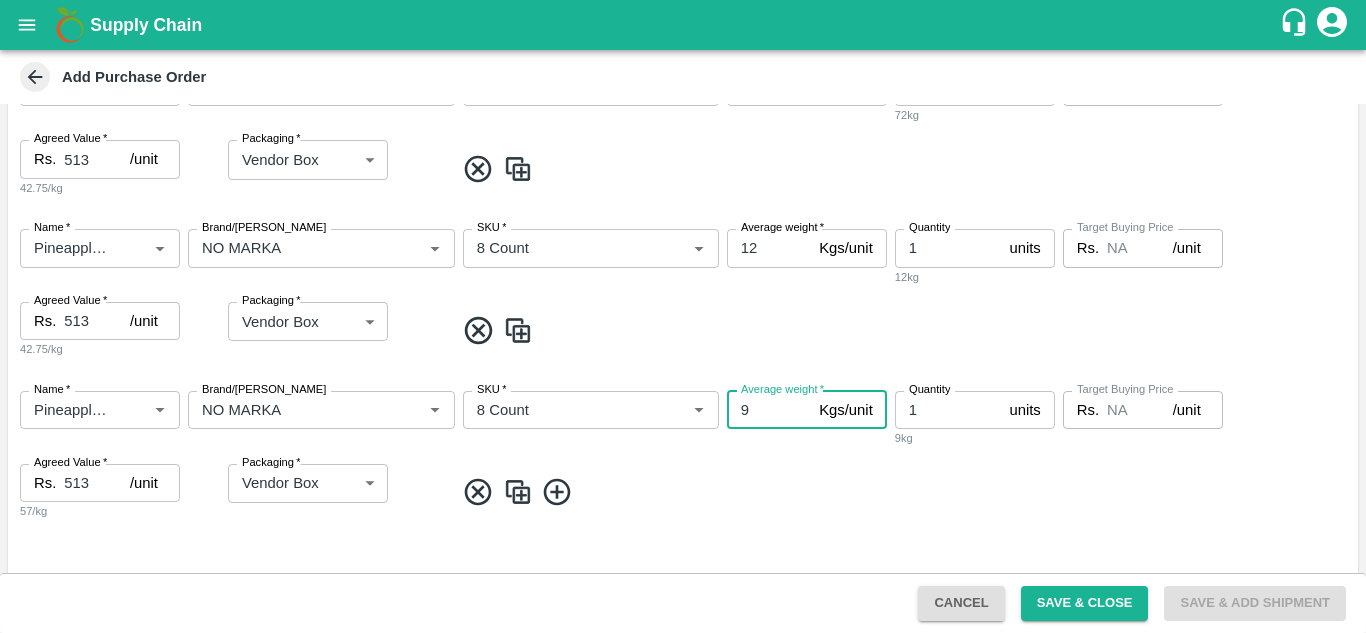 type on "9" 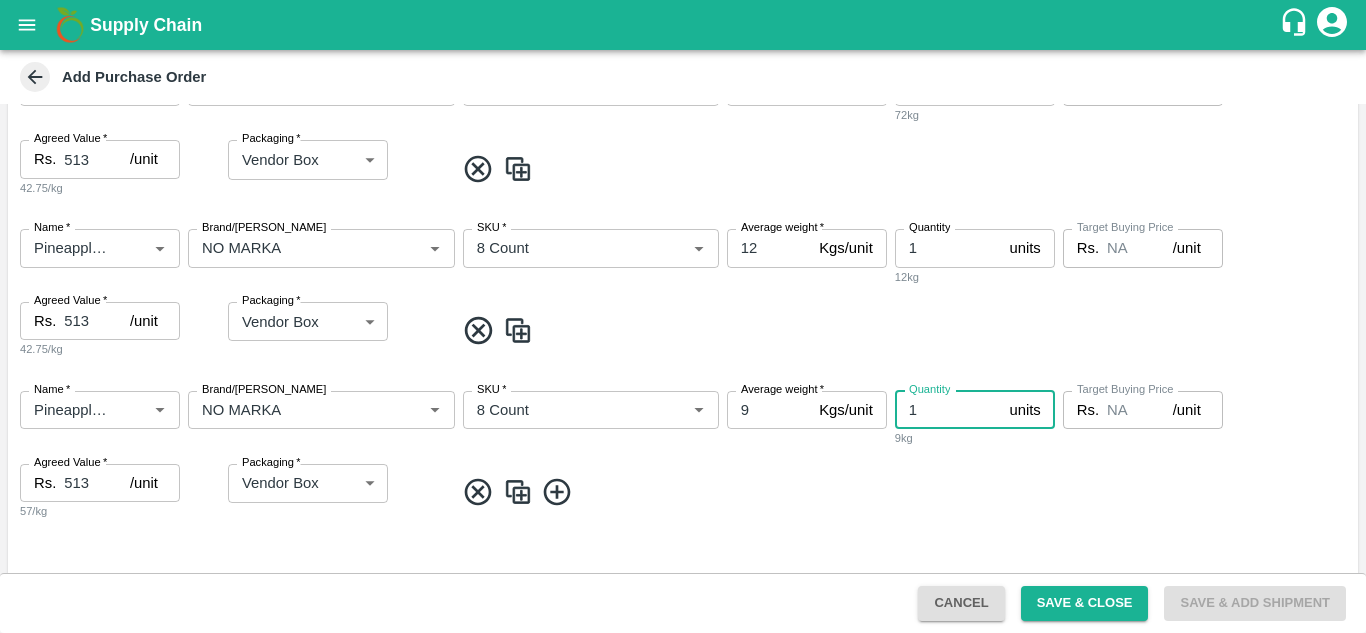 click on "1" at bounding box center [948, 410] 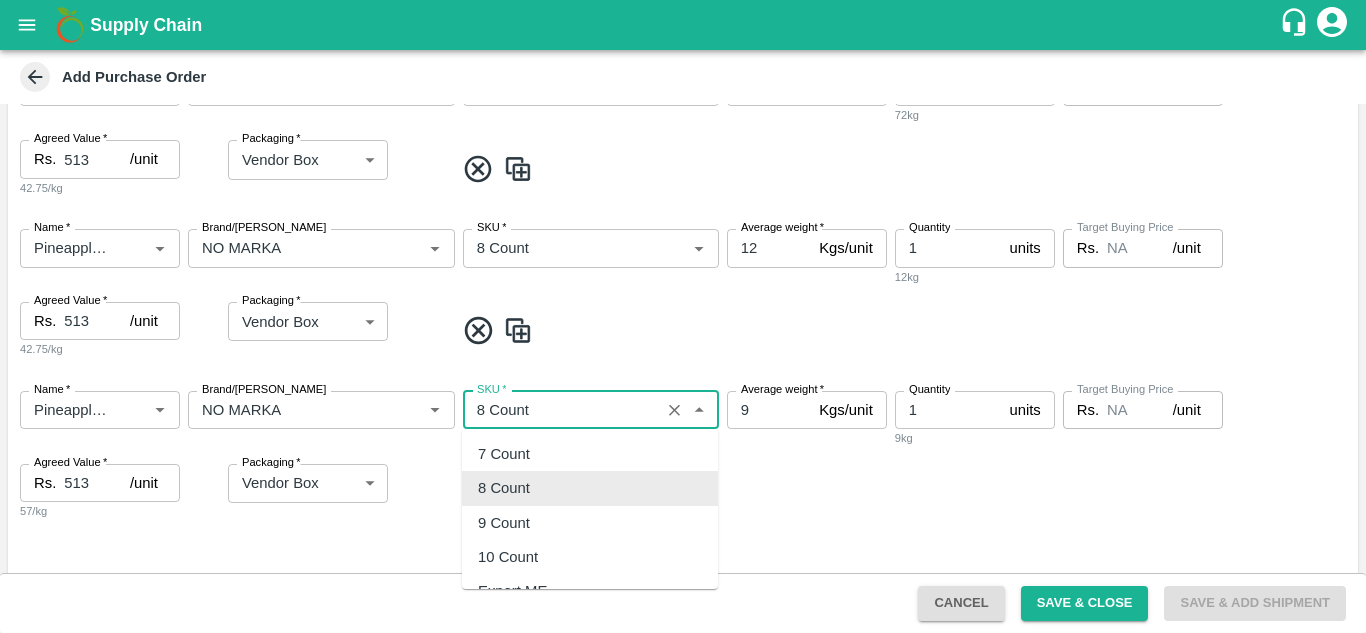 click on "SKU   *" at bounding box center (561, 410) 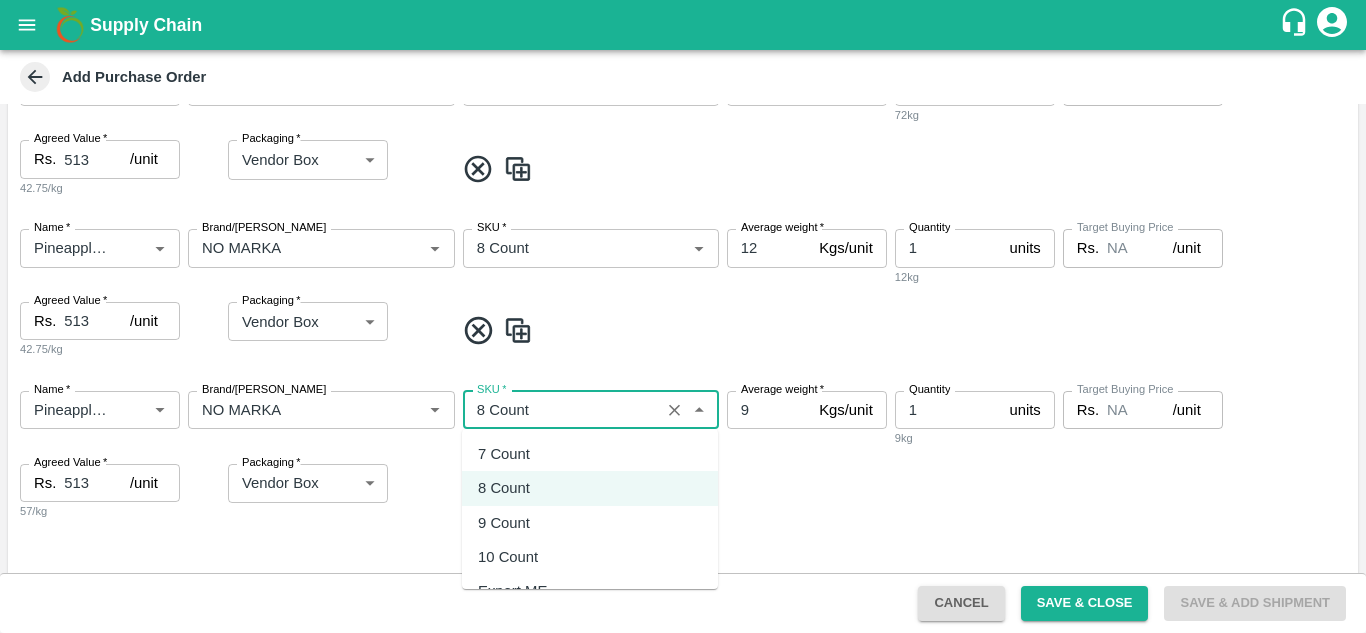 click on "10 Count" at bounding box center (590, 557) 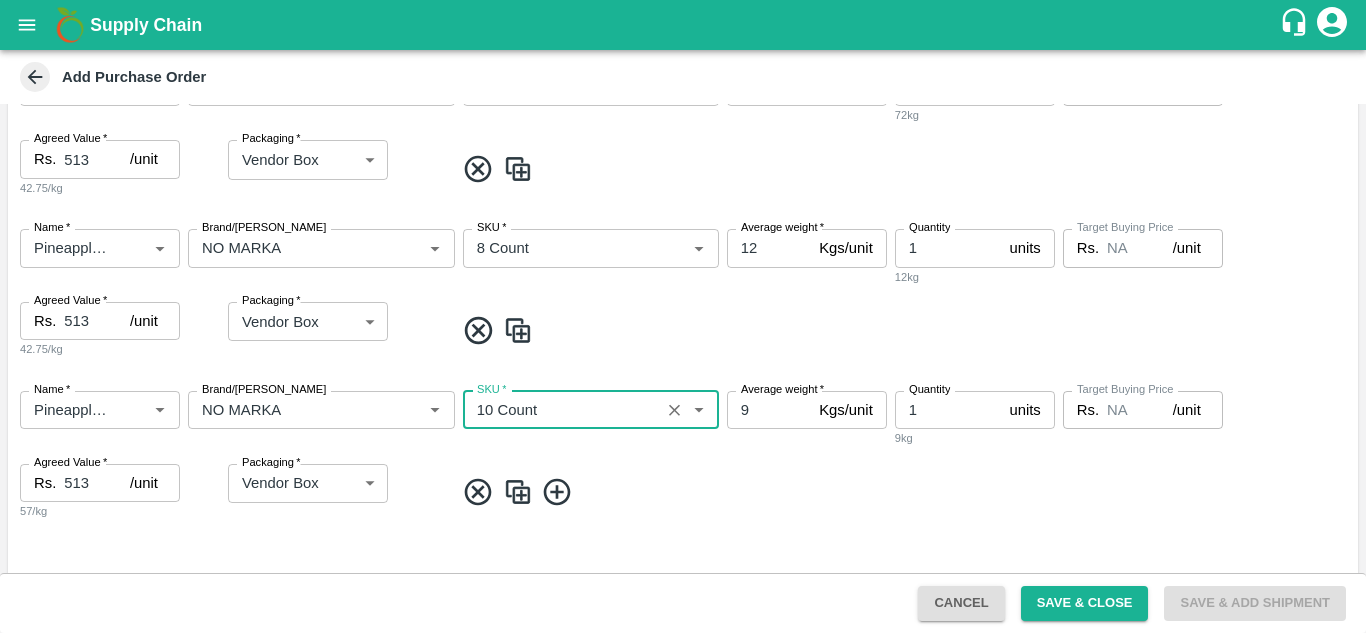 click on "1" at bounding box center [948, 410] 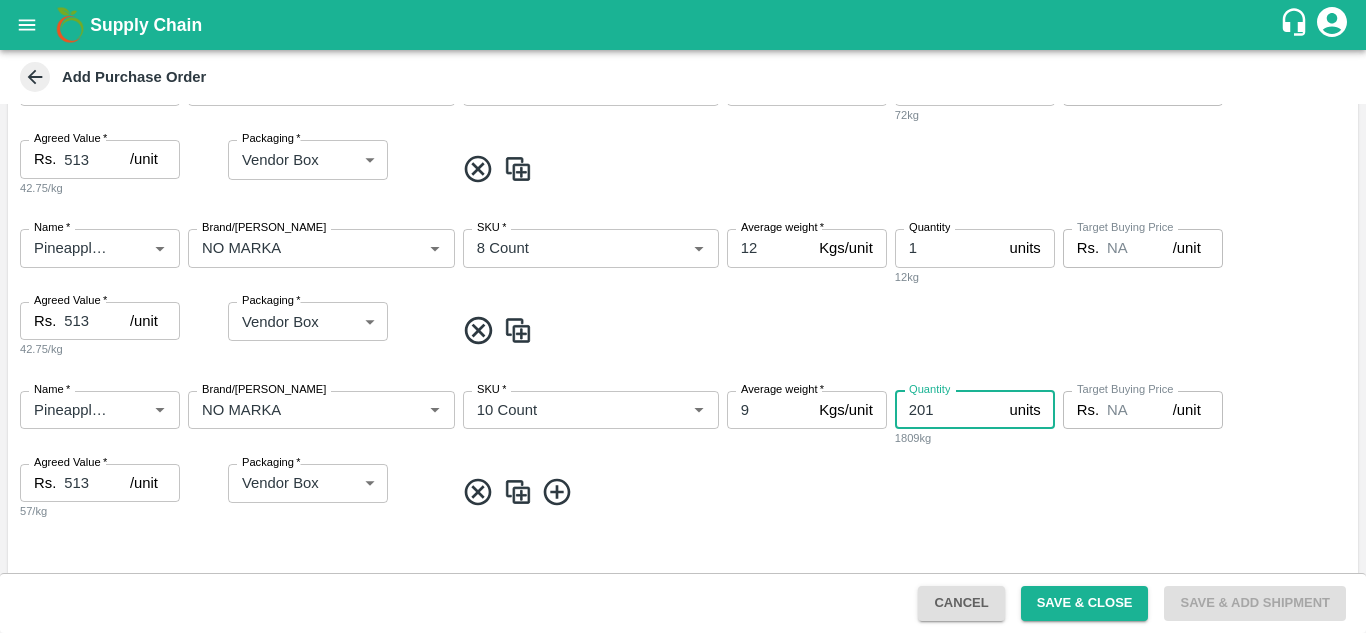 type on "201" 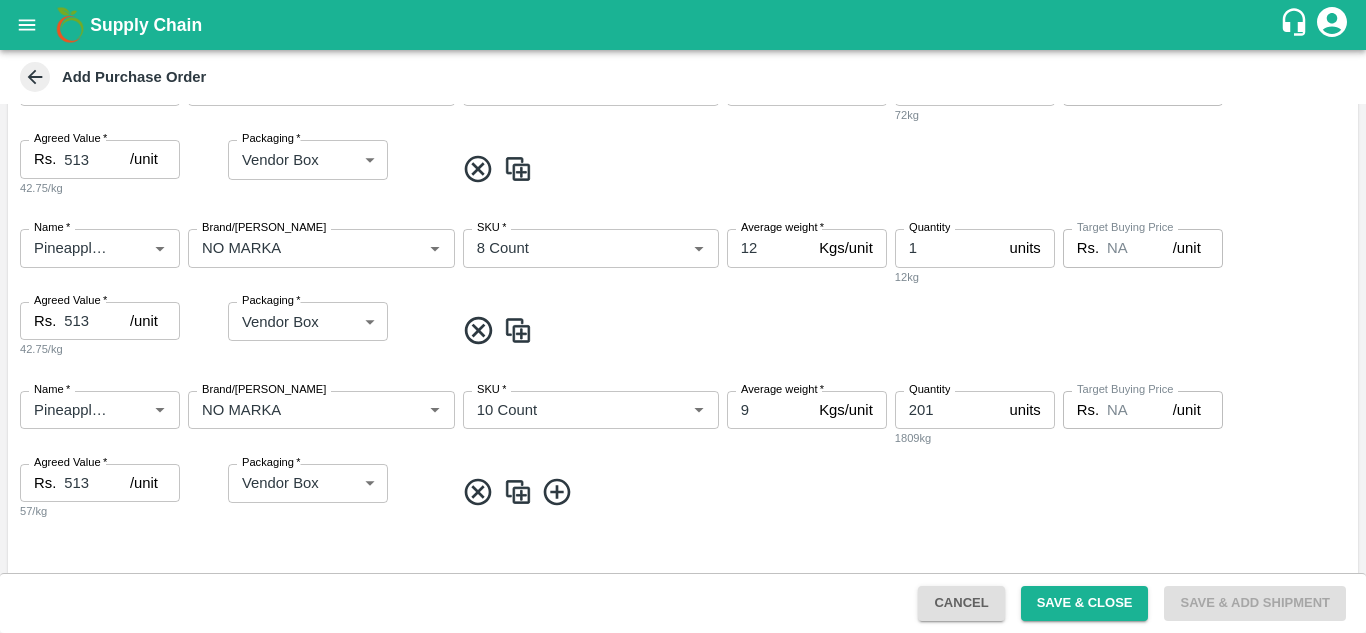 click on "Name   * Name   * Brand/Marka Brand/Marka SKU   * SKU   * Average weight   * 9 Kgs/unit Average weight Quantity 201 units Quantity 1809kg Target Buying Price Rs. NA /unit Target Buying Price Agreed Value   * Rs. 513 /unit Agreed Value 57/kg Packaging   * Vendor Box 276 Packaging" at bounding box center [683, 456] 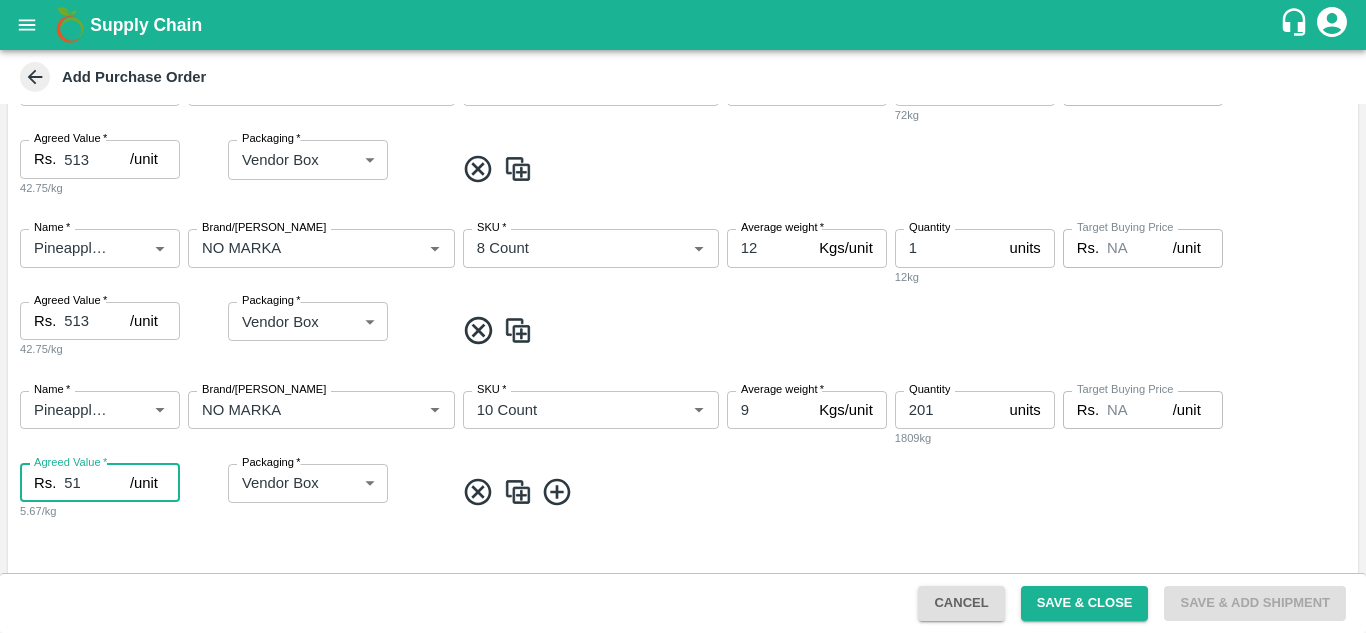 type on "5" 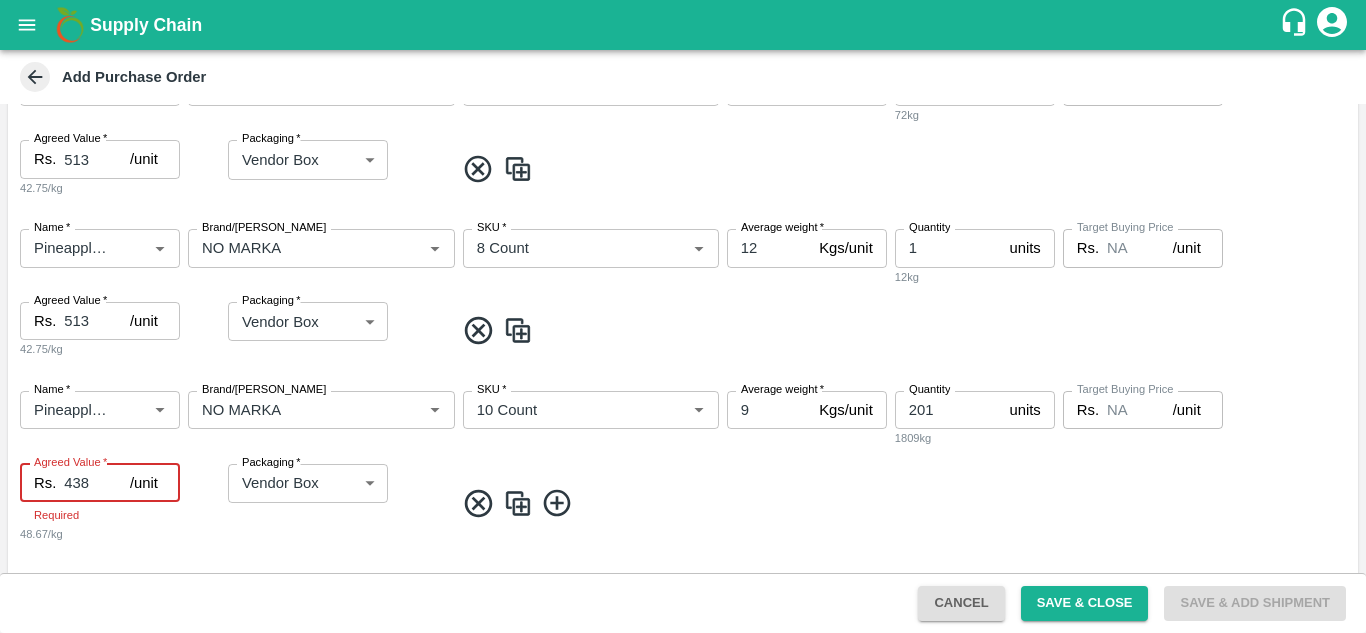 type on "438" 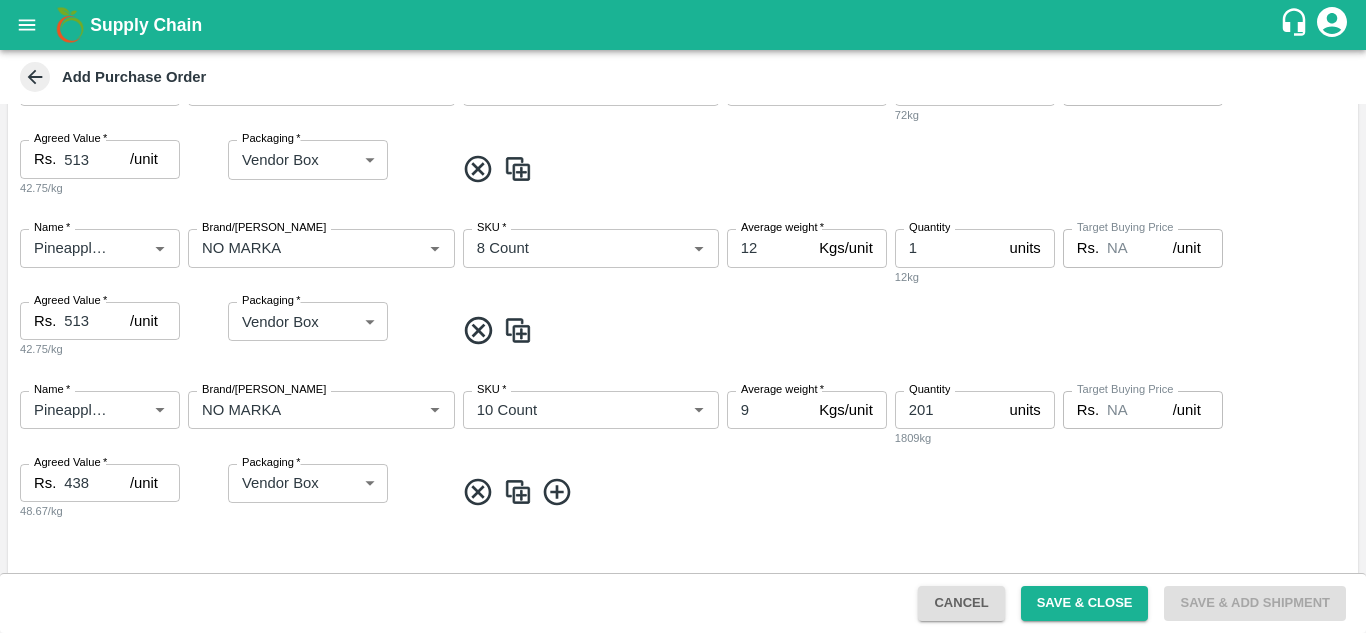 click on "Name   * Name   * Brand/Marka Brand/Marka SKU   * SKU   * Average weight   * 9 Kgs/unit Average weight Quantity 201 units Quantity 1809kg Target Buying Price Rs. NA /unit Target Buying Price Agreed Value   * Rs. 438 /unit Agreed Value 48.67/kg Packaging   * Vendor Box 276 Packaging" at bounding box center [683, 456] 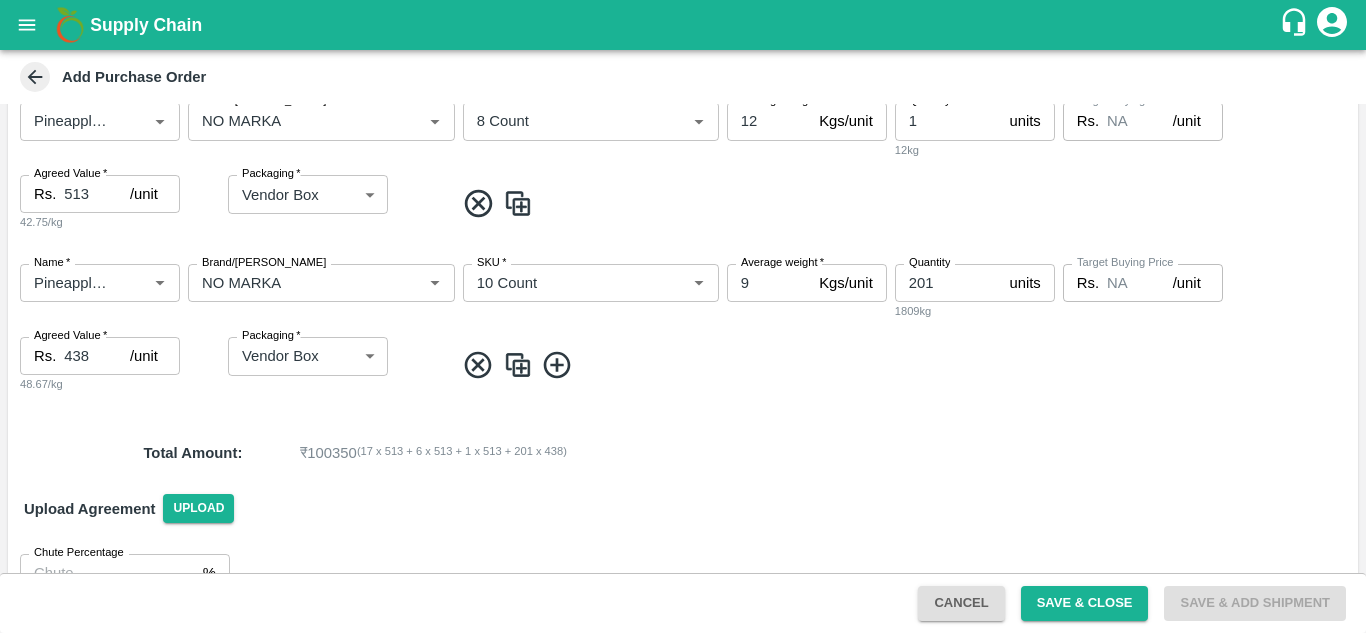 scroll, scrollTop: 701, scrollLeft: 0, axis: vertical 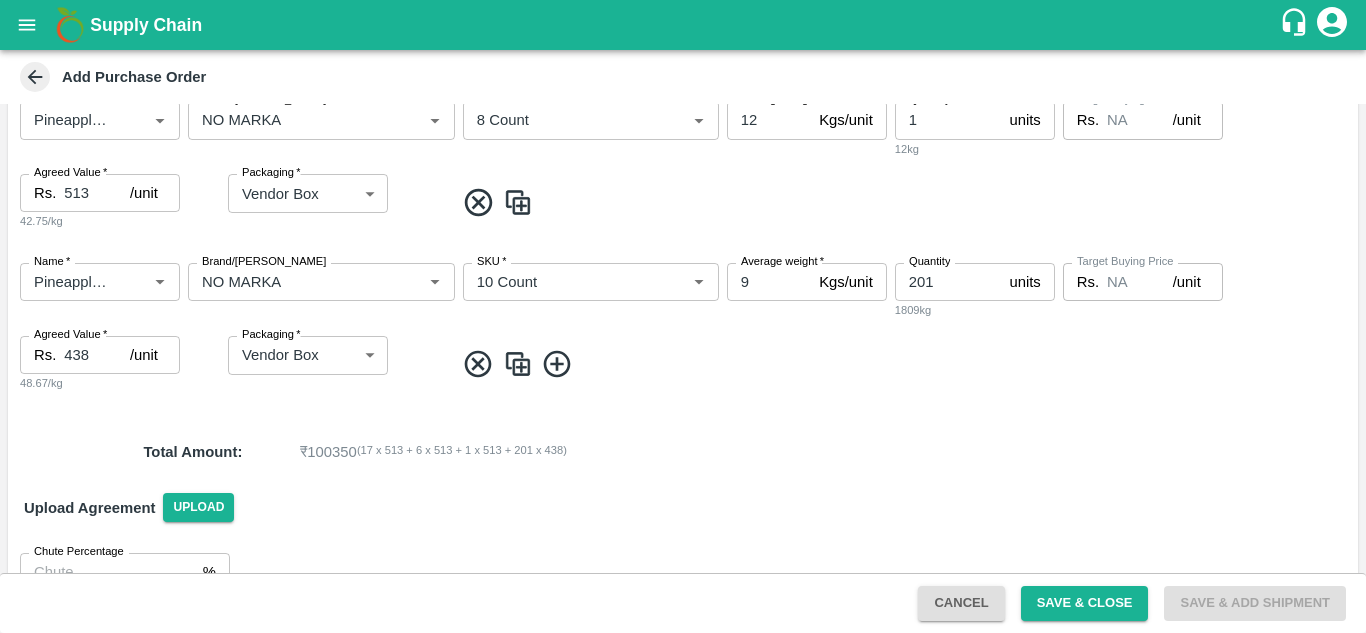 click at bounding box center (518, 364) 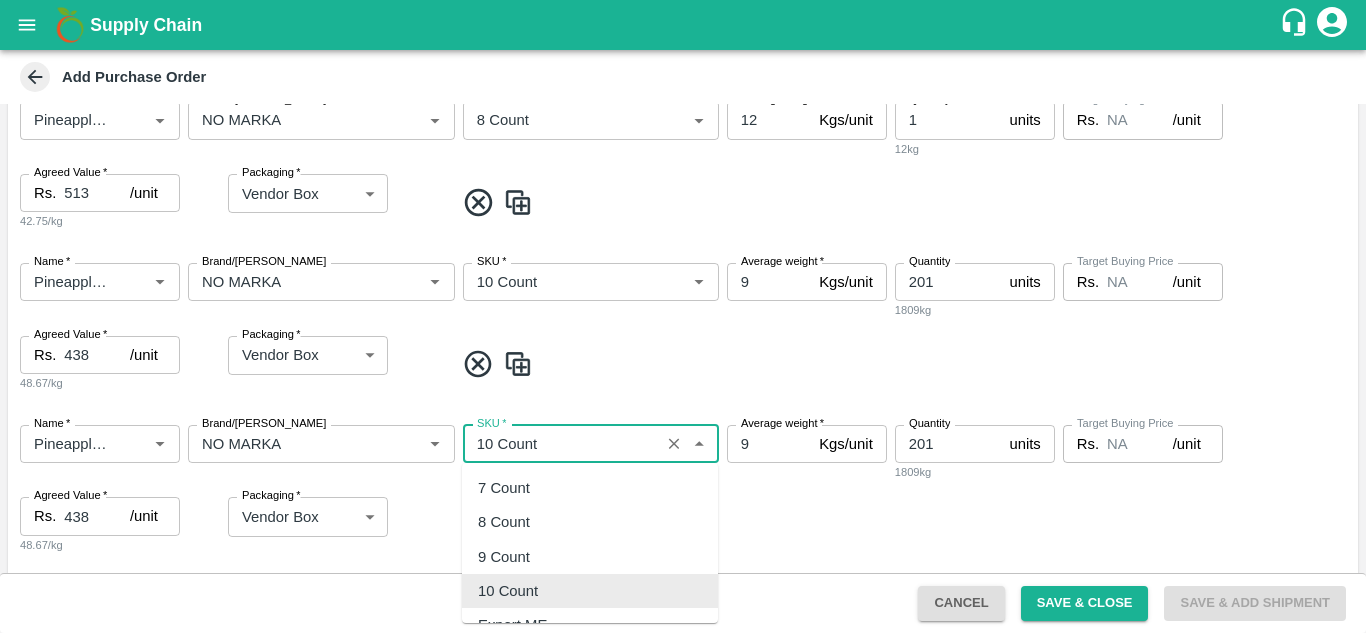 click on "SKU   *" at bounding box center [561, 444] 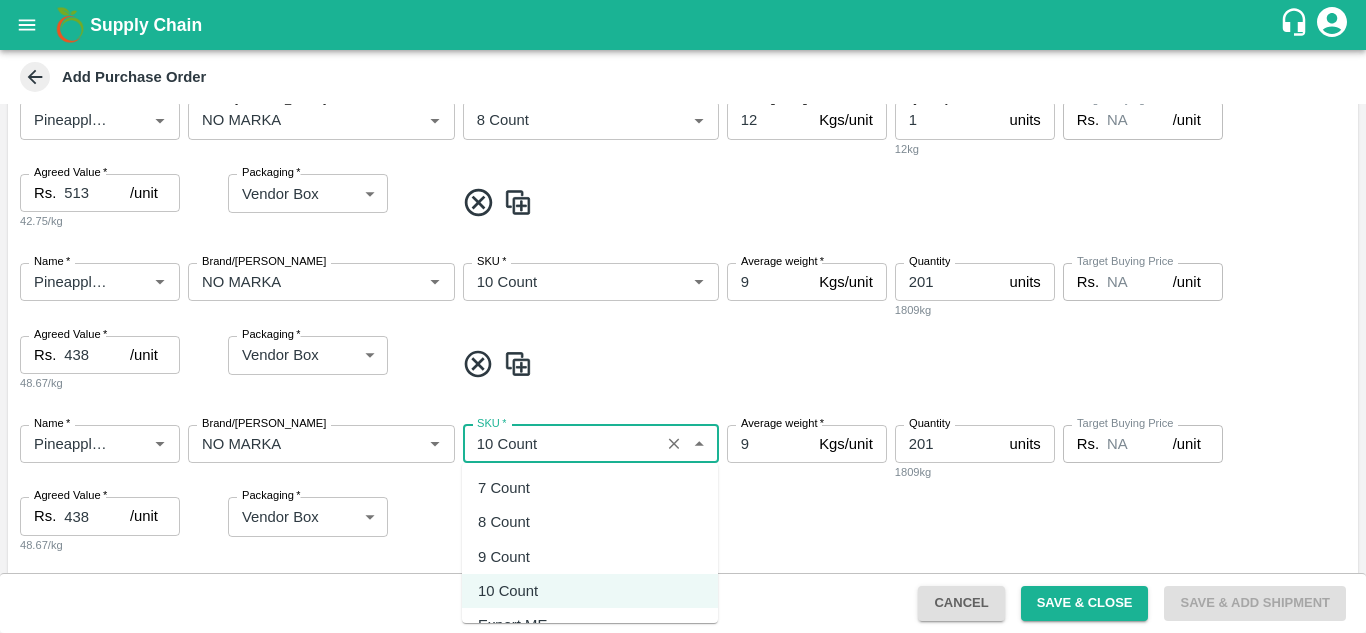click on "8 Count" at bounding box center (590, 522) 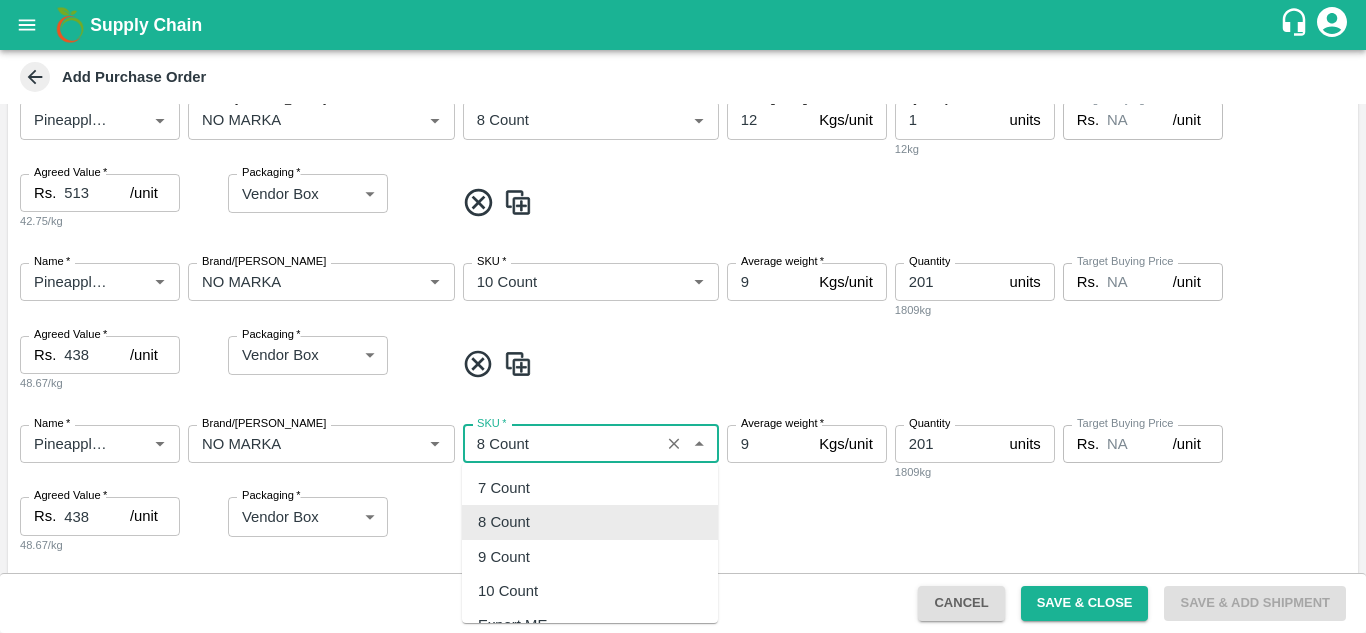 click on "SKU   *" at bounding box center (561, 444) 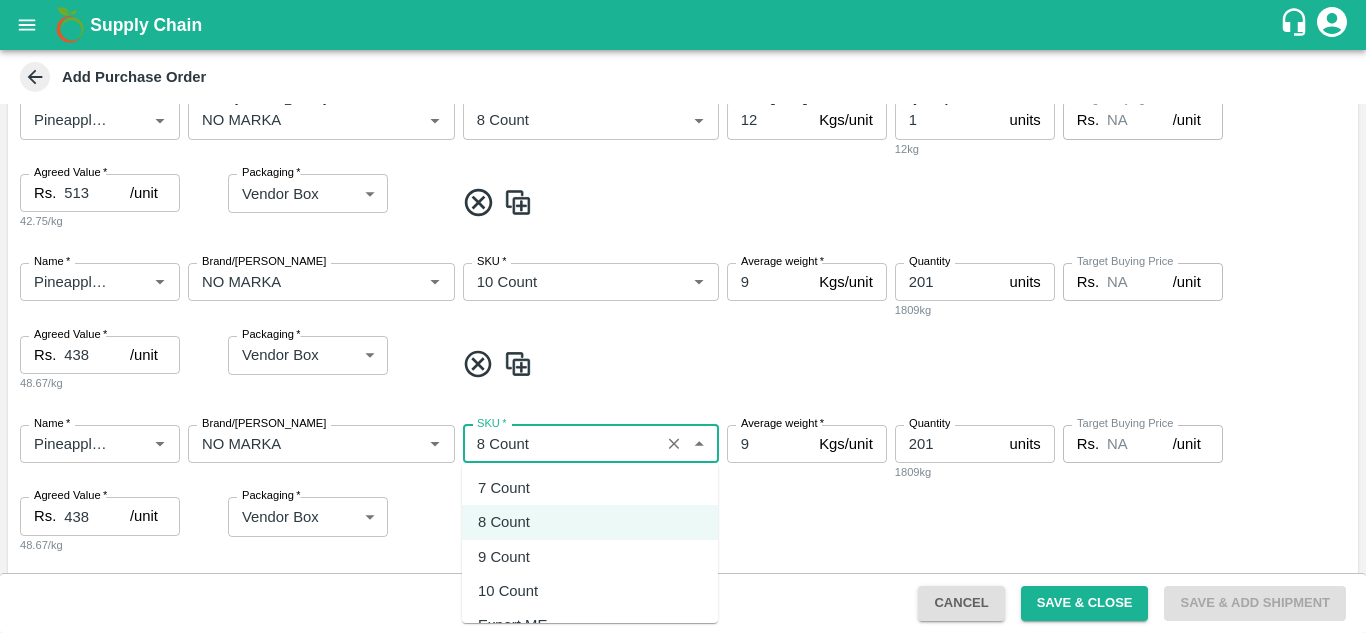 click on "9 Count" at bounding box center (504, 557) 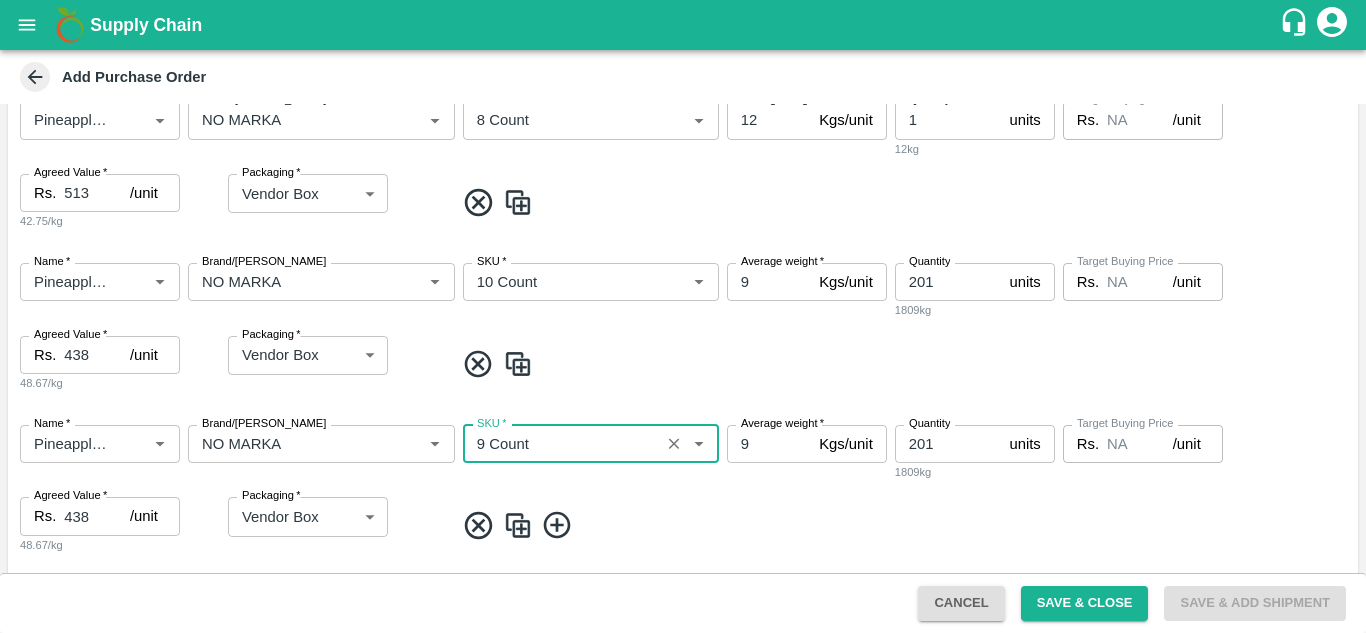 click on "201" at bounding box center [948, 444] 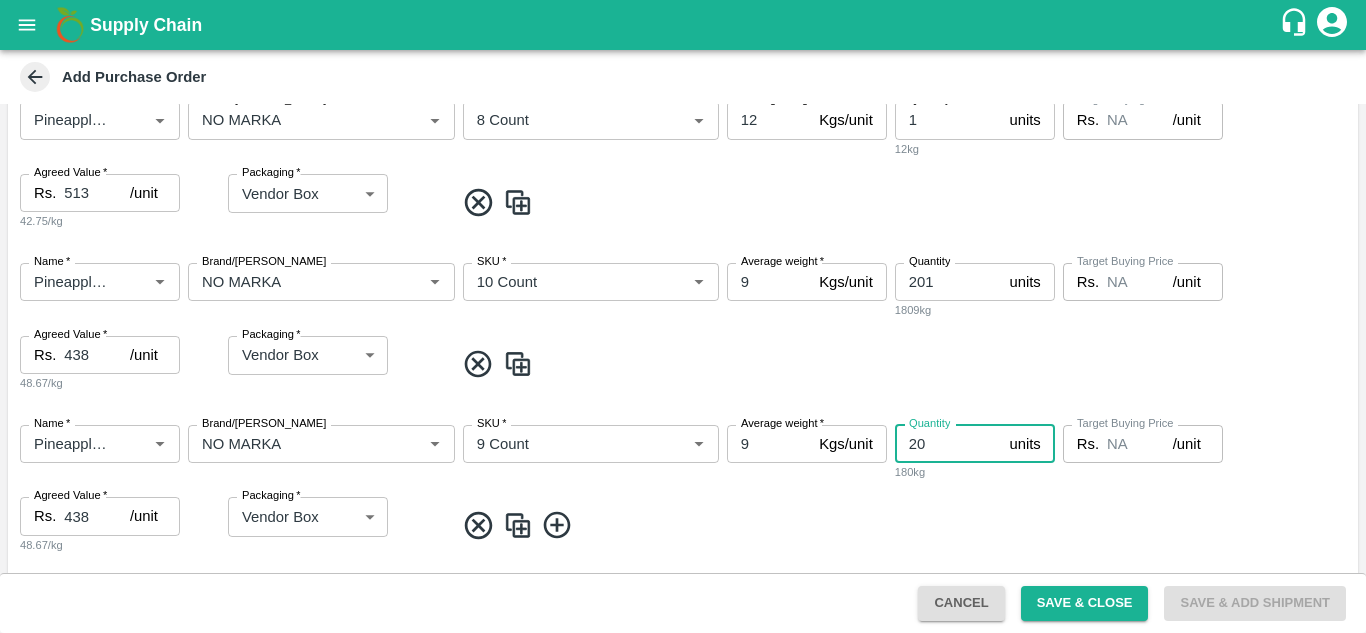type on "2" 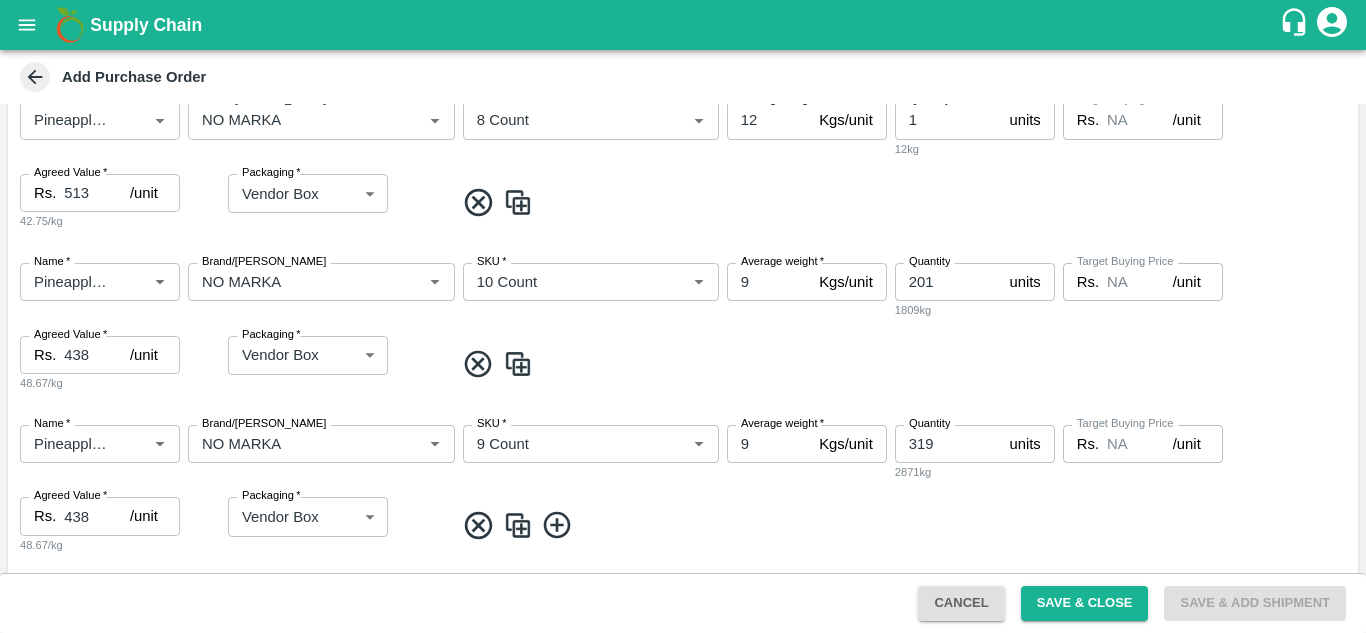 click on "Name   * Name   * Brand/Marka Brand/Marka SKU   * SKU   * Average weight   * 9 Kgs/unit Average weight Quantity 319 units Quantity 2871kg Target Buying Price Rs. NA /unit Target Buying Price Agreed Value   * Rs. 438 /unit Agreed Value 48.67/kg Packaging   * Vendor Box 276 Packaging" at bounding box center (683, 490) 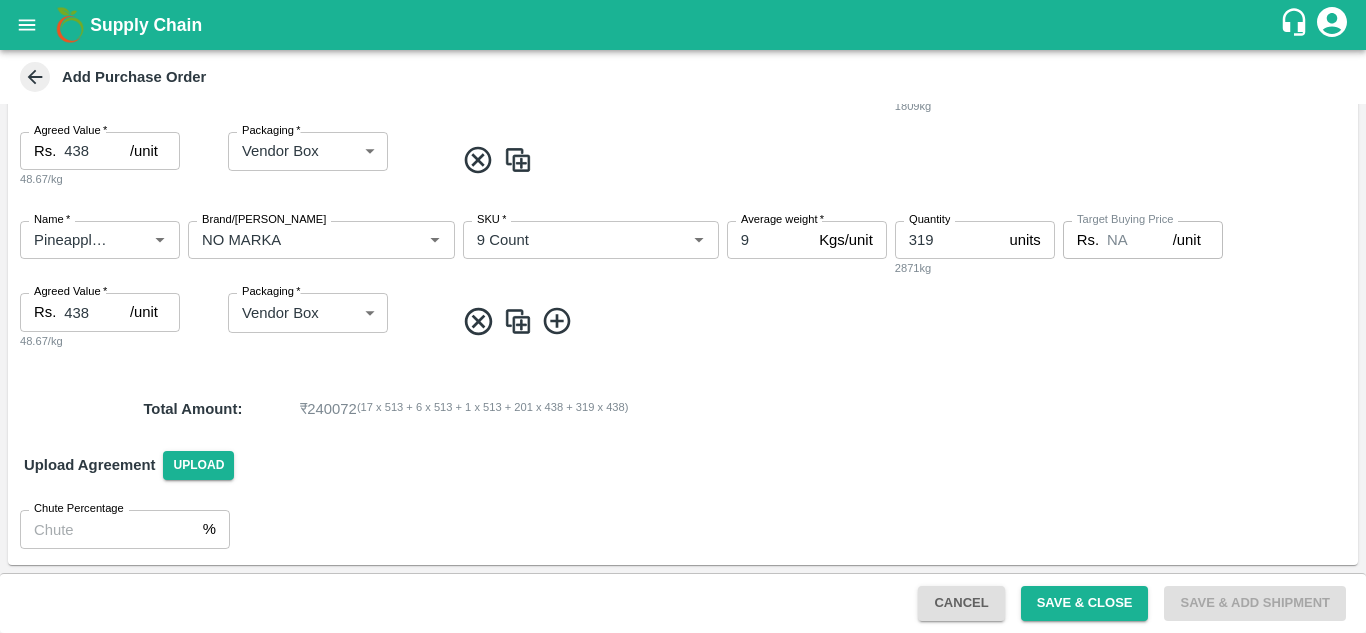 scroll, scrollTop: 861, scrollLeft: 0, axis: vertical 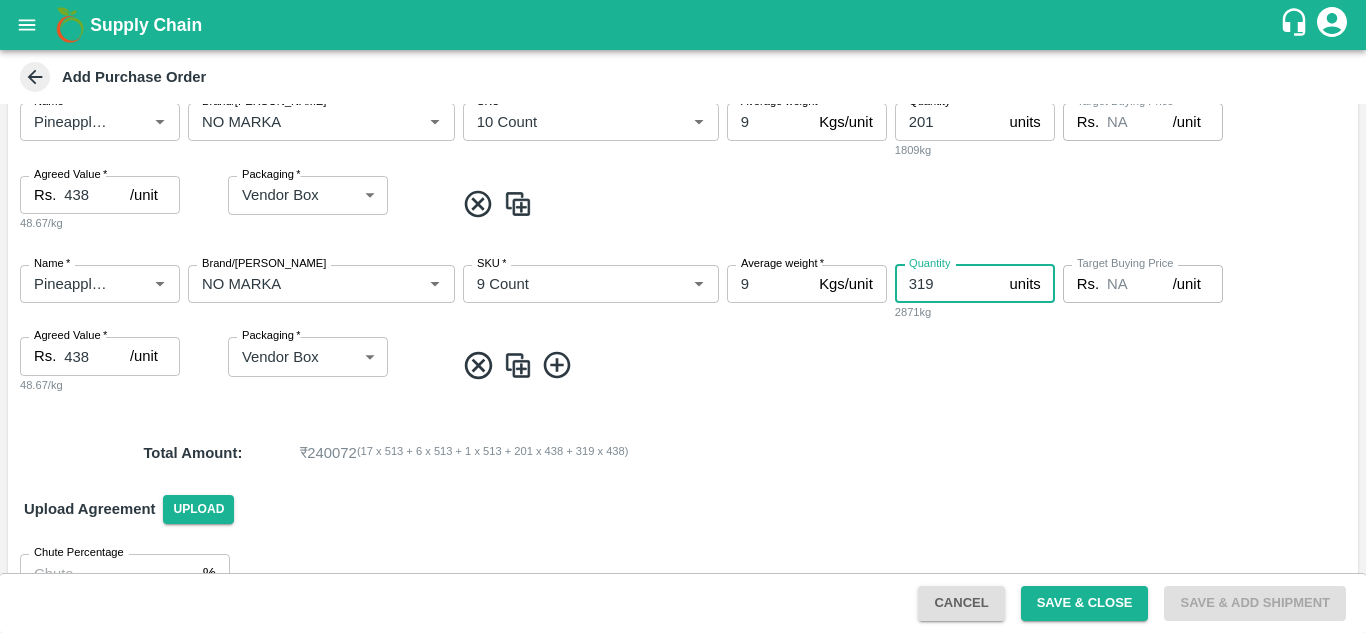 click on "319" at bounding box center [948, 284] 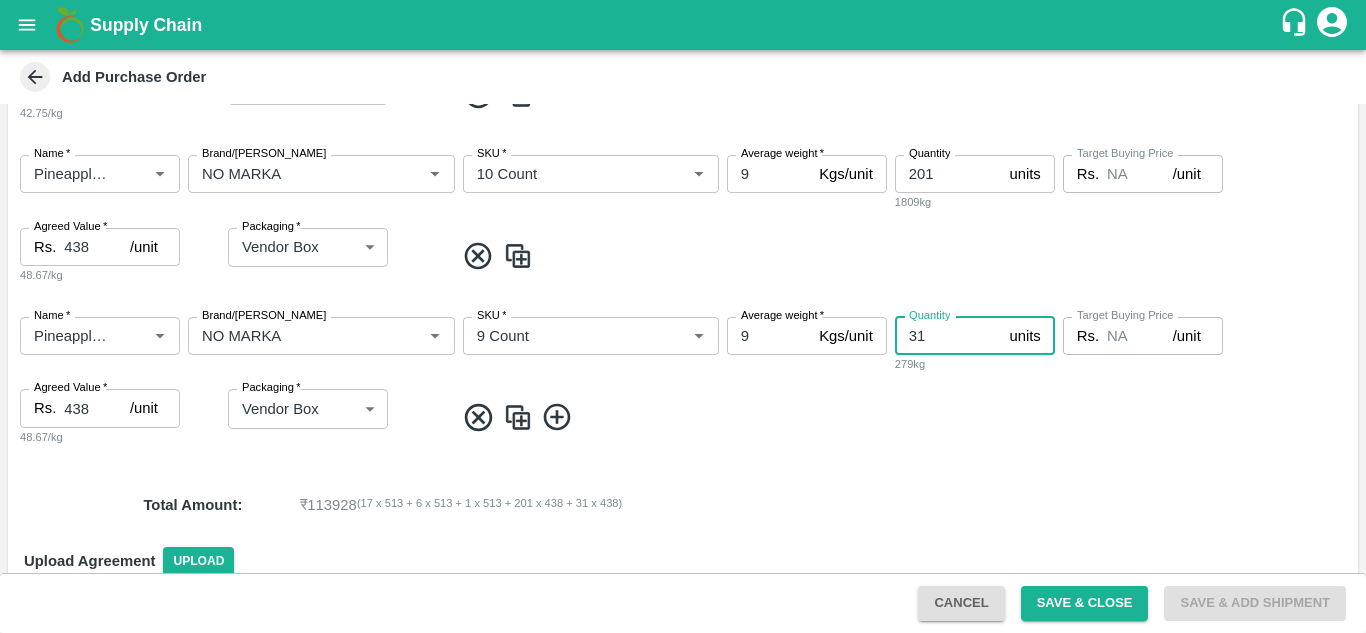 type on "3" 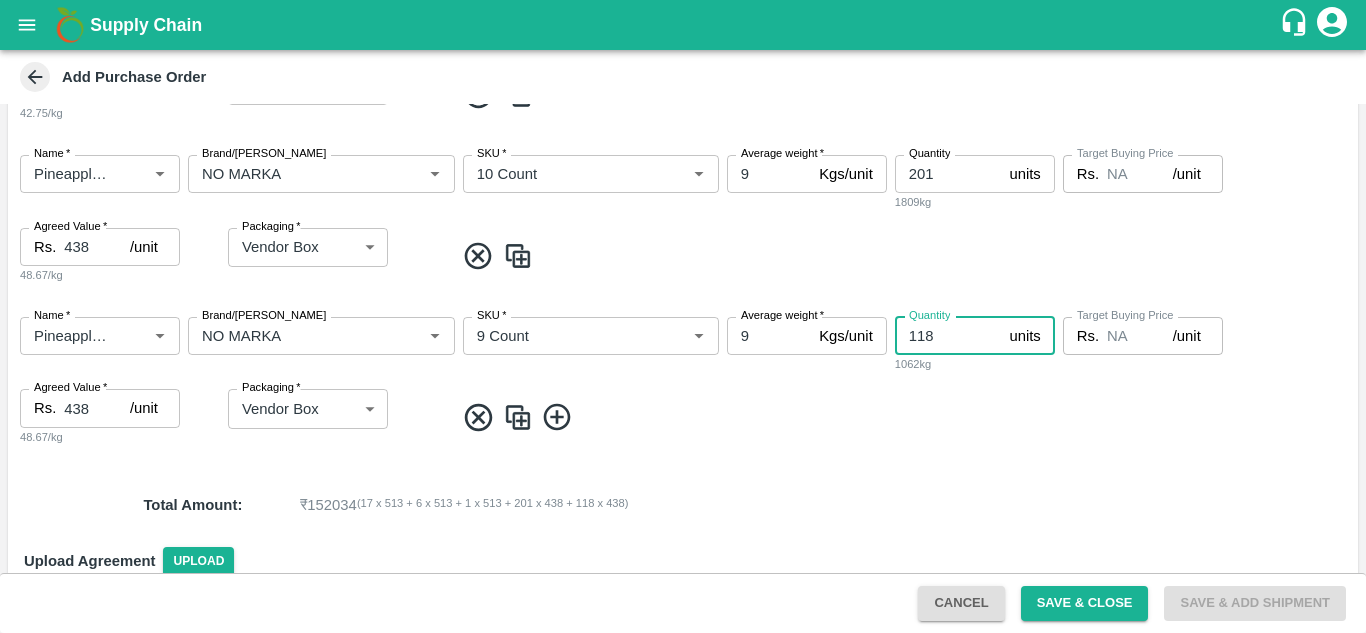 type on "118" 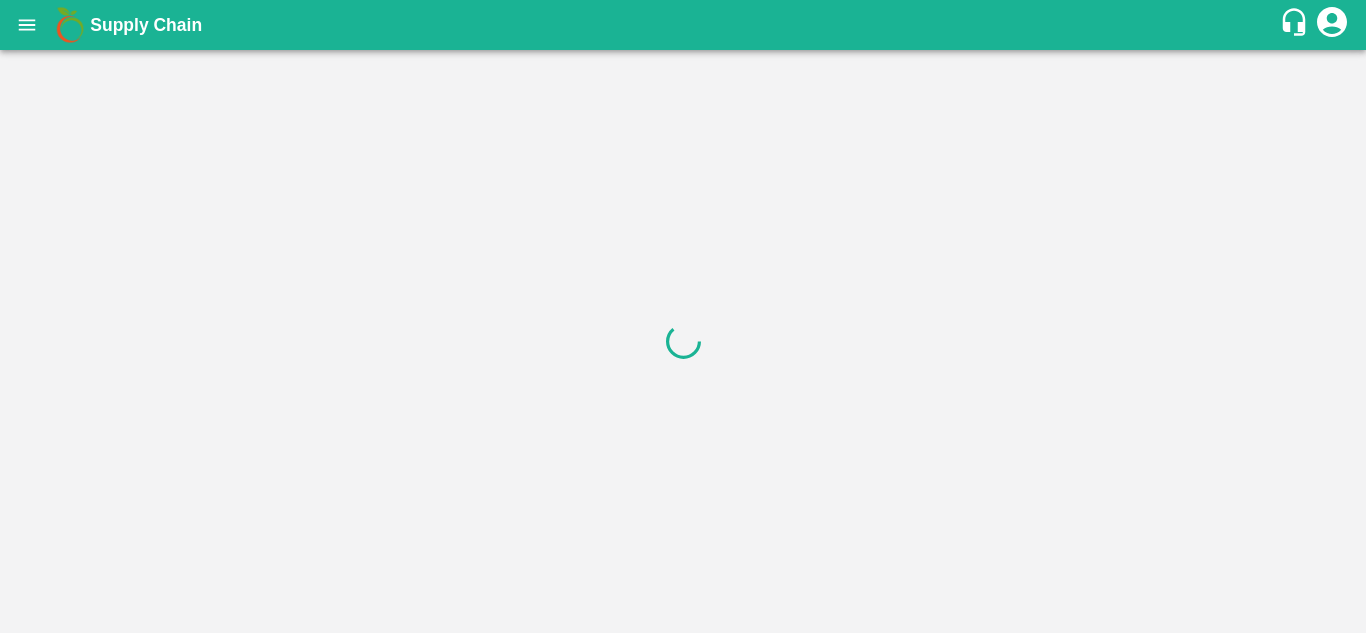 scroll, scrollTop: 0, scrollLeft: 0, axis: both 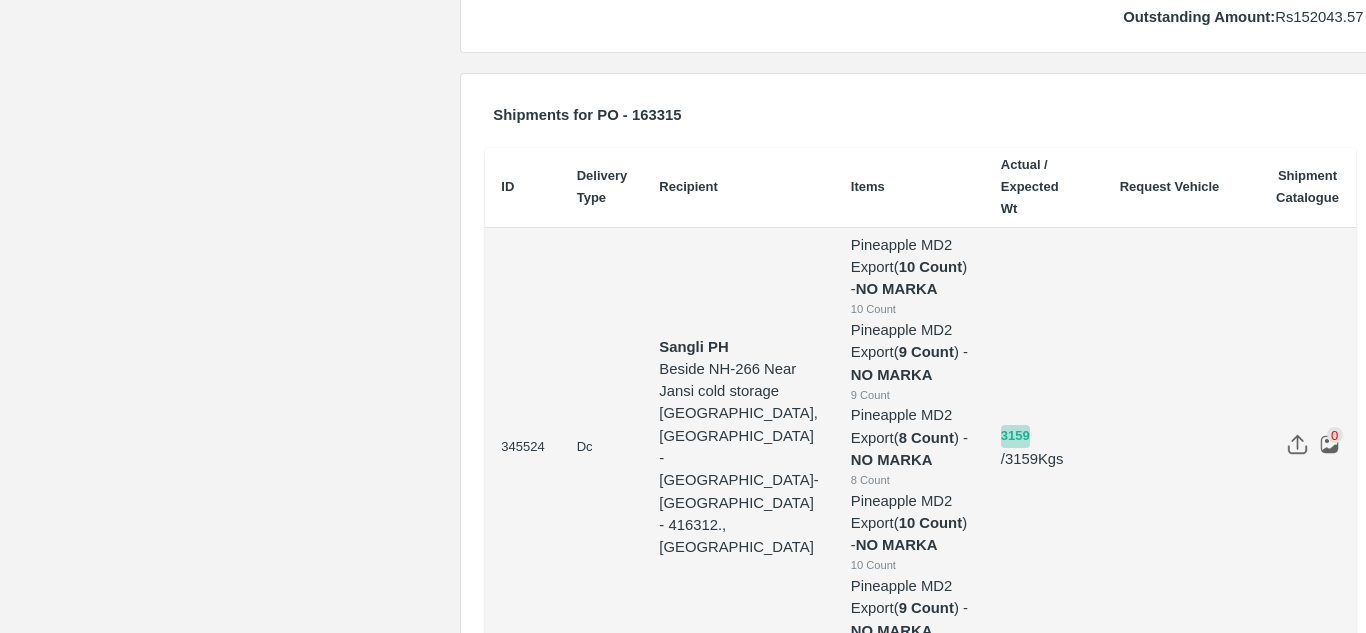 click on "3159" at bounding box center (1015, 436) 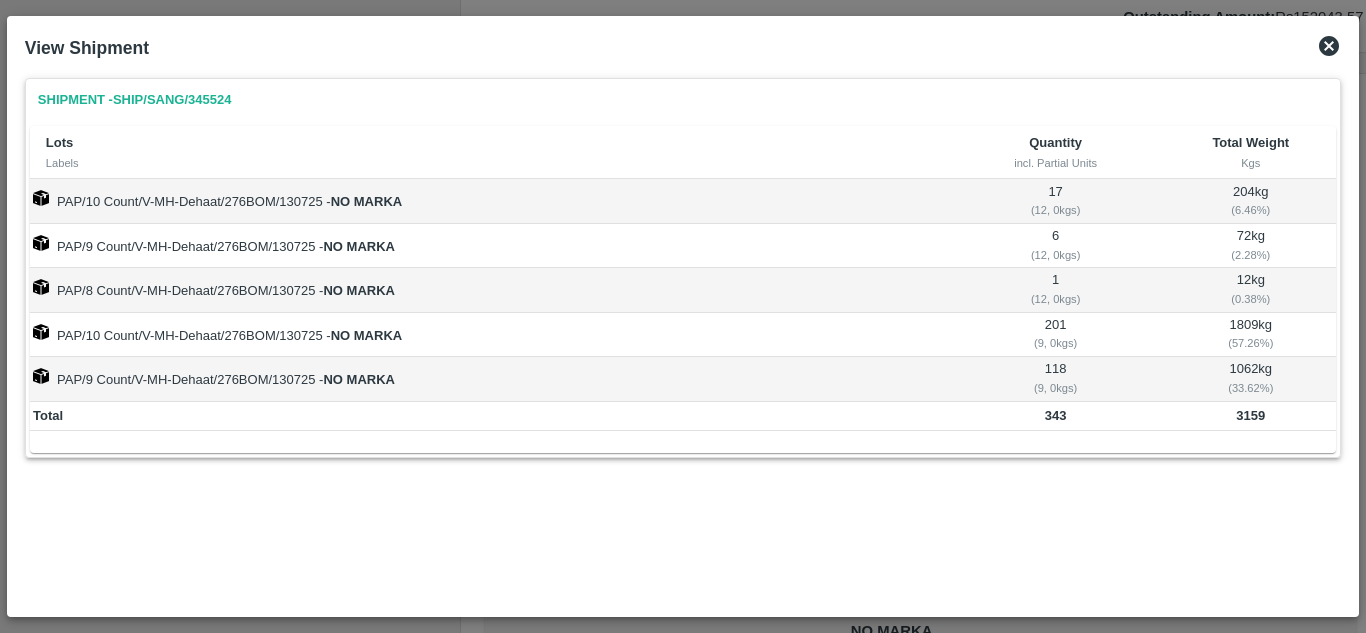 click 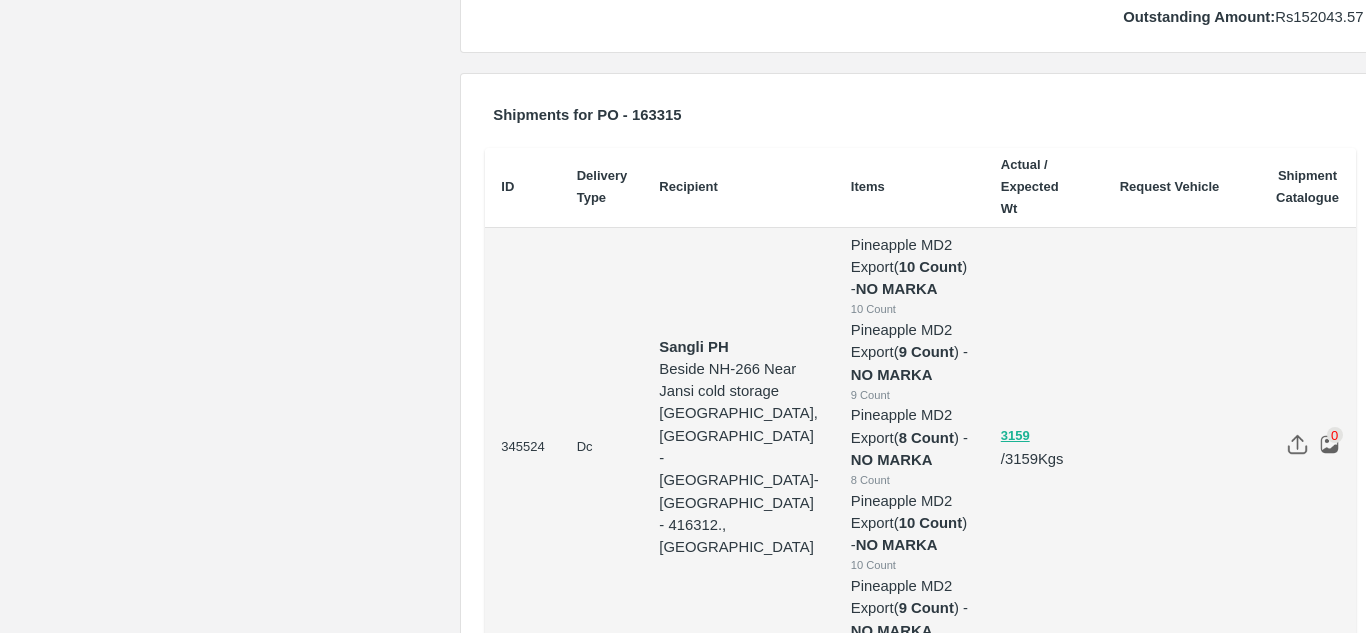 click at bounding box center (1329, 444) 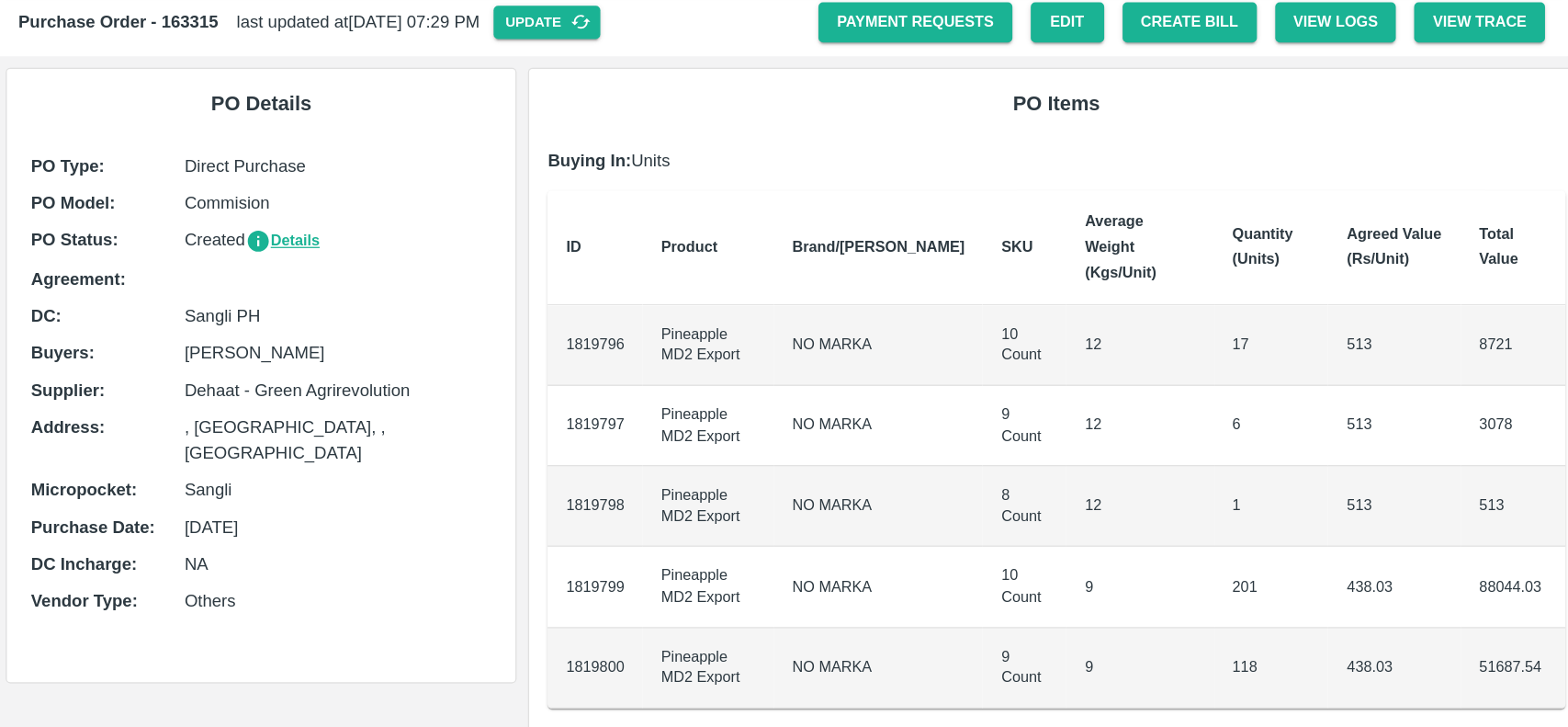scroll, scrollTop: 0, scrollLeft: 0, axis: both 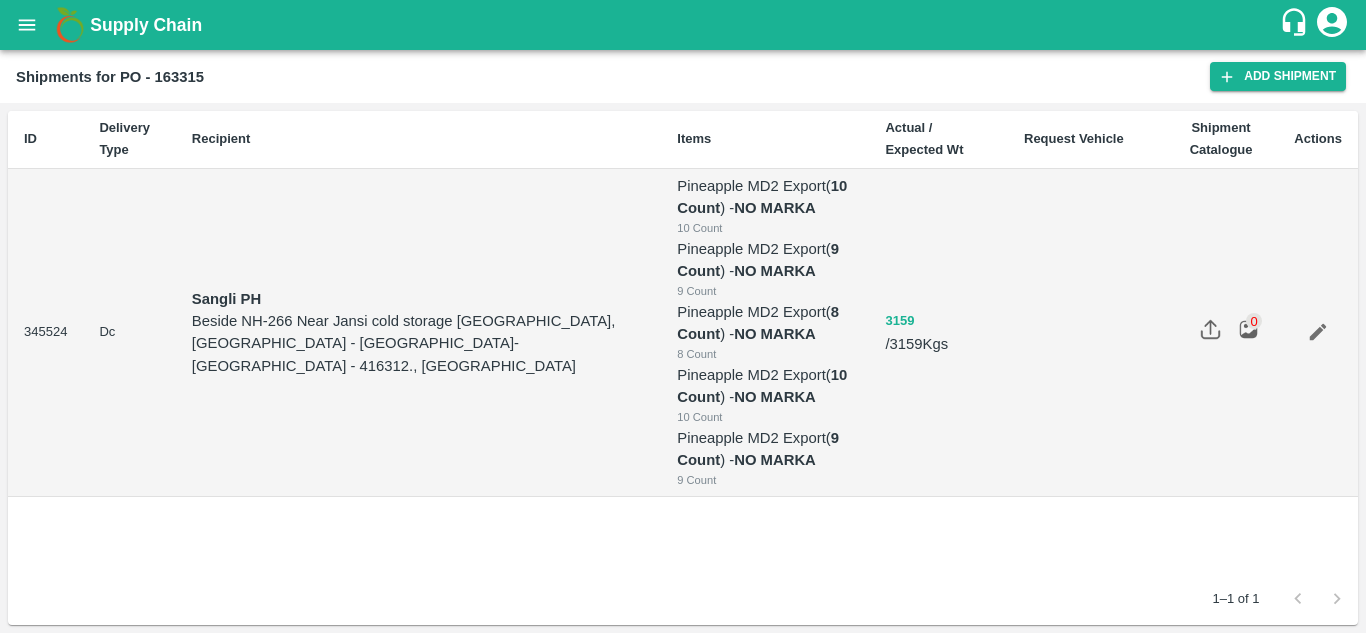 click on "3159" at bounding box center (899, 321) 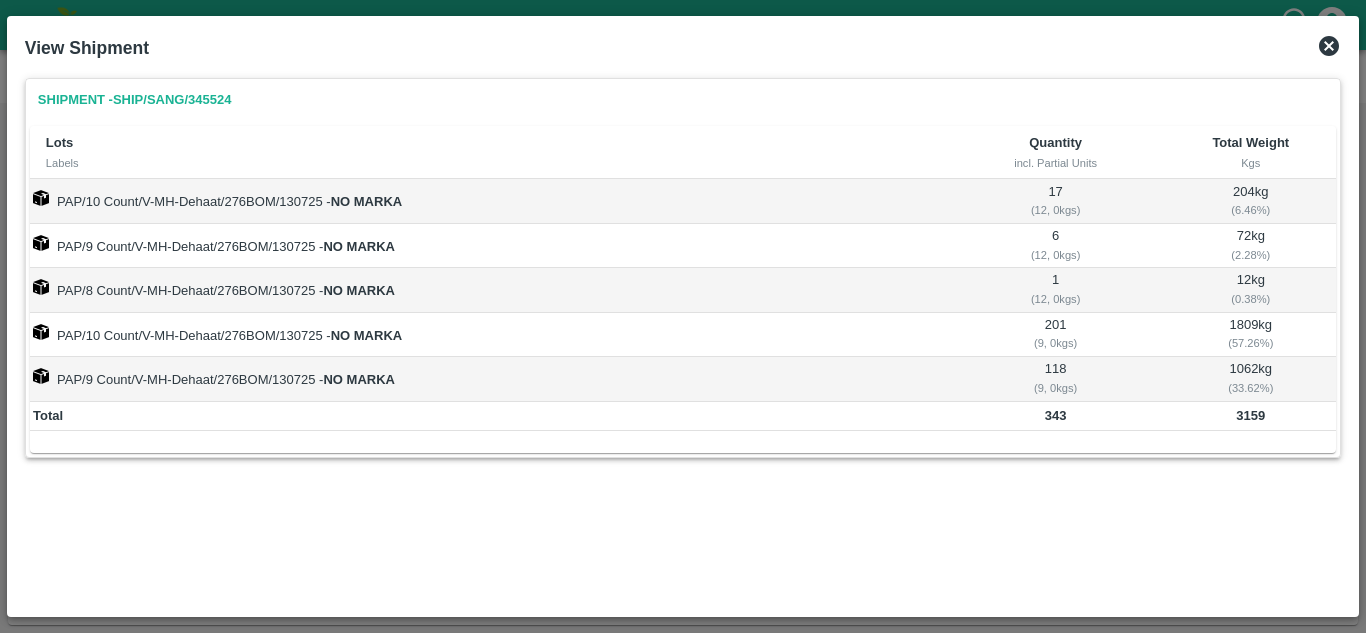 click 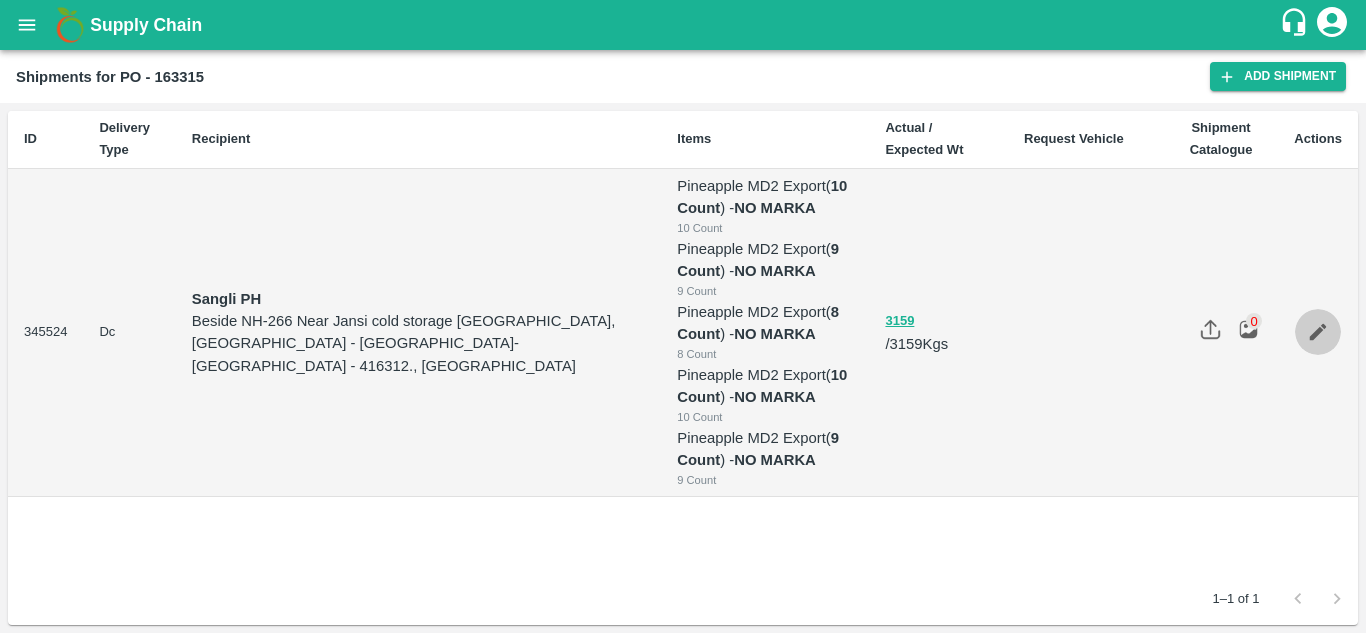 click 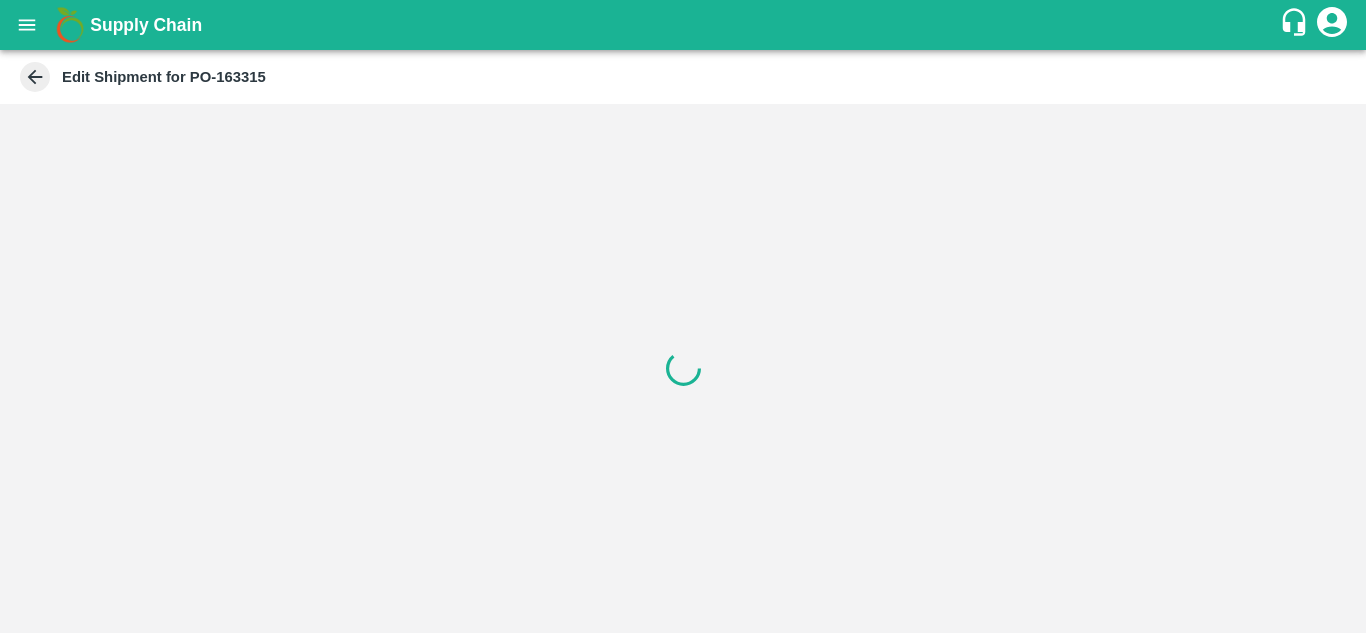 scroll, scrollTop: 0, scrollLeft: 0, axis: both 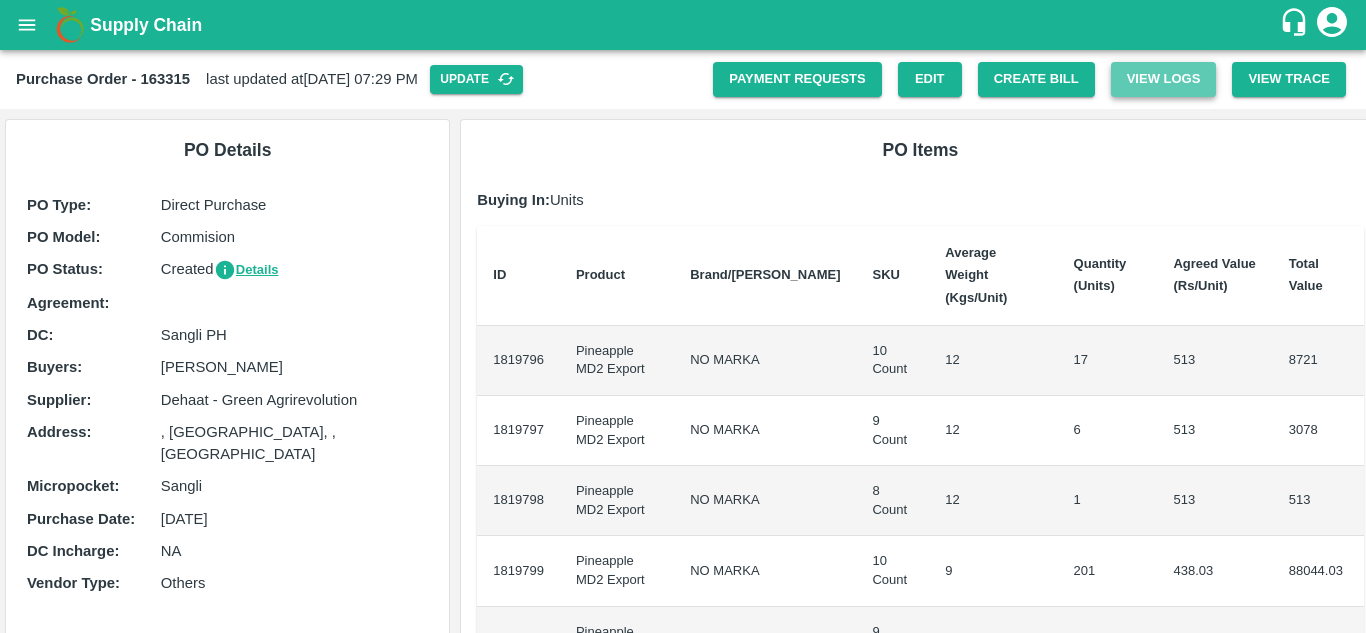 click on "View Logs" at bounding box center (1164, 79) 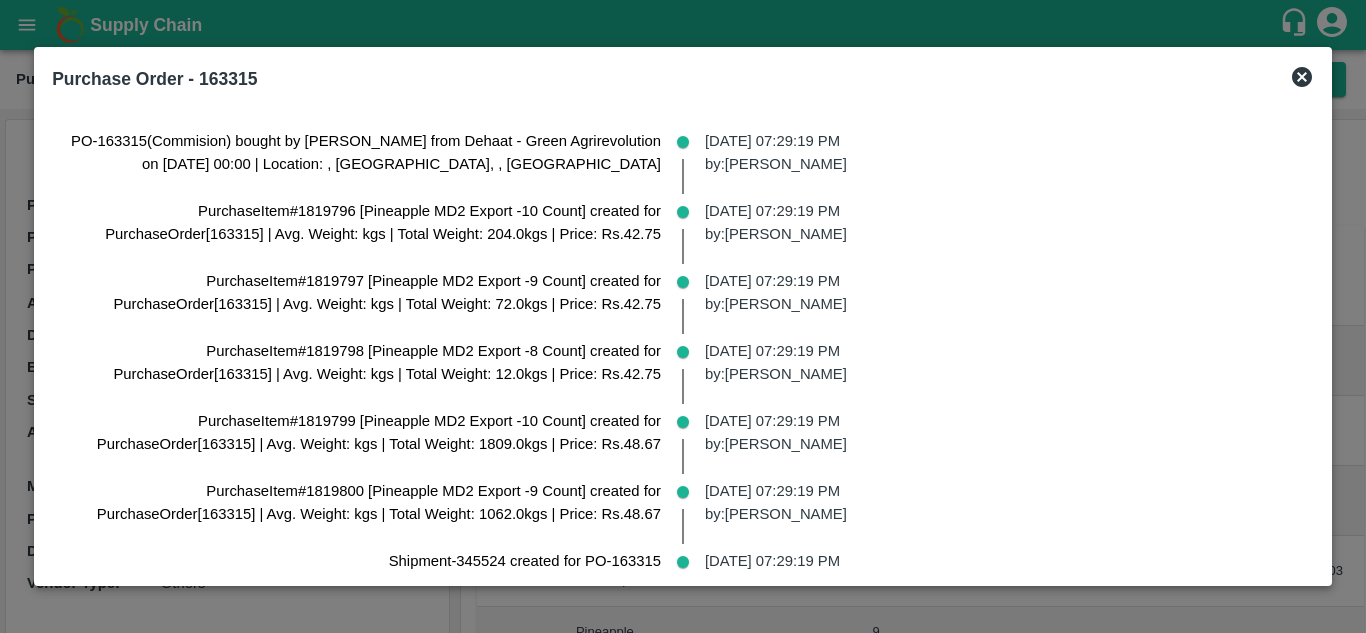 click 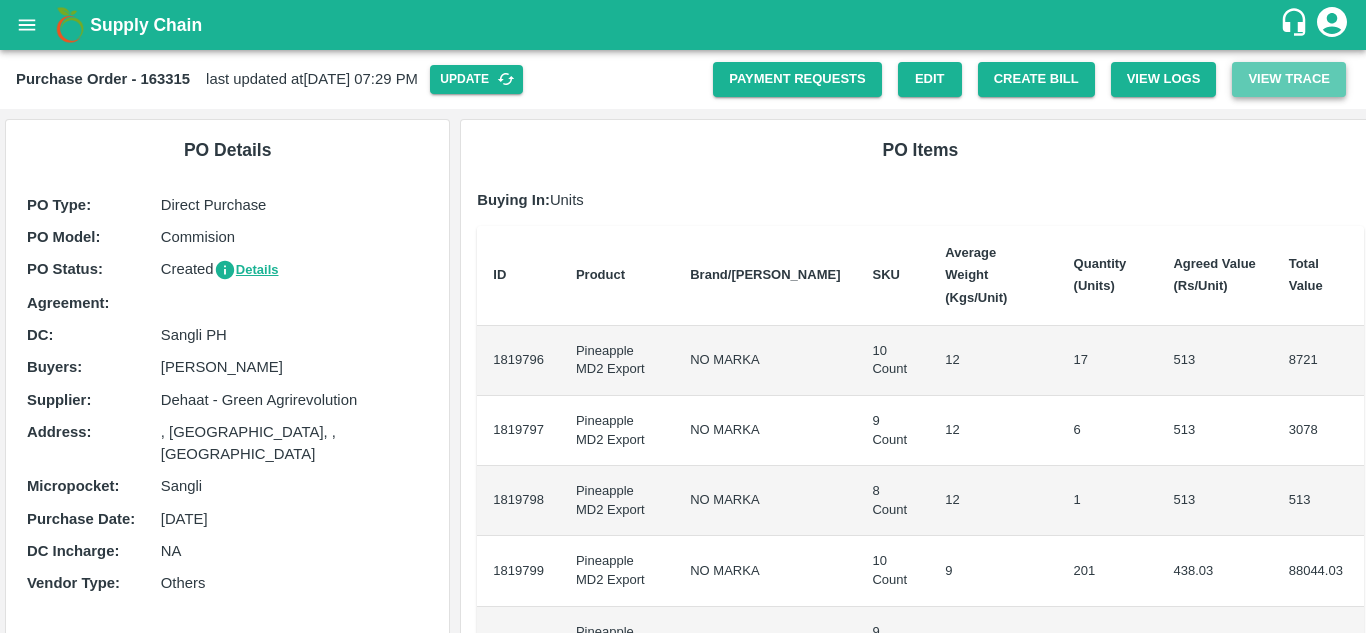 click on "View Trace" at bounding box center [1289, 79] 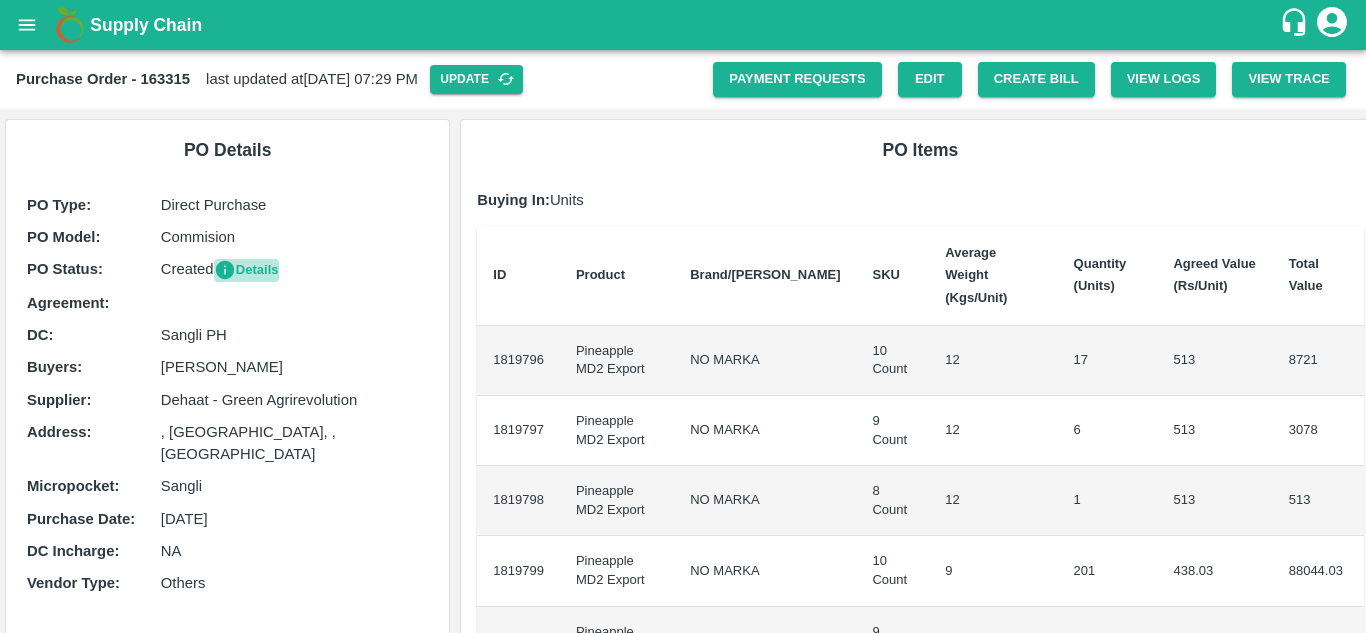 click on "Details" at bounding box center [246, 270] 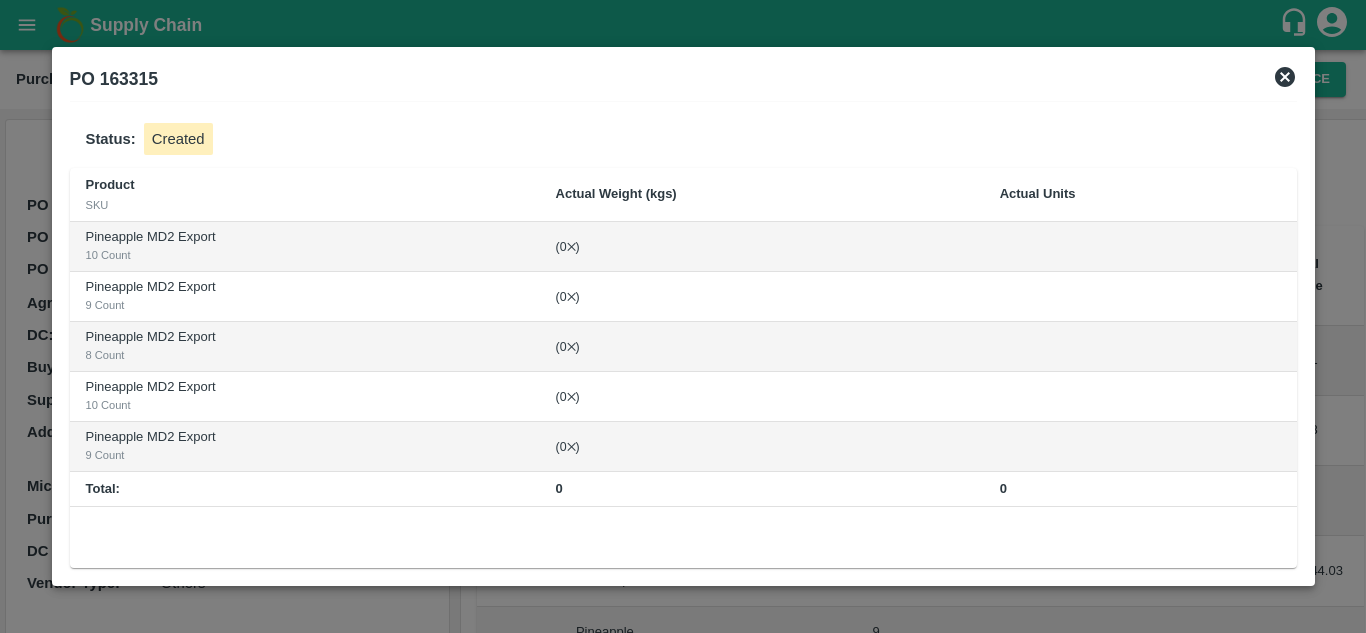 scroll, scrollTop: 0, scrollLeft: 0, axis: both 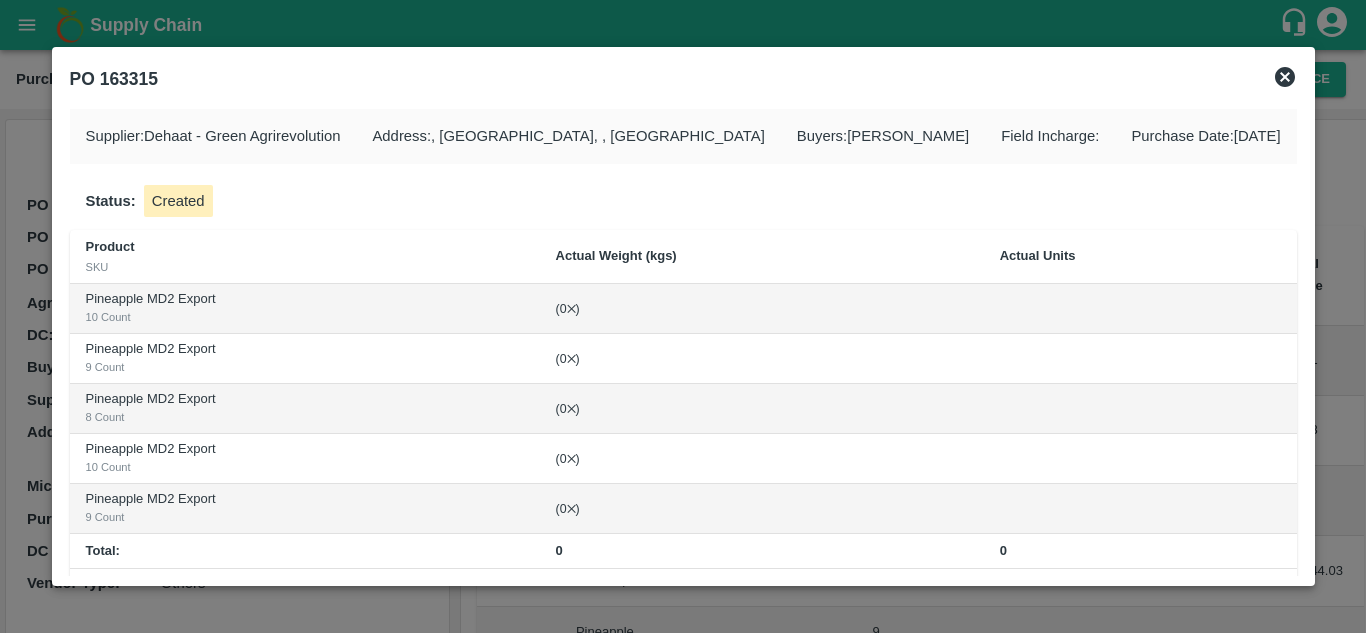 click 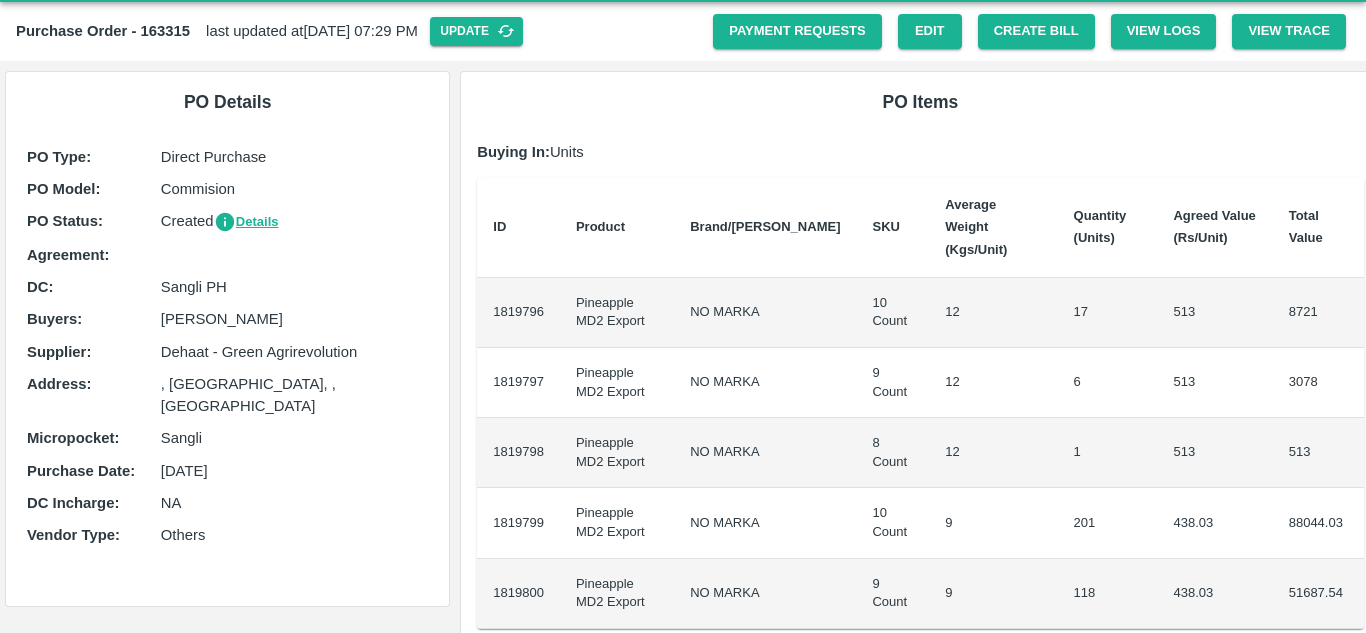 scroll, scrollTop: 49, scrollLeft: 0, axis: vertical 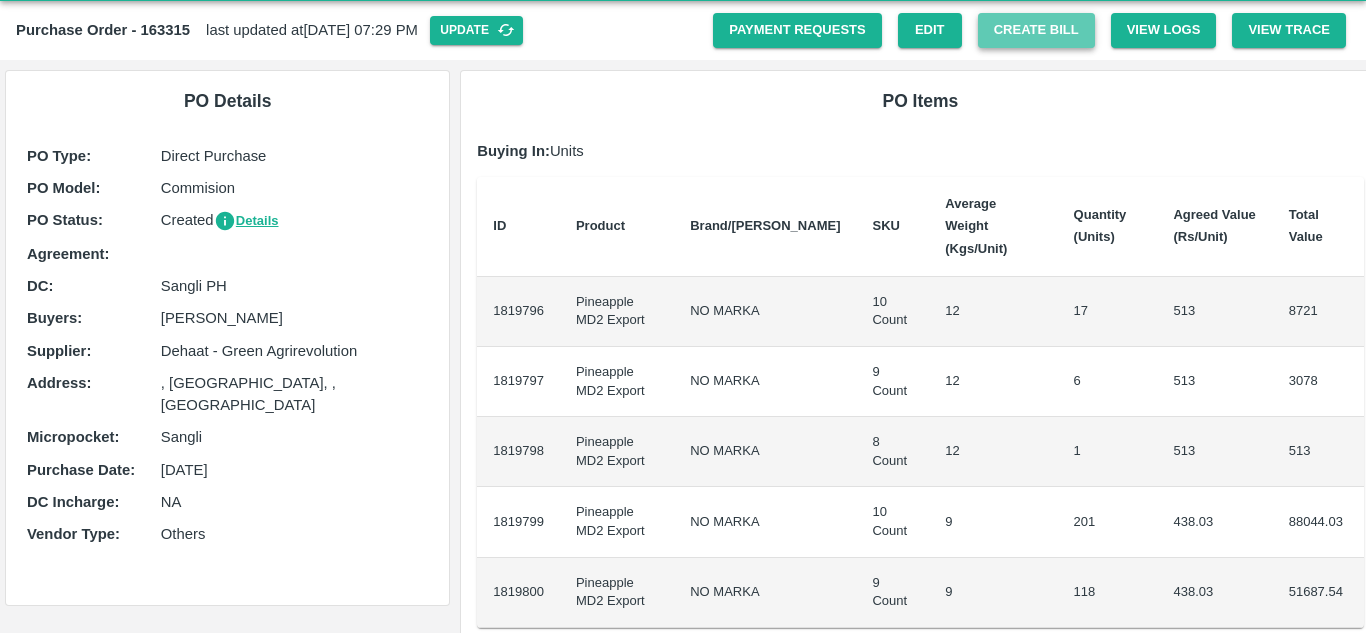 click on "Create Bill" at bounding box center (1036, 30) 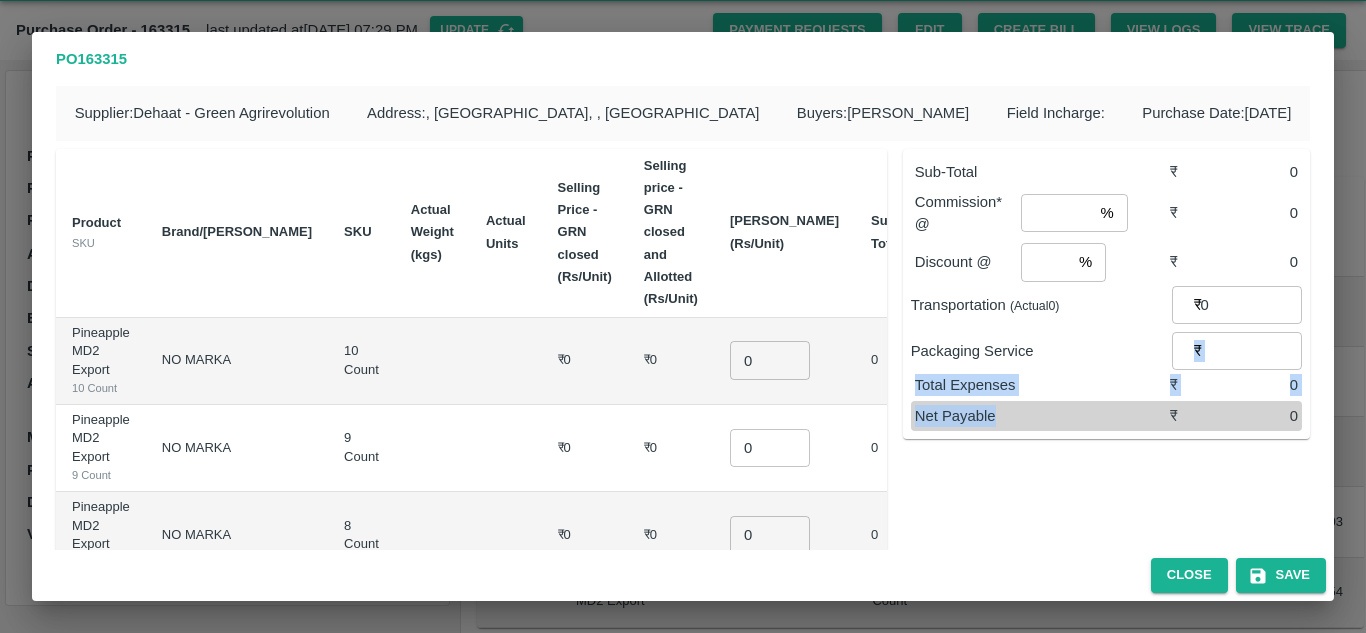 scroll, scrollTop: 214, scrollLeft: 0, axis: vertical 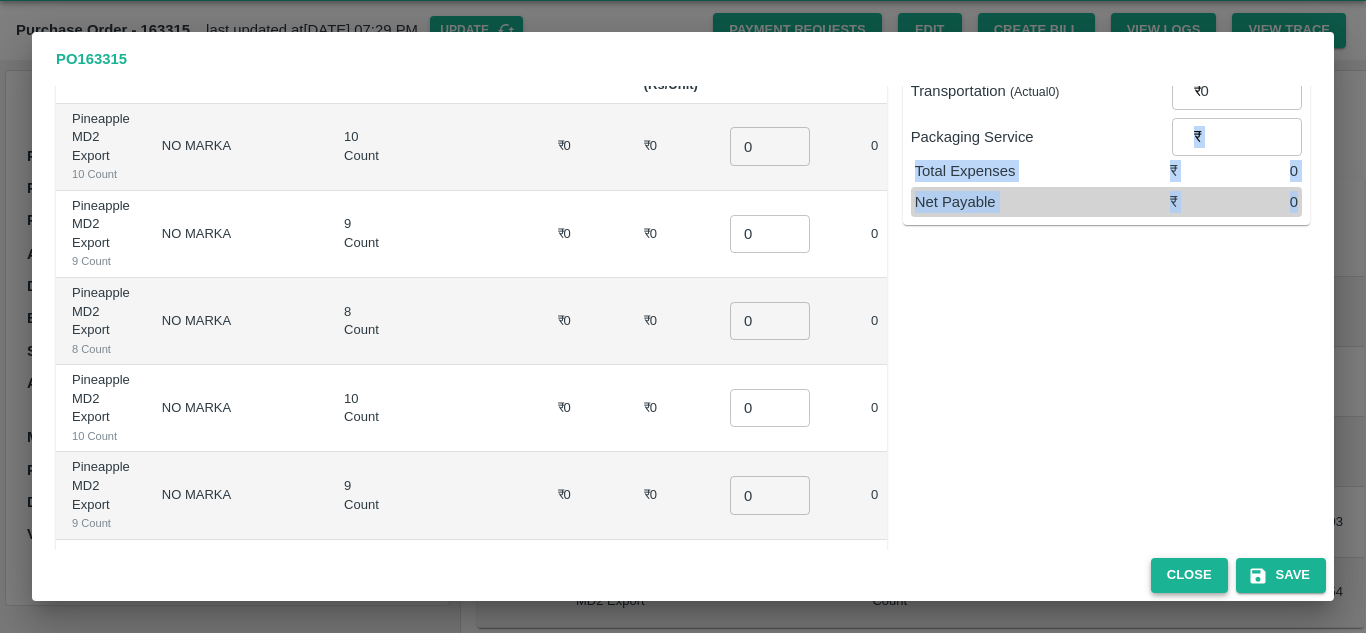 drag, startPoint x: 1101, startPoint y: 387, endPoint x: 1182, endPoint y: 573, distance: 202.87189 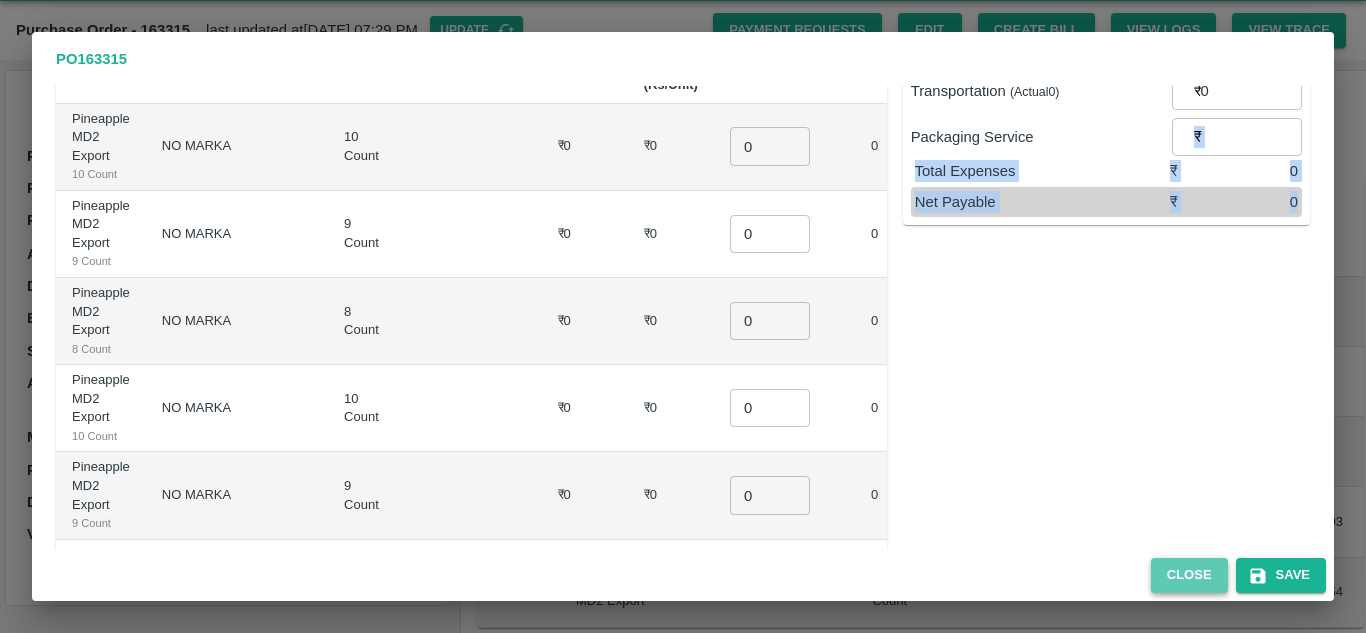 click on "Close" at bounding box center [1189, 575] 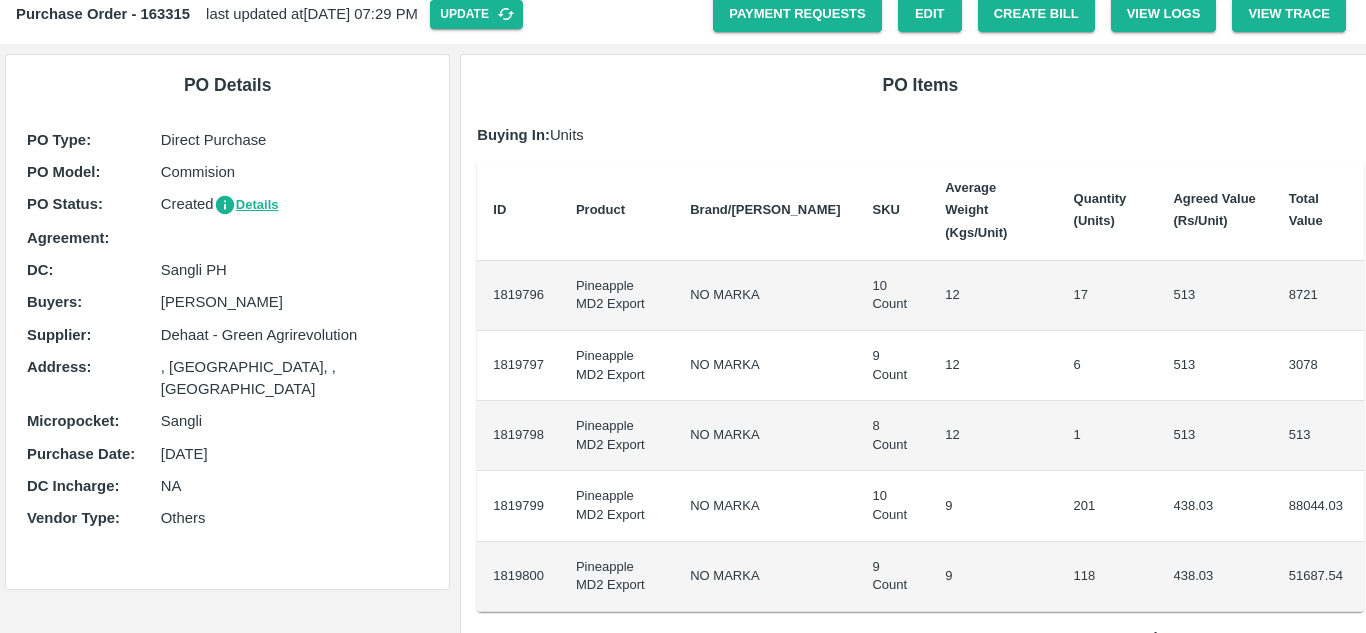 scroll, scrollTop: 61, scrollLeft: 0, axis: vertical 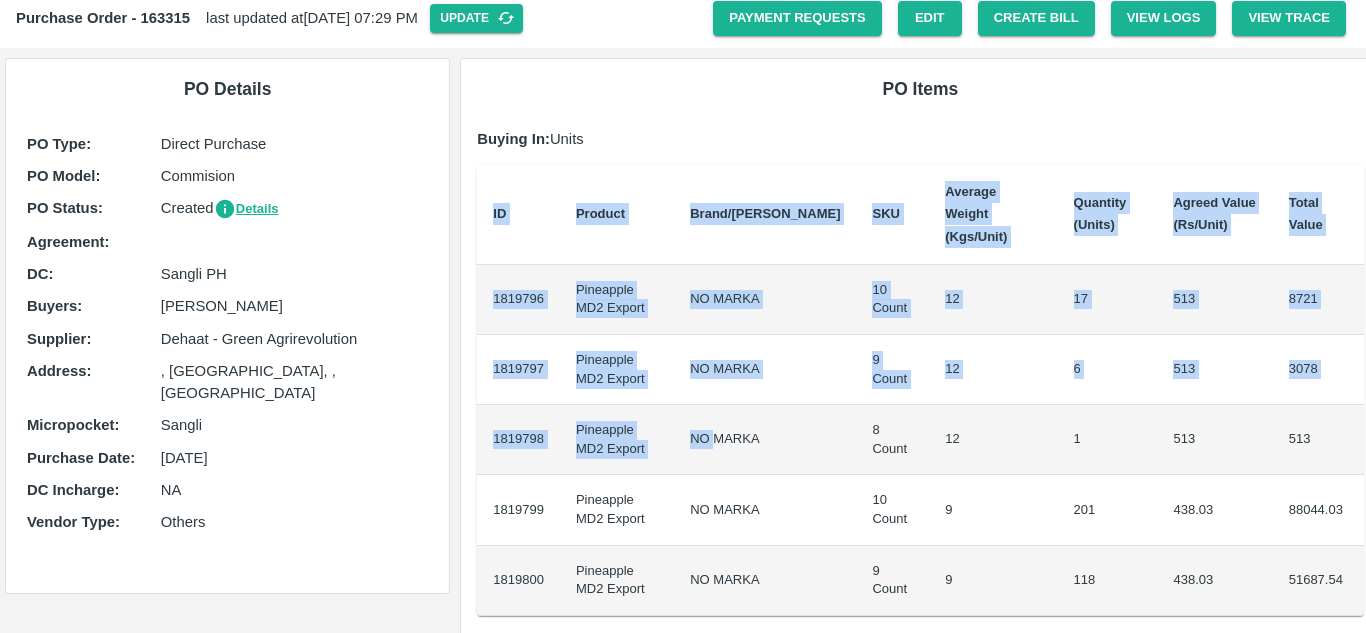 drag, startPoint x: 724, startPoint y: 393, endPoint x: 659, endPoint y: 108, distance: 292.31833 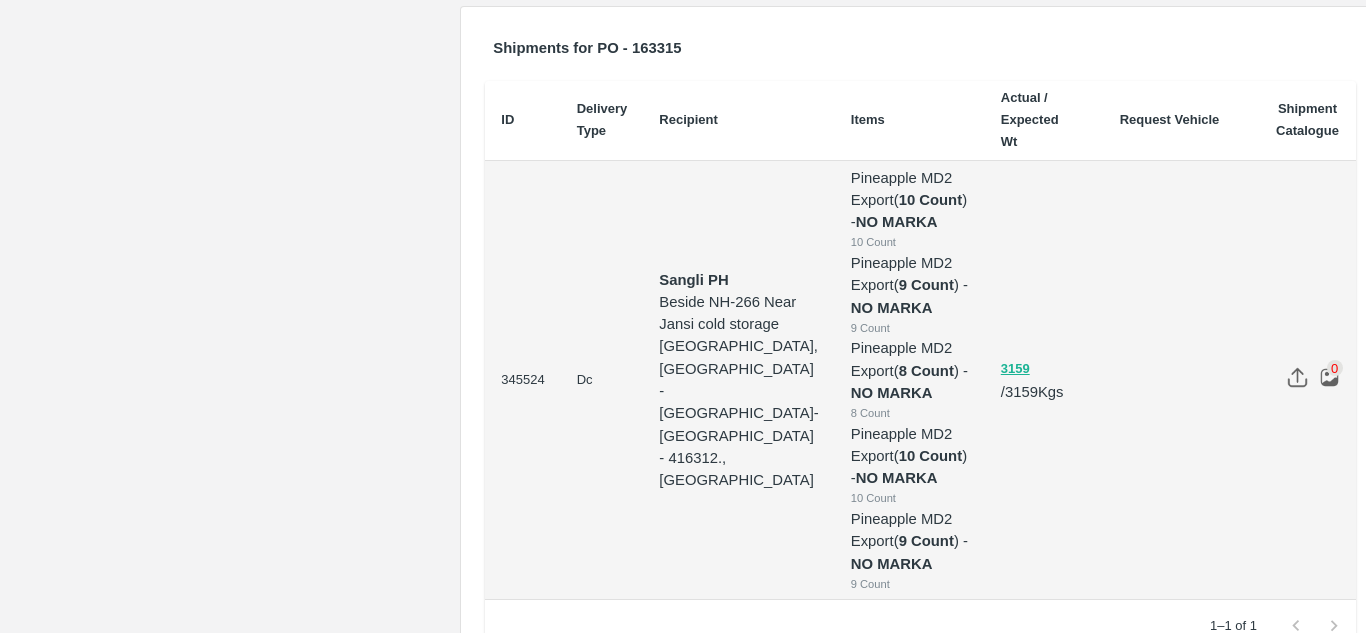 scroll, scrollTop: 905, scrollLeft: 0, axis: vertical 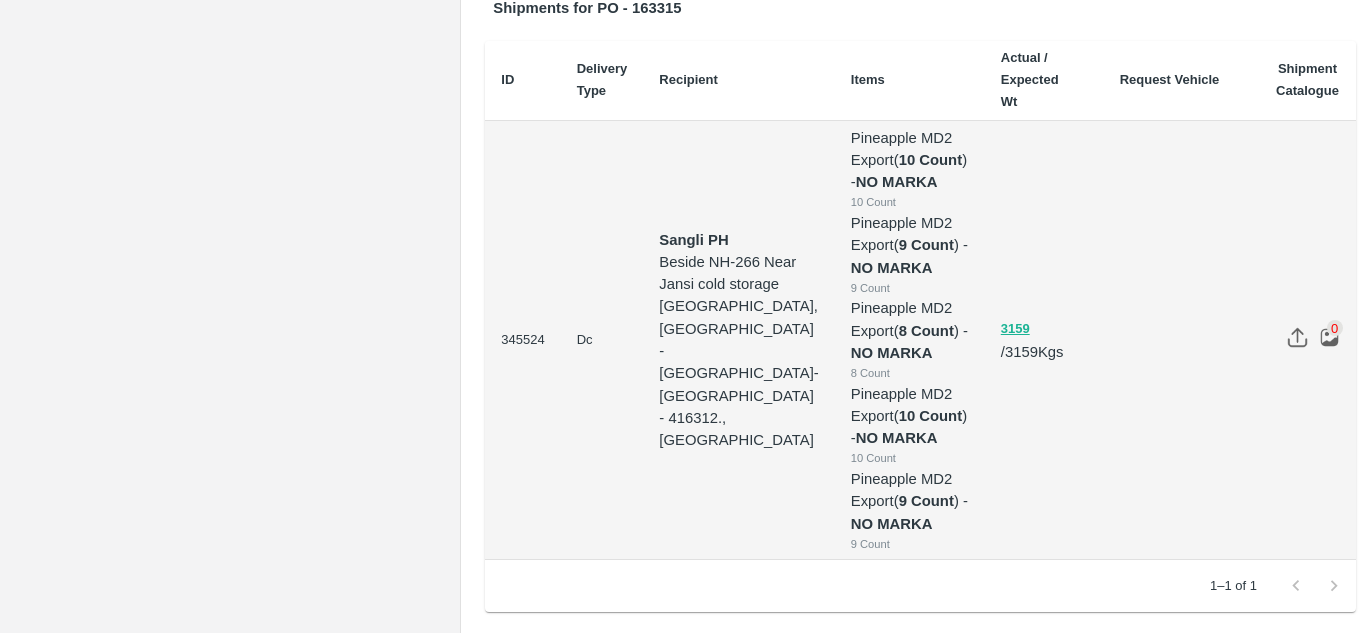 click at bounding box center (1329, 337) 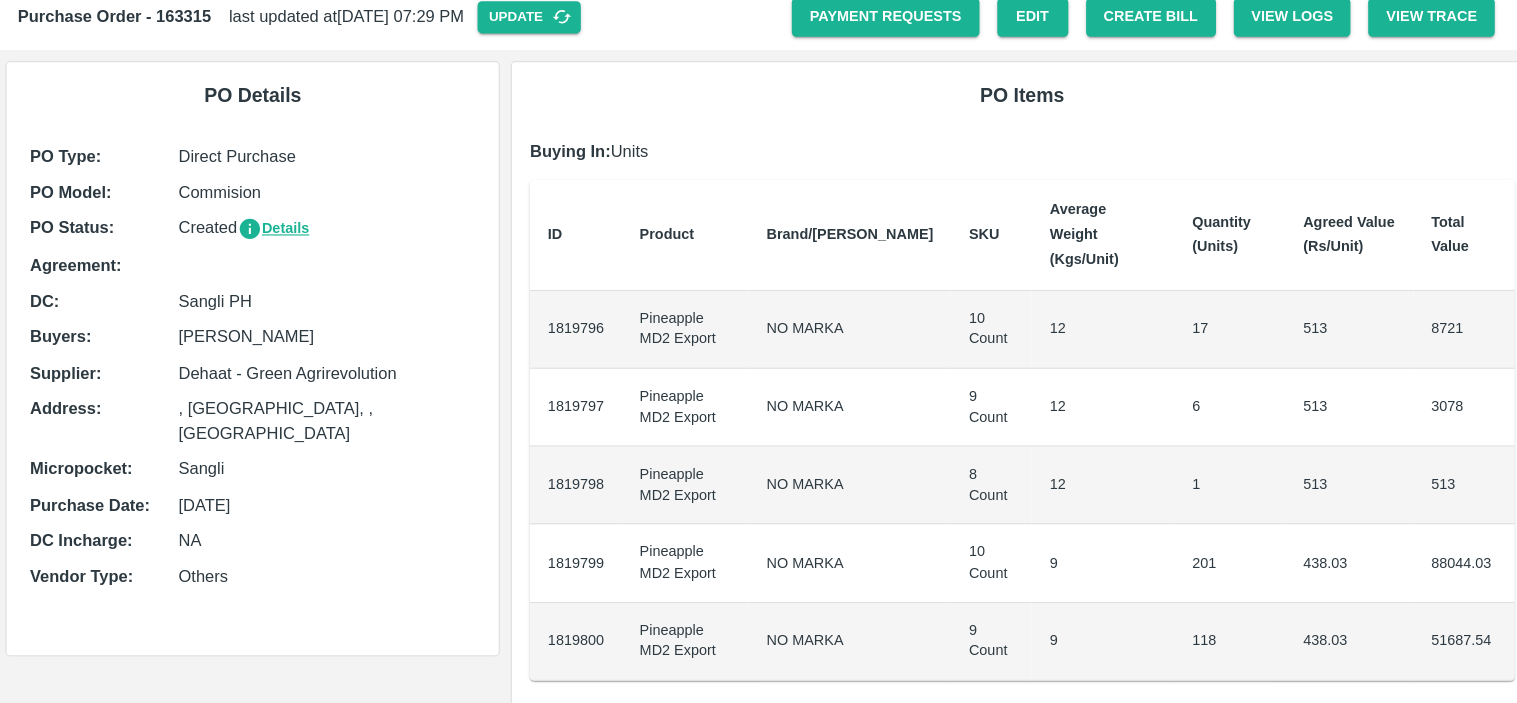 scroll, scrollTop: 52, scrollLeft: 0, axis: vertical 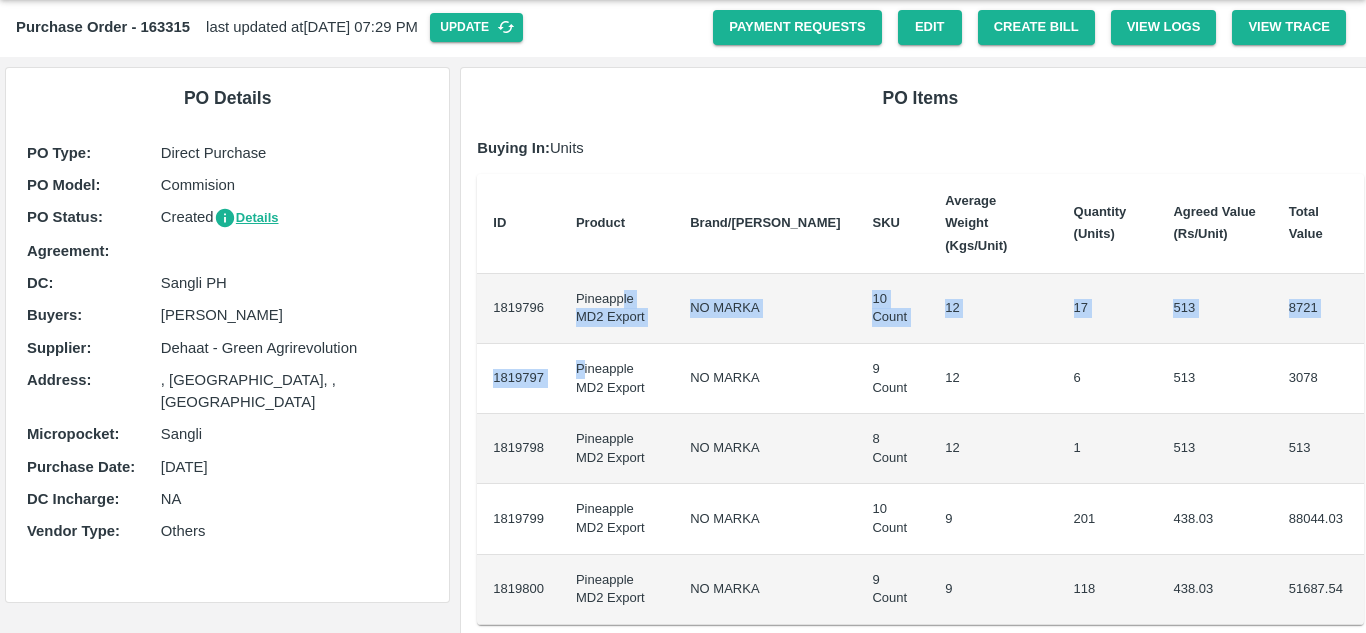 drag, startPoint x: 583, startPoint y: 328, endPoint x: 625, endPoint y: 275, distance: 67.62396 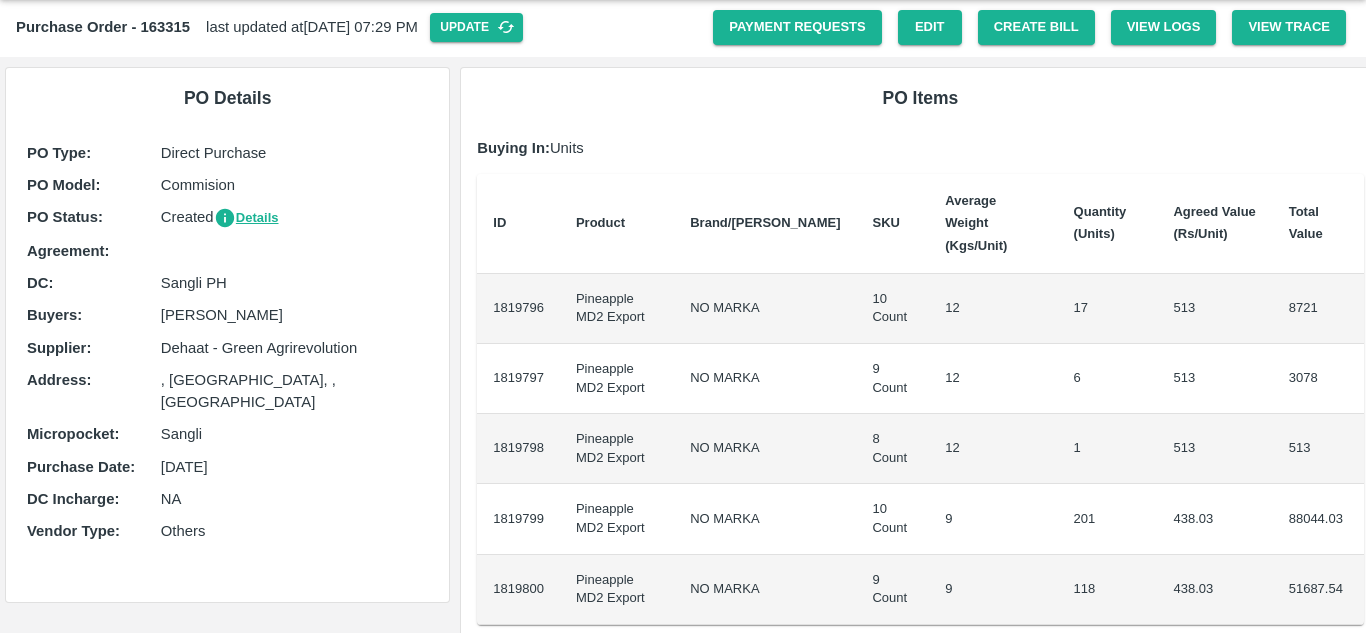 click on "PO Items Buying In:  Units ID Product Brand/[PERSON_NAME] Average Weight (Kgs/Unit) Quantity (Units) Agreed Value (Rs/Unit) Total Value 1819796 Pineapple MD2 Export  NO MARKA 10 Count 12 17 513 8721 1819797 Pineapple MD2 Export  NO MARKA 9 Count 12 6 513 3078 1819798 Pineapple MD2 Export  NO MARKA 8 Count 12 1 513 513 1819799 Pineapple MD2 Export  NO MARKA 10 Count 9 201 438.03 88044.03 1819800 Pineapple MD2 Export  NO MARKA 9 Count 9 118 438.03 51687.54 Total Amount:  Rs  152043.57 Advance Paid:  Rs  0 PR Amount:  Rs  0 Outstanding Amount:  Rs  152043.57" at bounding box center [920, 433] 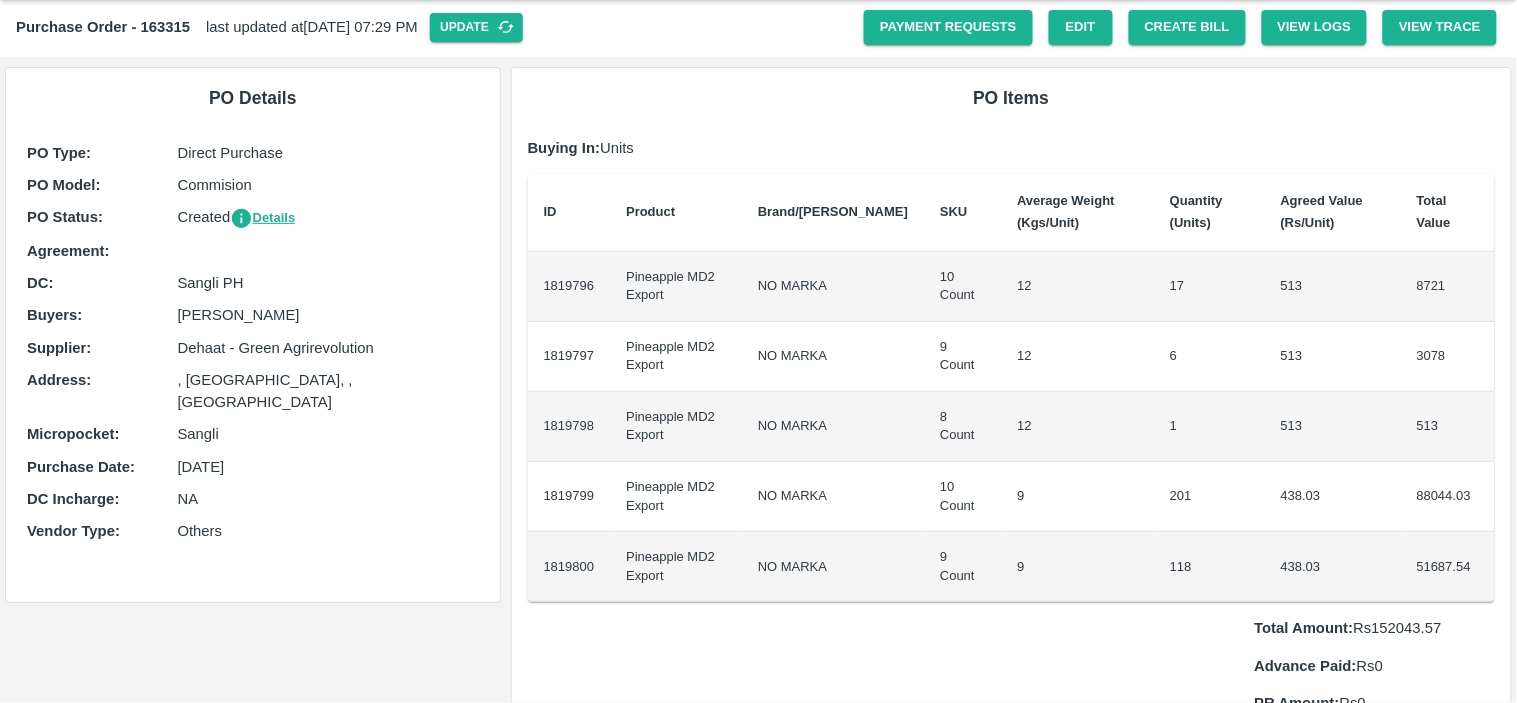 scroll, scrollTop: 52, scrollLeft: 0, axis: vertical 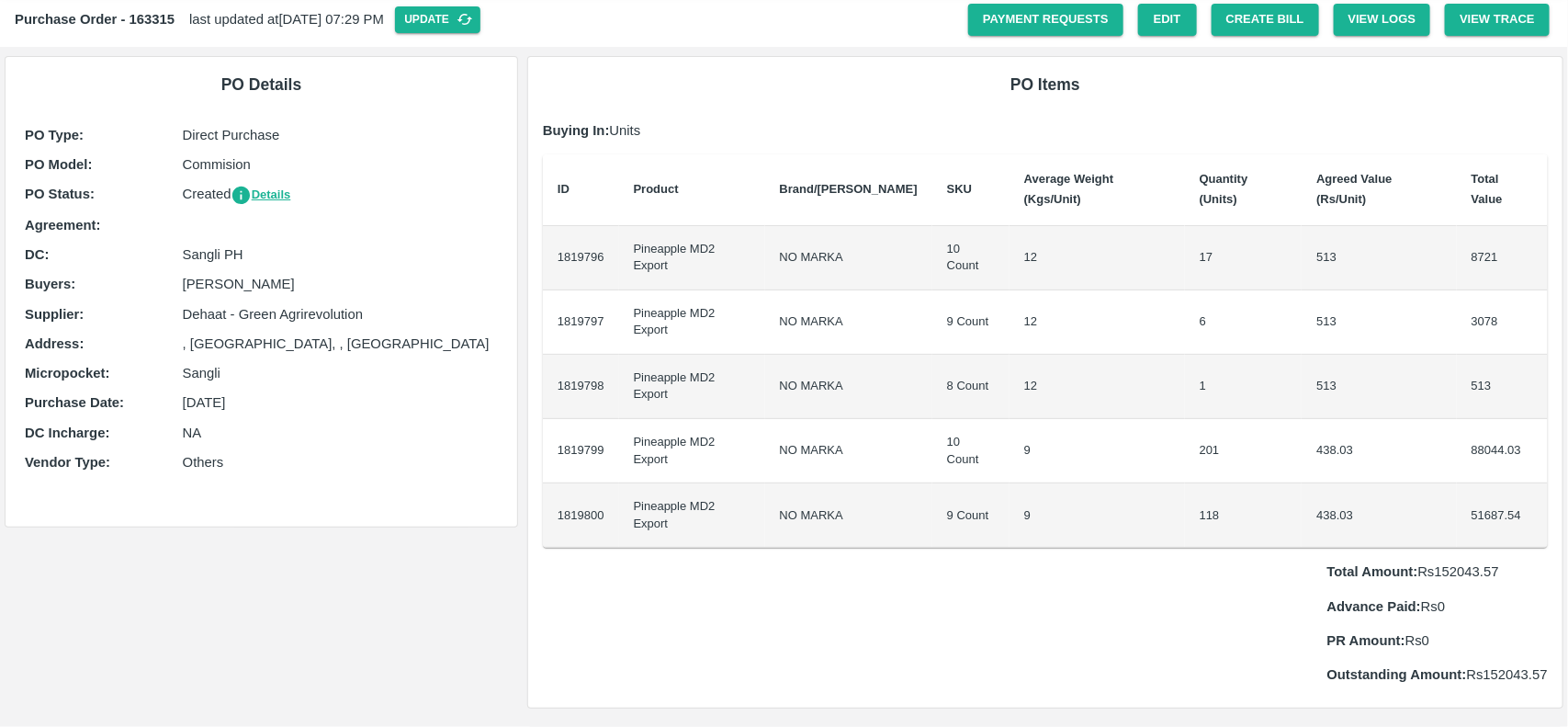 drag, startPoint x: 1359, startPoint y: 0, endPoint x: 1039, endPoint y: 543, distance: 630.2769 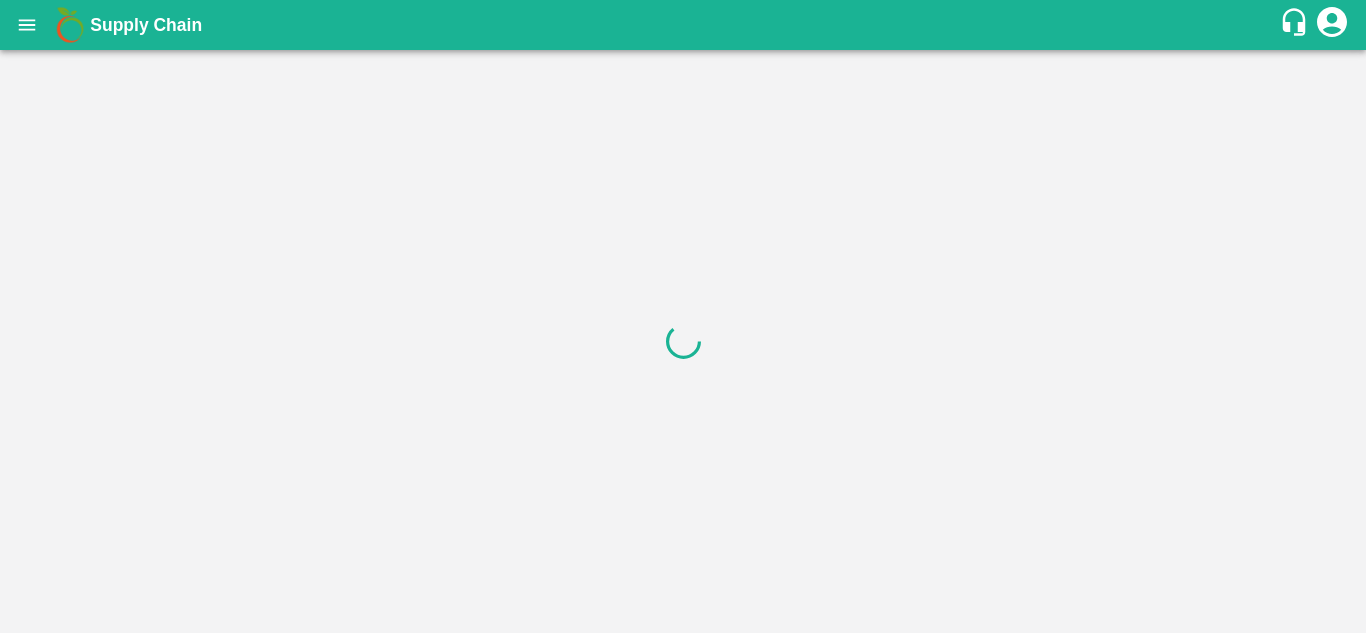 scroll, scrollTop: 0, scrollLeft: 0, axis: both 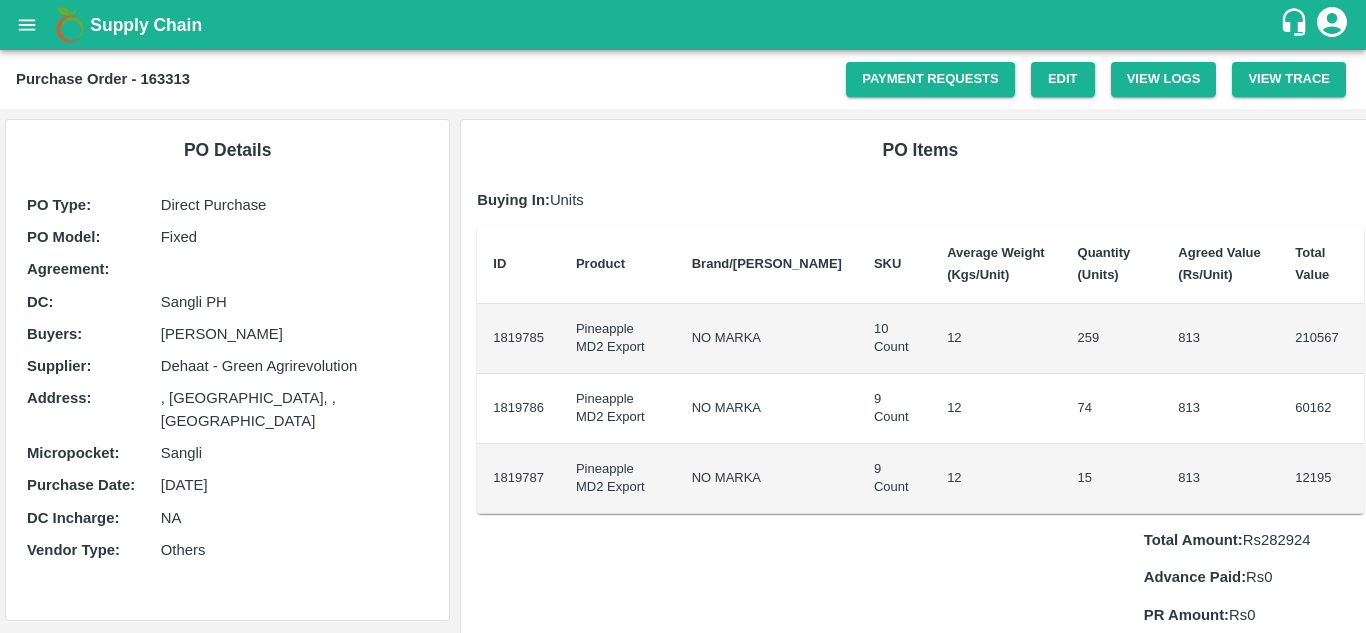 click on "Purchase Order - 163313" at bounding box center (103, 79) 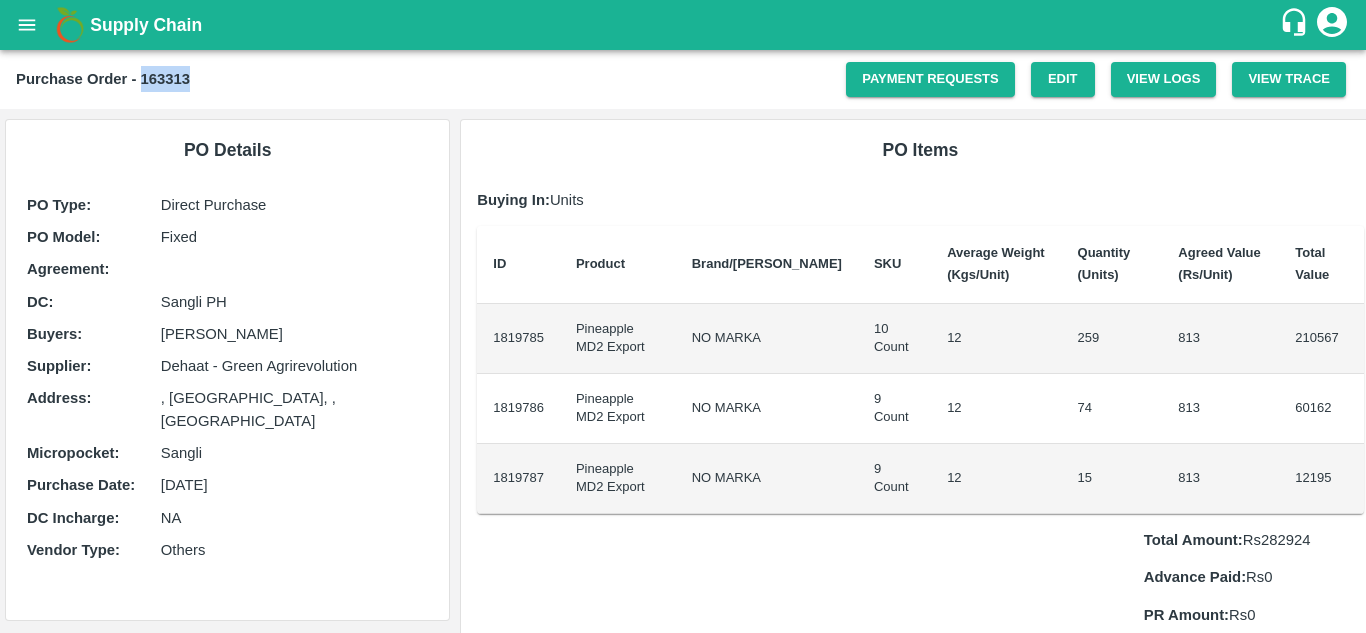 click on "Purchase Order - 163313" at bounding box center [103, 79] 